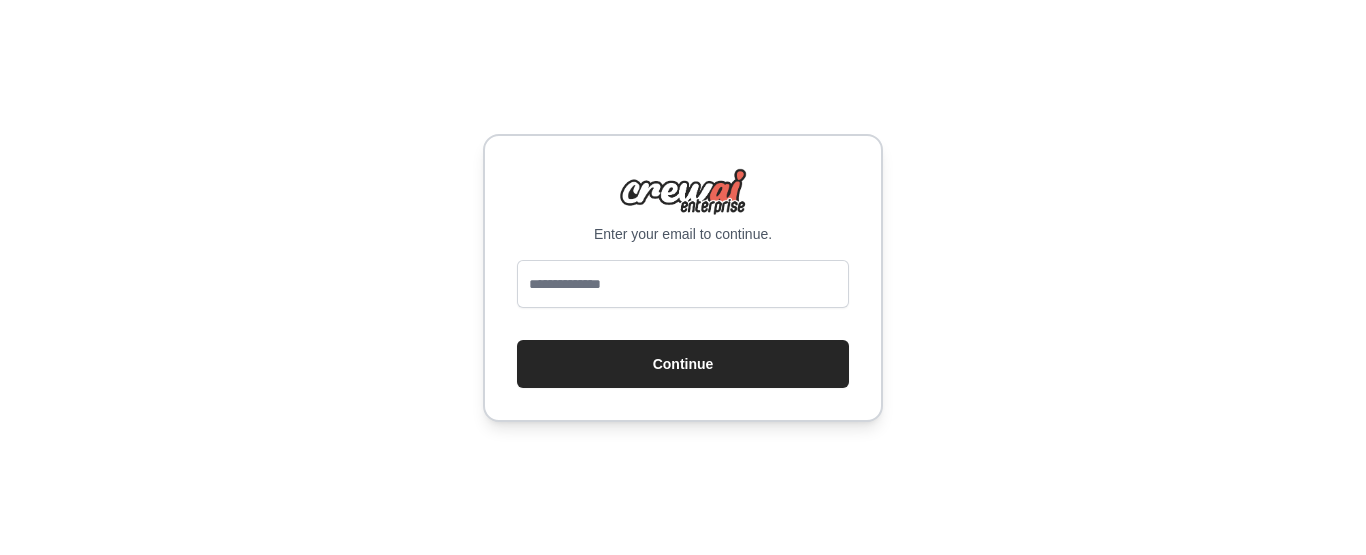 scroll, scrollTop: 0, scrollLeft: 0, axis: both 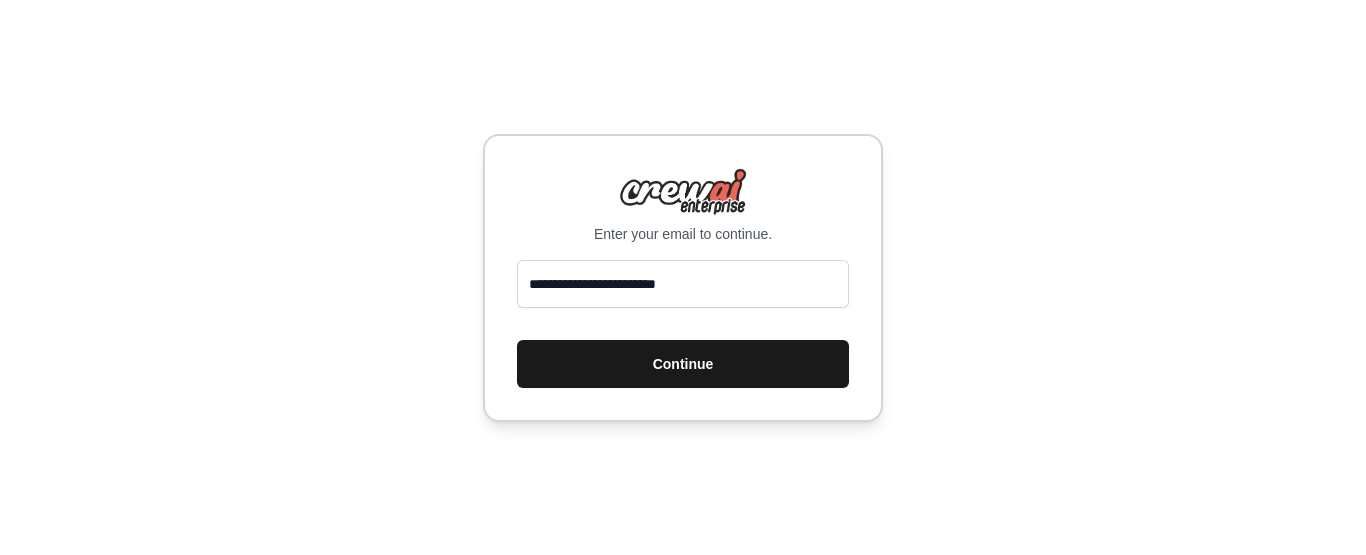 click on "Continue" at bounding box center (683, 364) 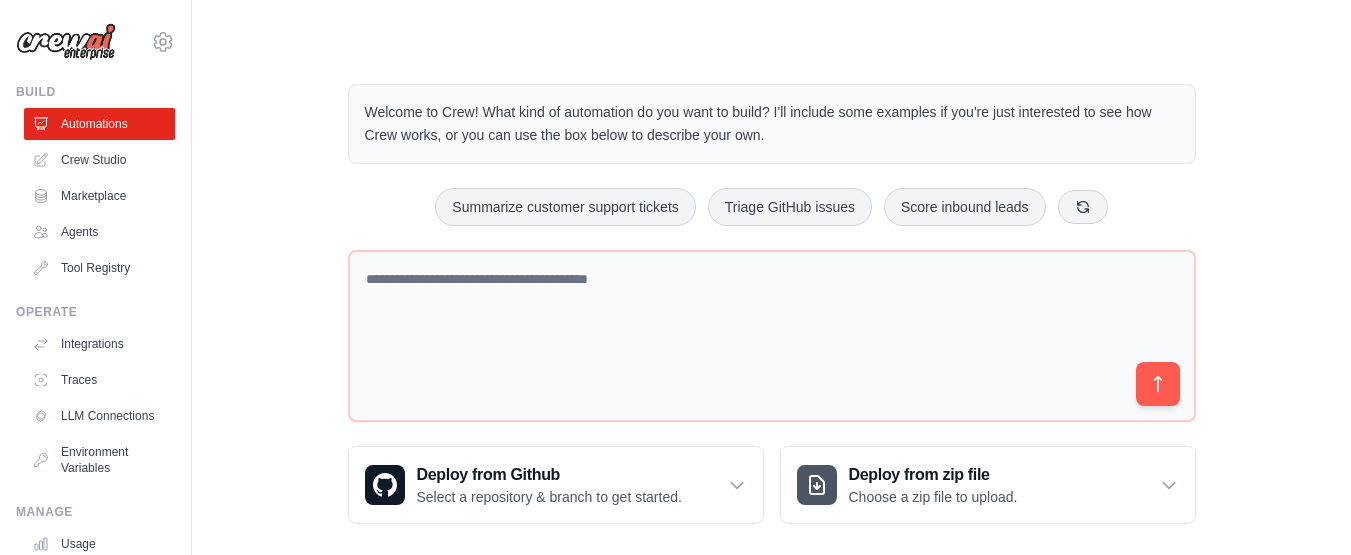 scroll, scrollTop: 0, scrollLeft: 0, axis: both 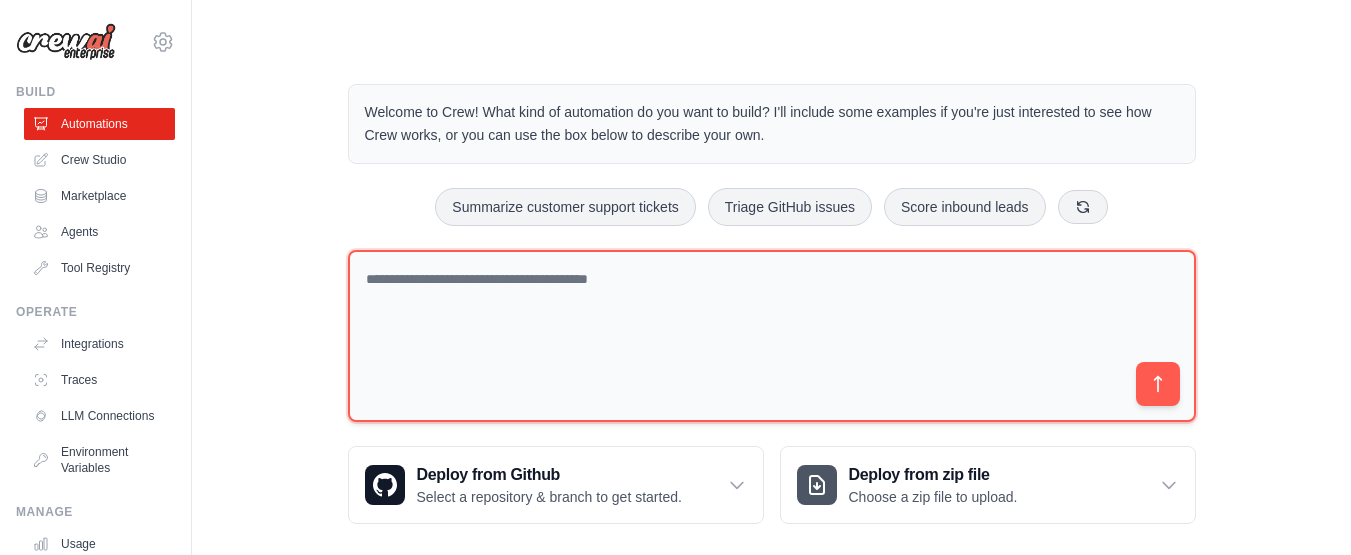 click at bounding box center [772, 336] 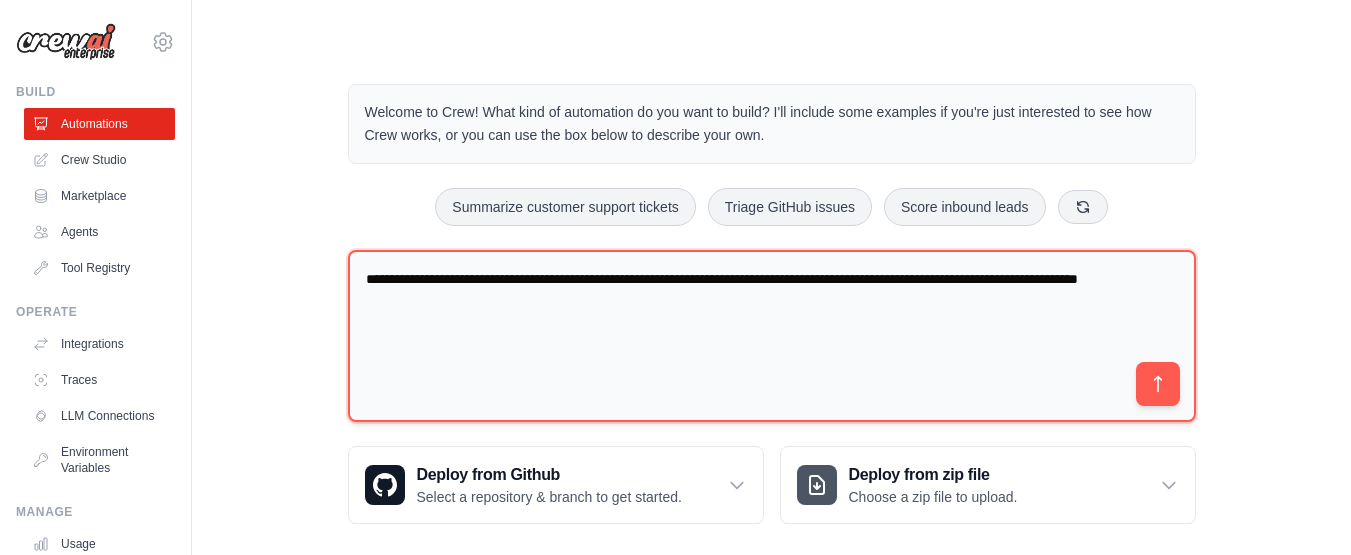 type on "**********" 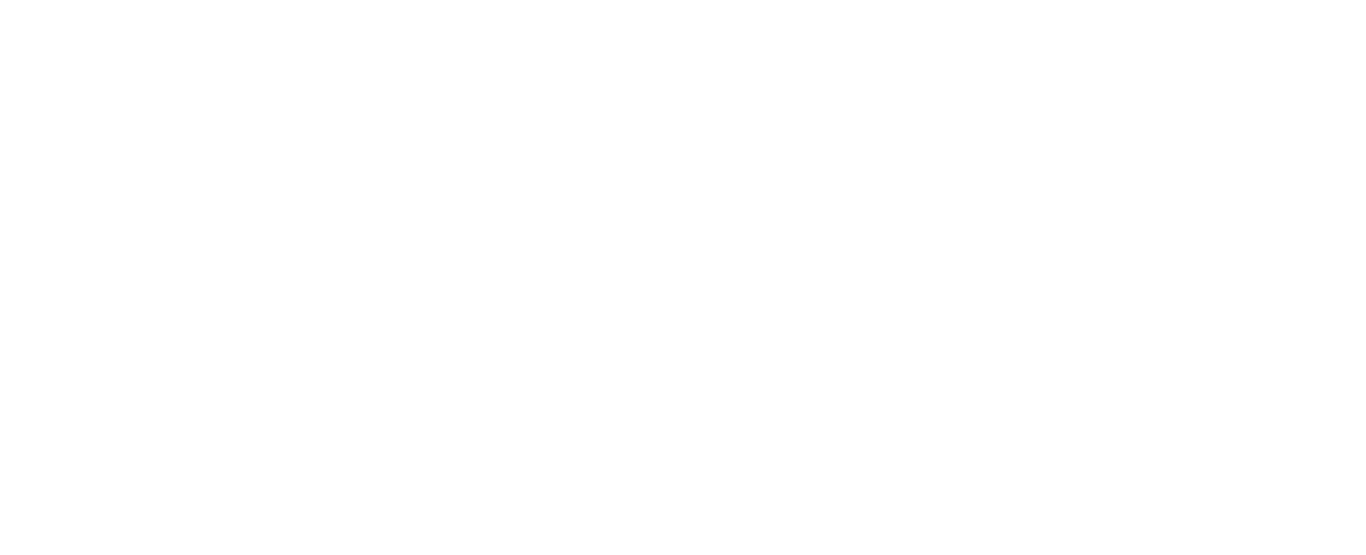 scroll, scrollTop: 0, scrollLeft: 0, axis: both 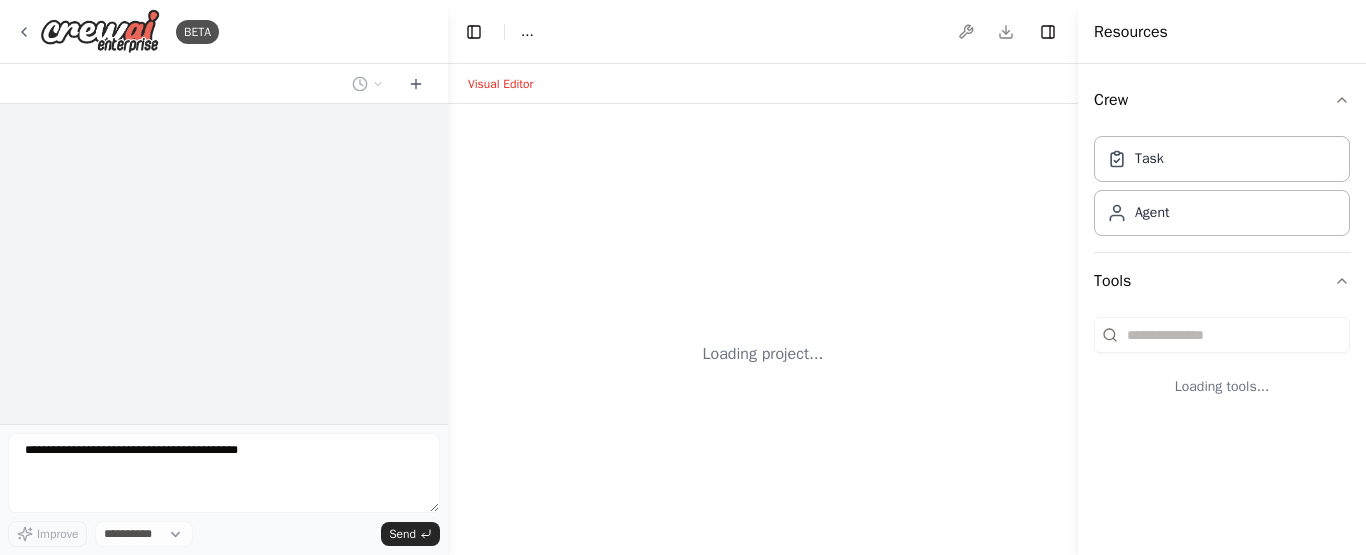 select on "****" 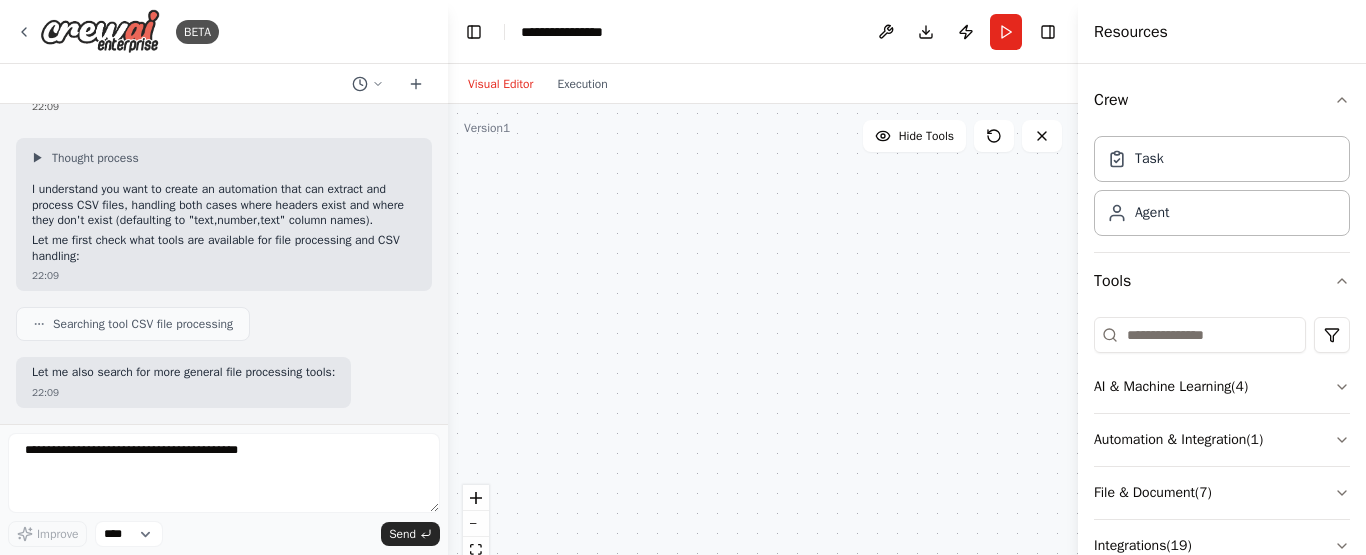 scroll, scrollTop: 181, scrollLeft: 0, axis: vertical 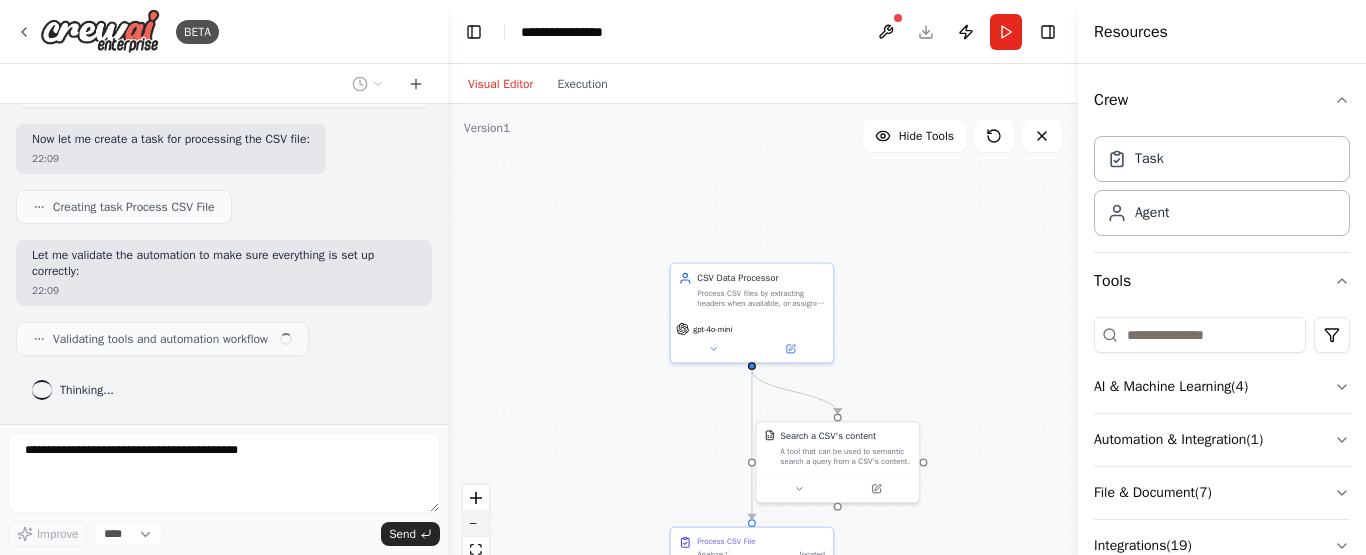 click at bounding box center (476, 524) 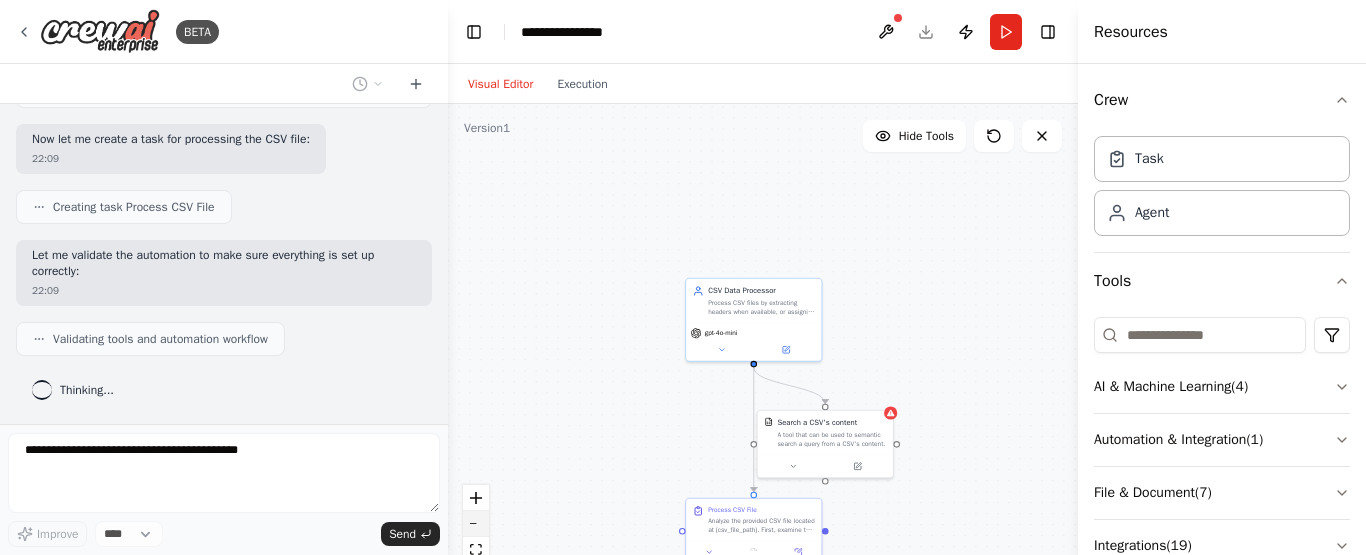 click at bounding box center (476, 524) 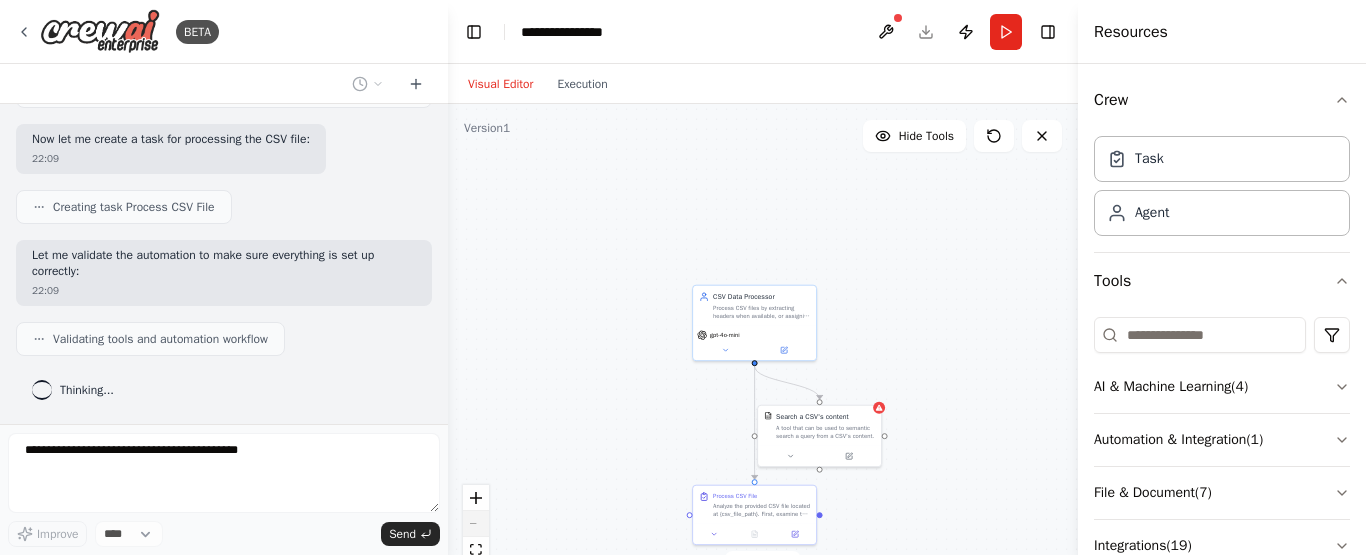 click at bounding box center (476, 537) 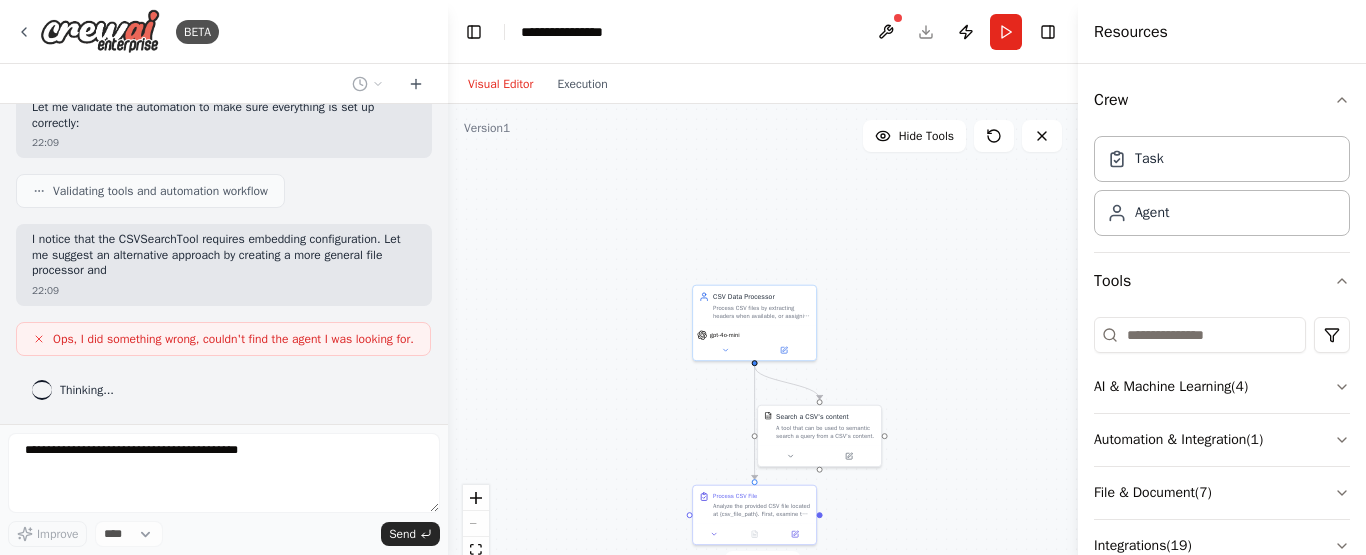 scroll, scrollTop: 1090, scrollLeft: 0, axis: vertical 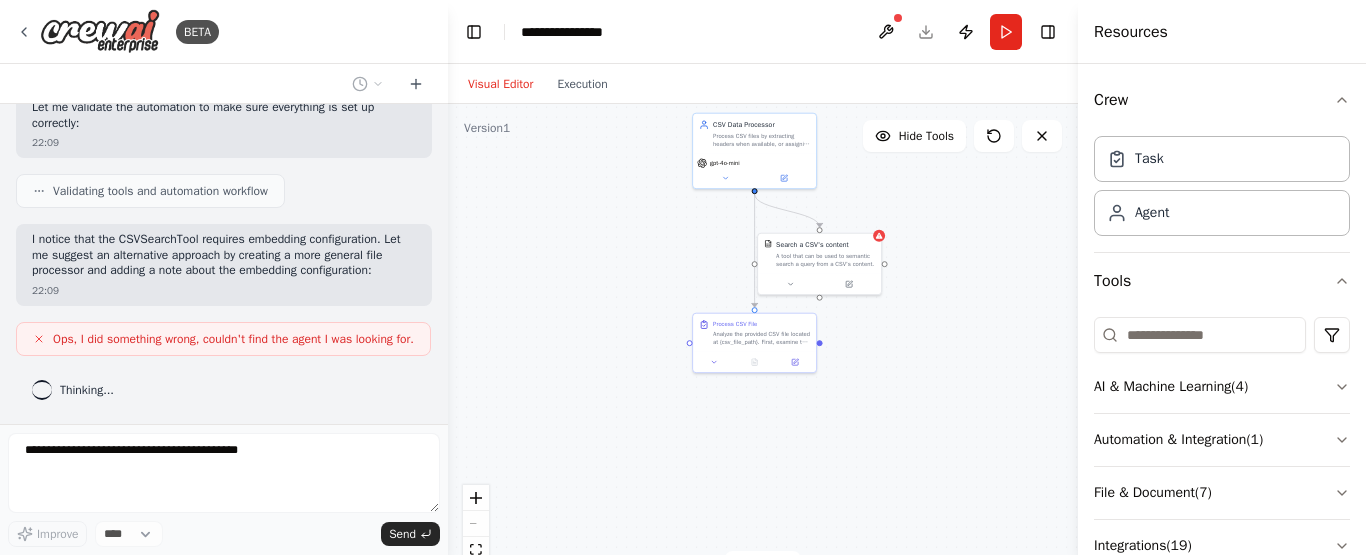 drag, startPoint x: 585, startPoint y: 429, endPoint x: 585, endPoint y: 257, distance: 172 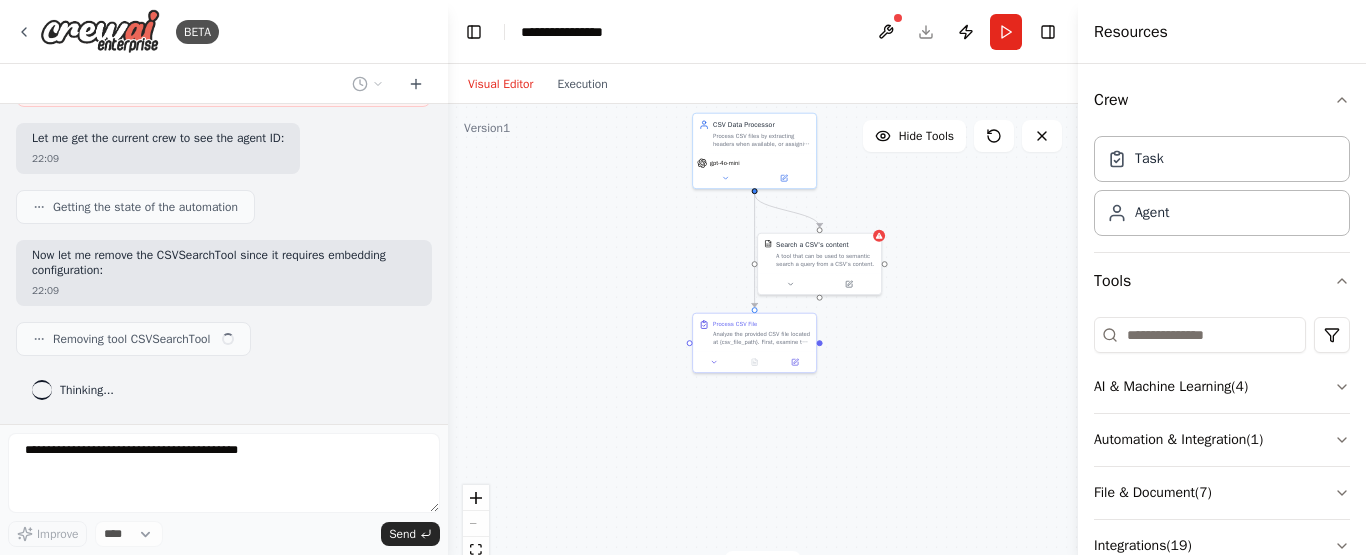 scroll, scrollTop: 1338, scrollLeft: 0, axis: vertical 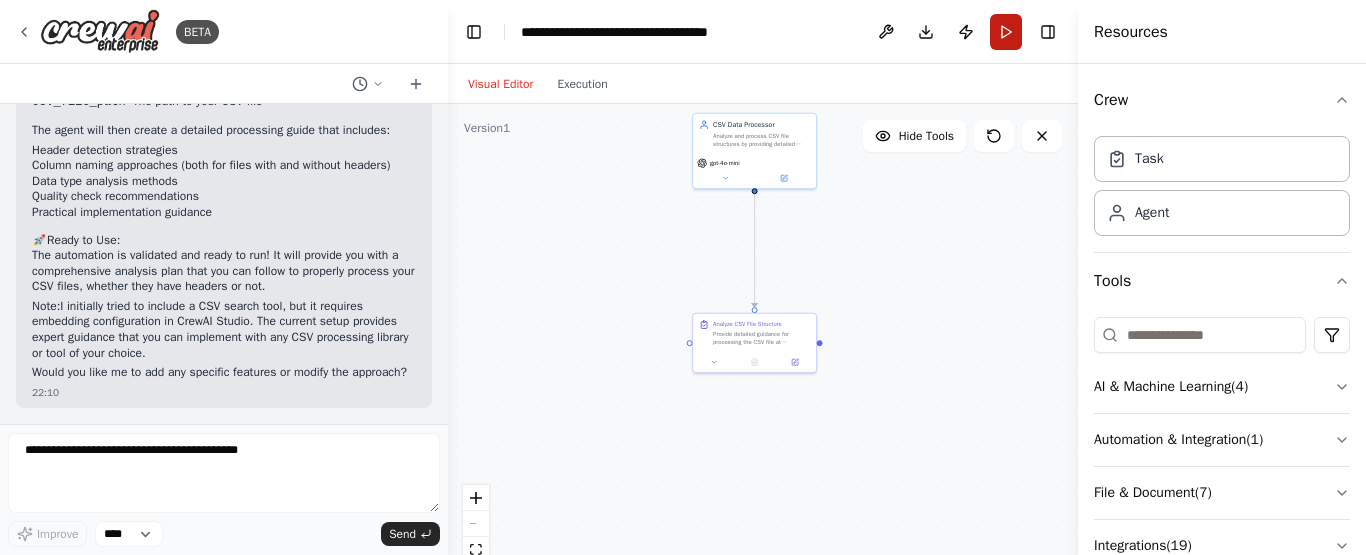 click on "Run" at bounding box center [1006, 32] 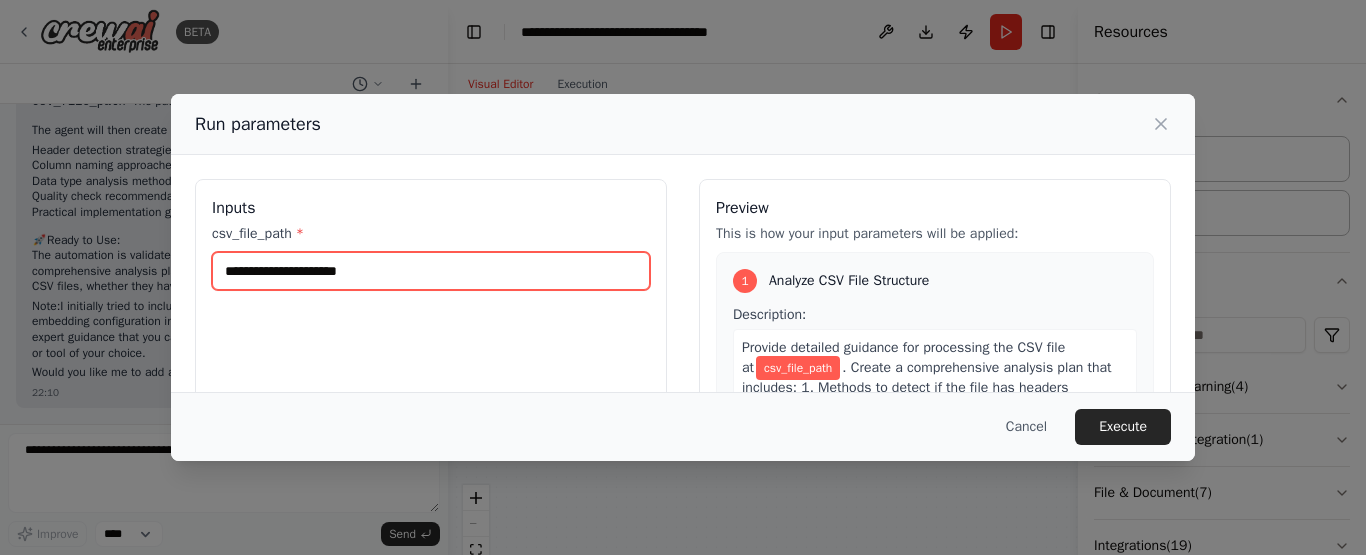 click on "csv_file_path *" at bounding box center [431, 271] 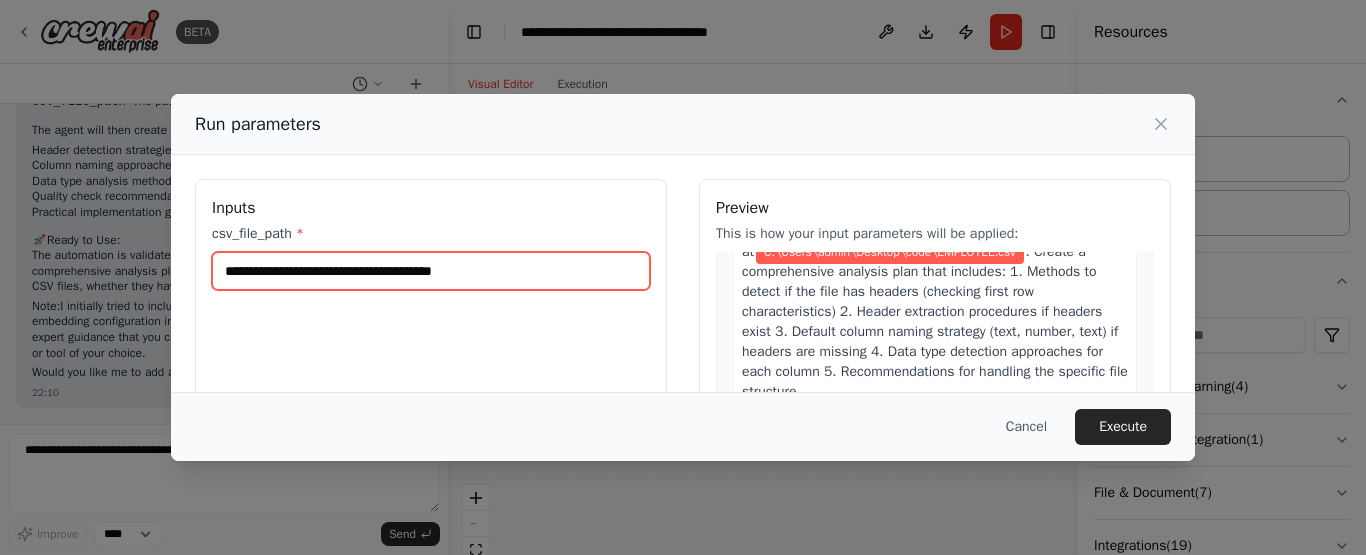 scroll, scrollTop: 222, scrollLeft: 0, axis: vertical 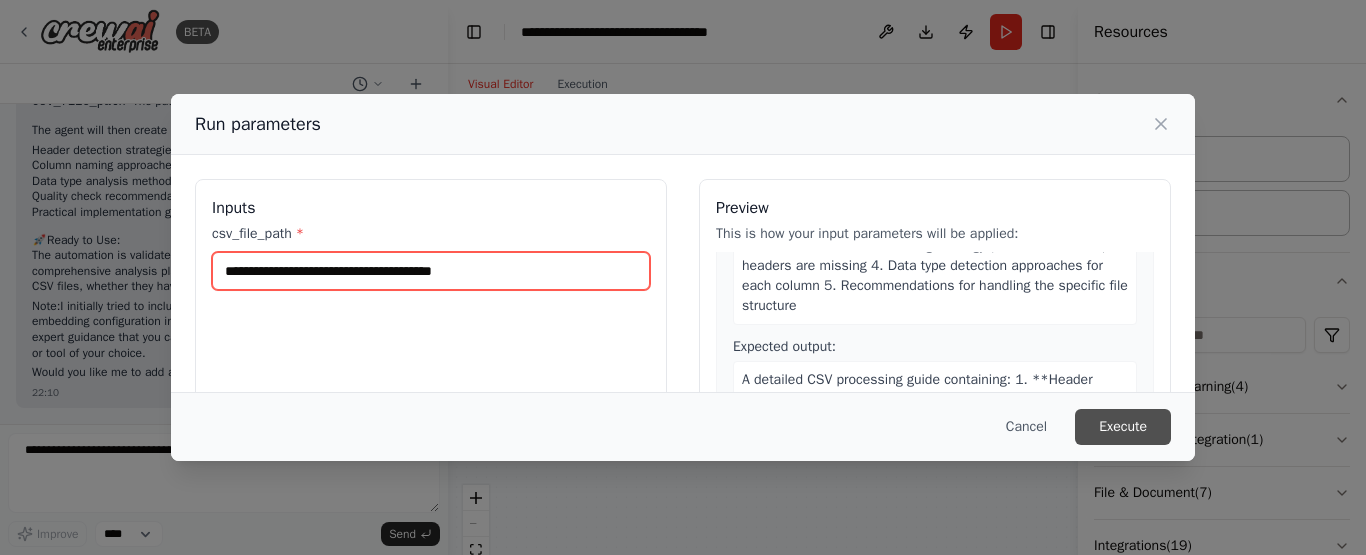 type on "**********" 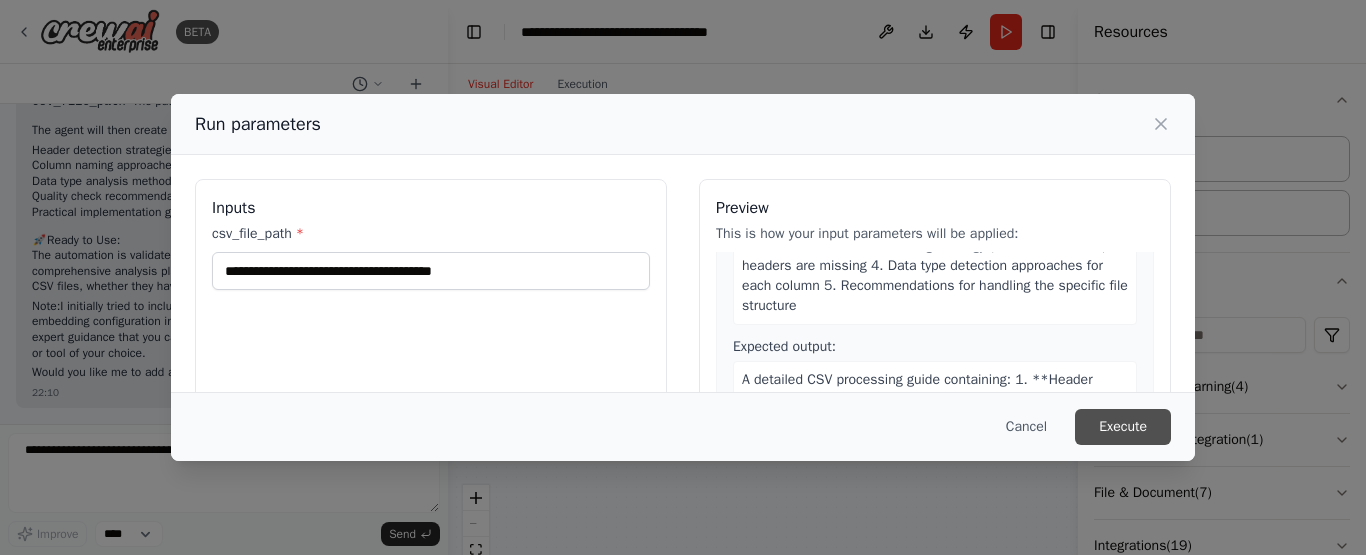 click on "Execute" at bounding box center (1123, 427) 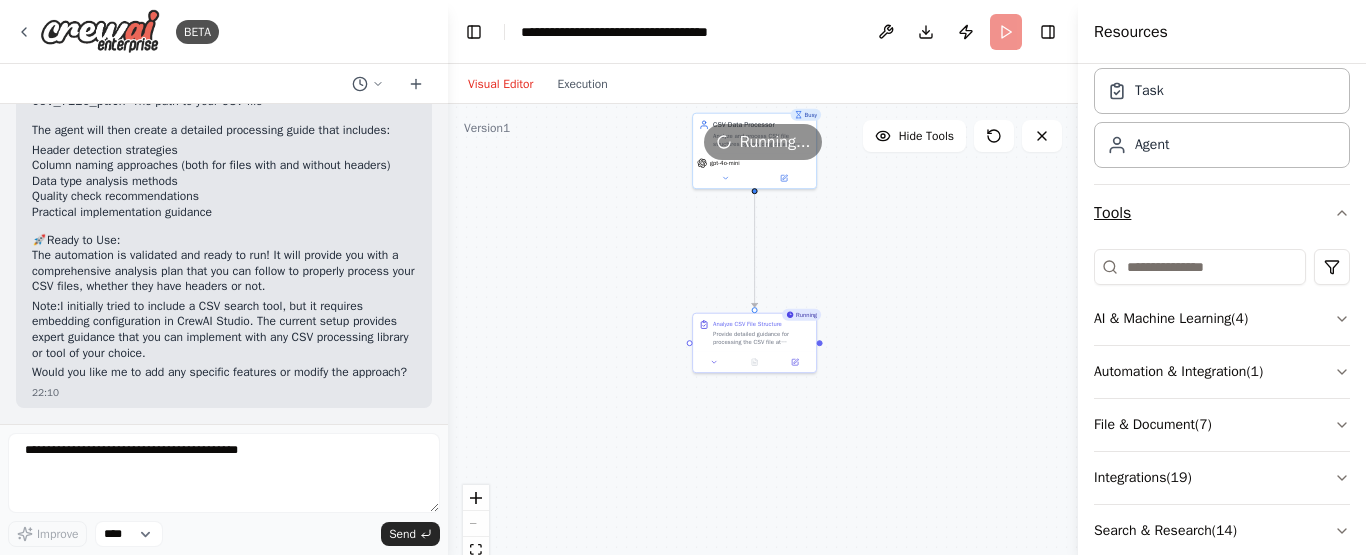 scroll, scrollTop: 100, scrollLeft: 0, axis: vertical 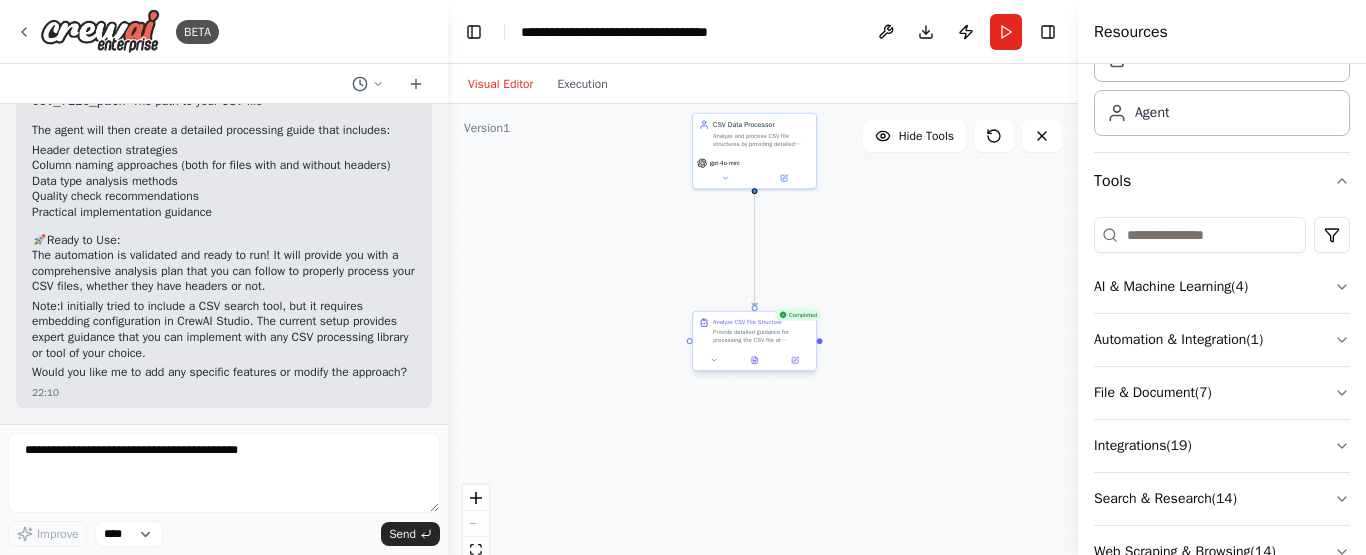 click on "Provide detailed guidance for processing the CSV file at {csv_file_path}. Create a comprehensive analysis plan that includes:
1. Methods to detect if the file has headers (checking first row characteristics)
2. Header extraction procedures if headers exist
3. Default column naming strategy (text, number, text) if headers are missing
4. Data type detection approaches for each column
5. Recommendations for handling the specific file structure" at bounding box center [761, 336] 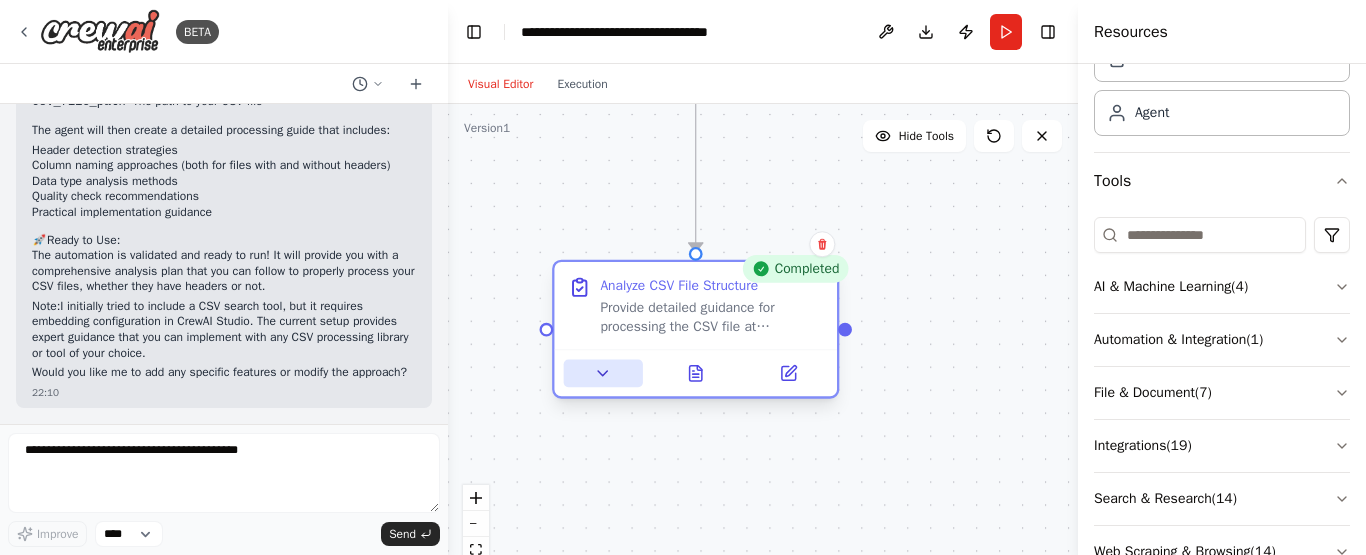click at bounding box center (603, 374) 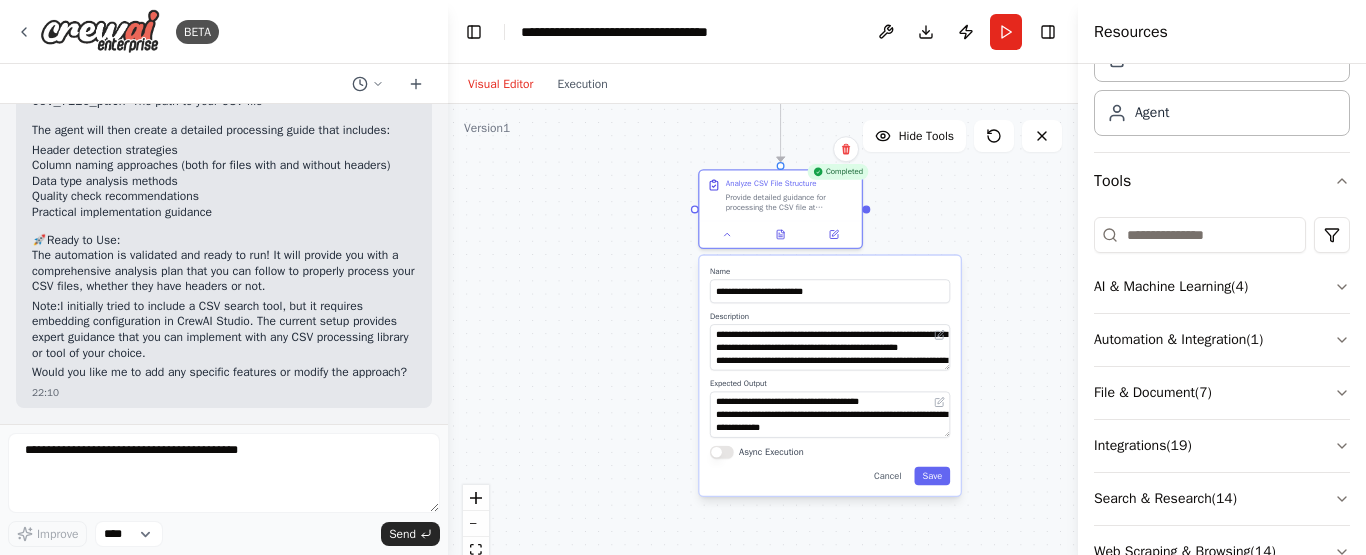 drag, startPoint x: 631, startPoint y: 437, endPoint x: 594, endPoint y: 270, distance: 171.0497 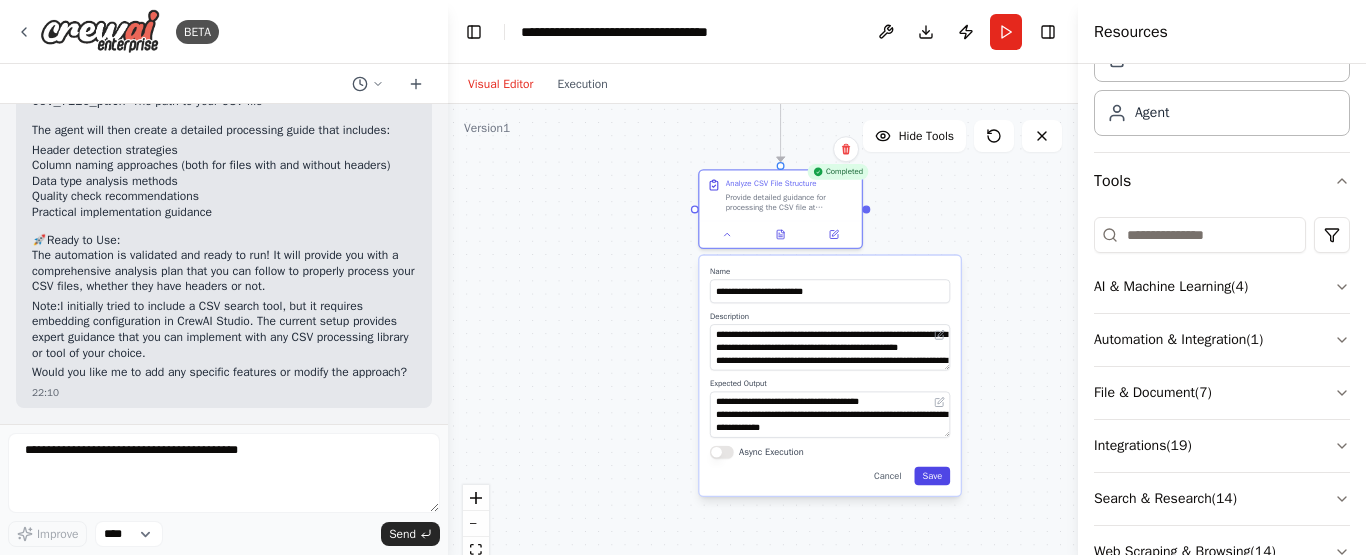 click on "Save" at bounding box center [933, 476] 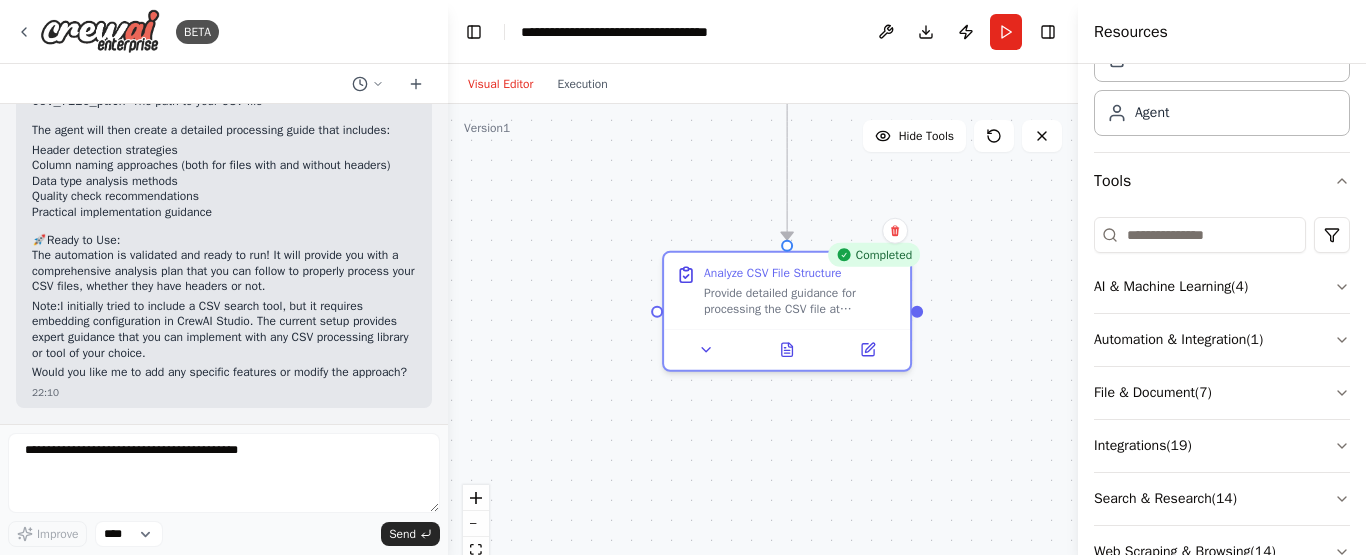drag, startPoint x: 687, startPoint y: 311, endPoint x: 686, endPoint y: 476, distance: 165.00304 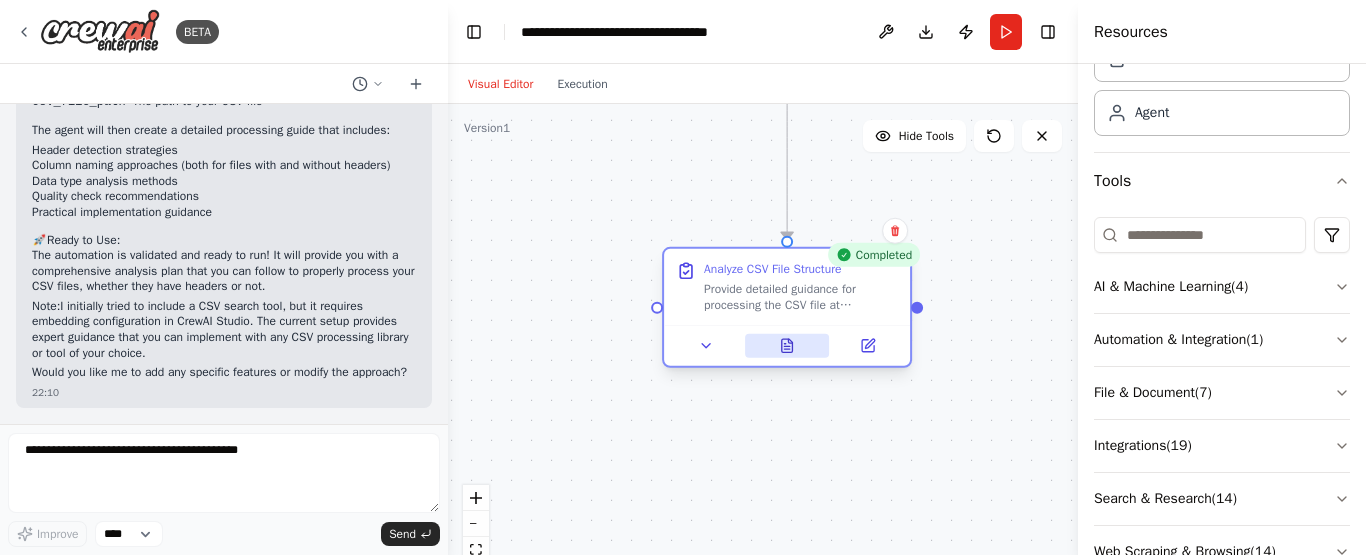 click 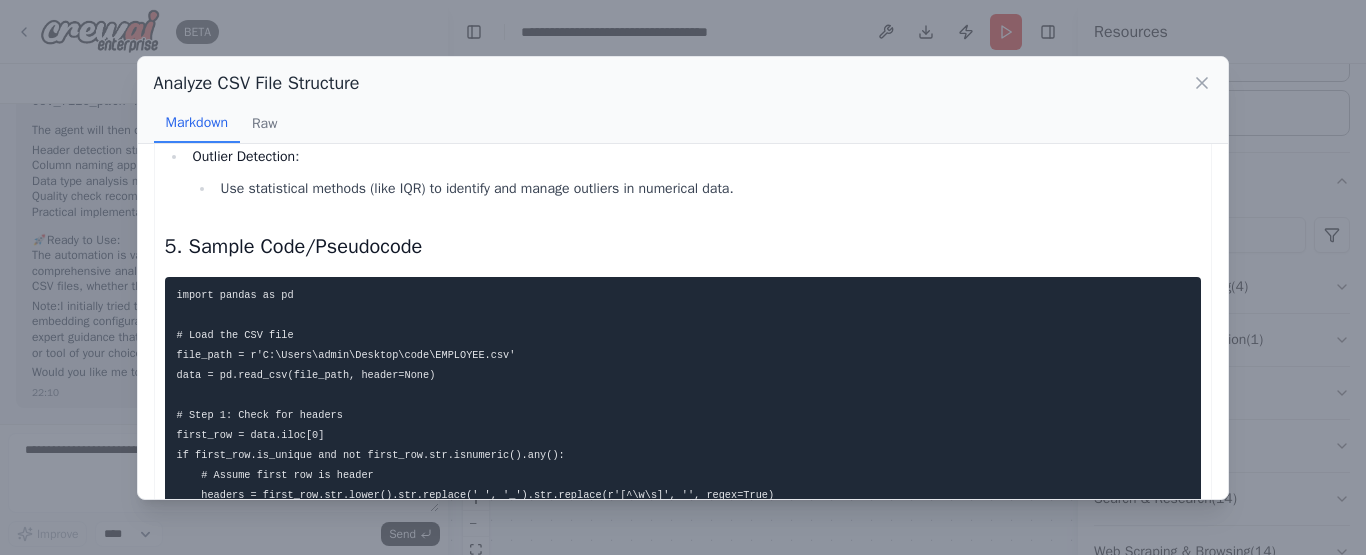 scroll, scrollTop: 1147, scrollLeft: 0, axis: vertical 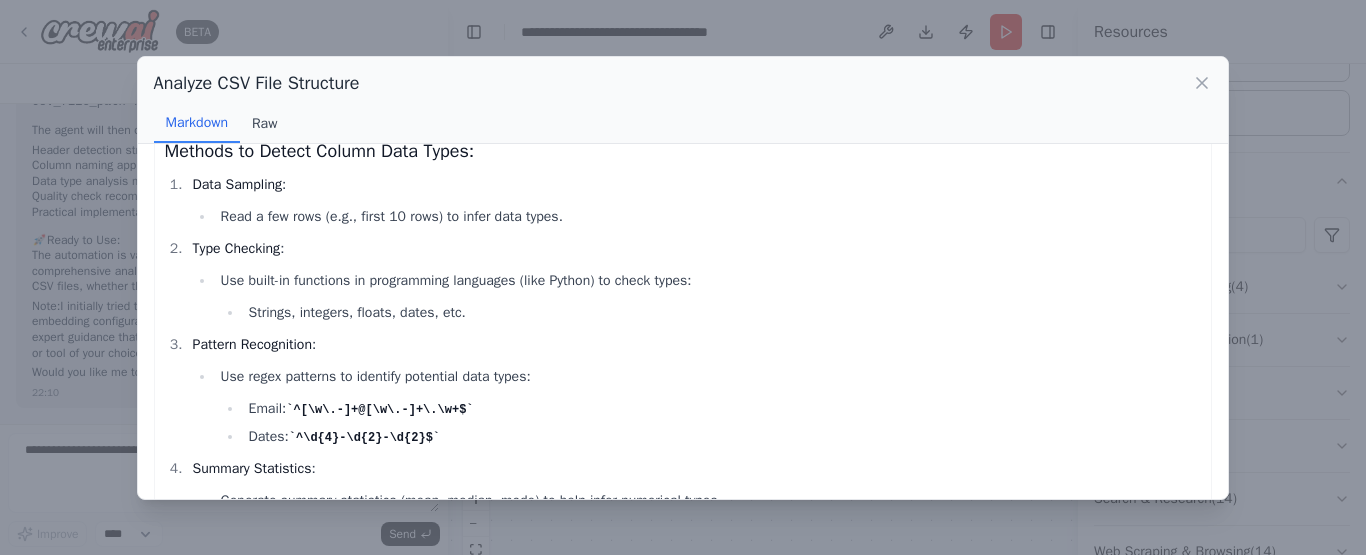 click on "Raw" at bounding box center (264, 124) 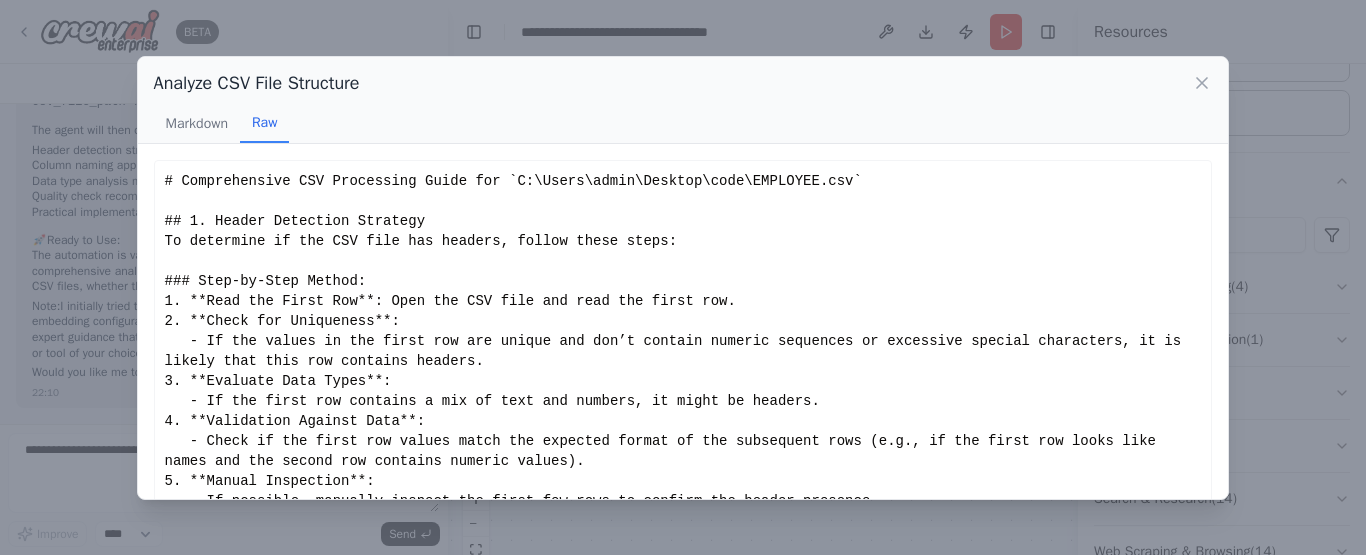 scroll, scrollTop: 139, scrollLeft: 0, axis: vertical 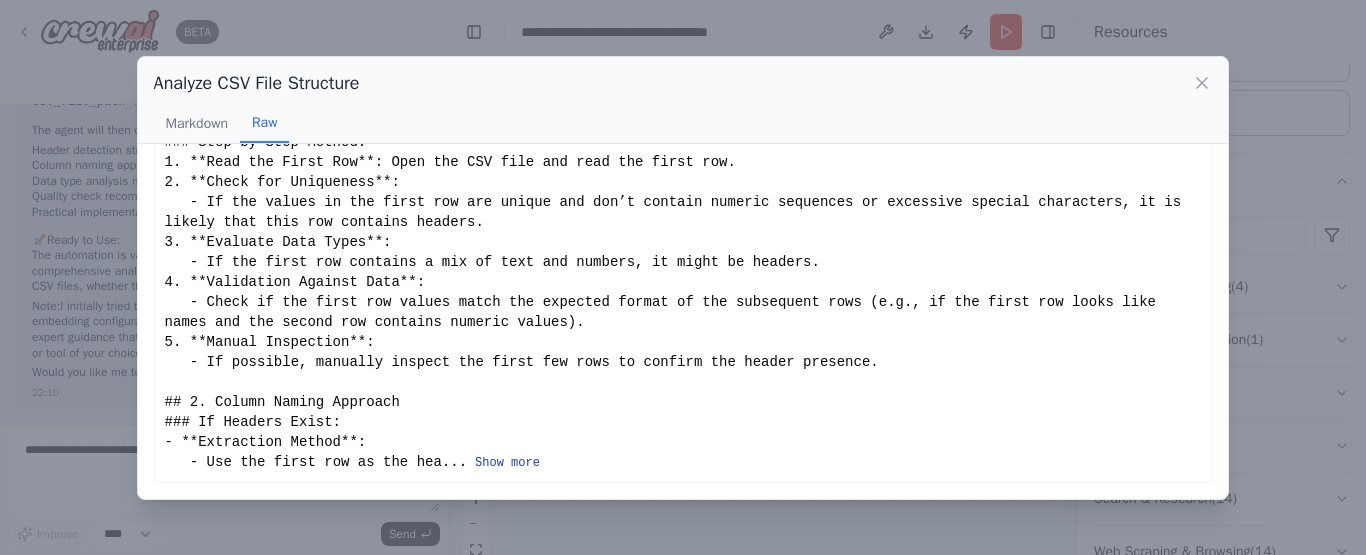 click on "Show more" at bounding box center [507, 463] 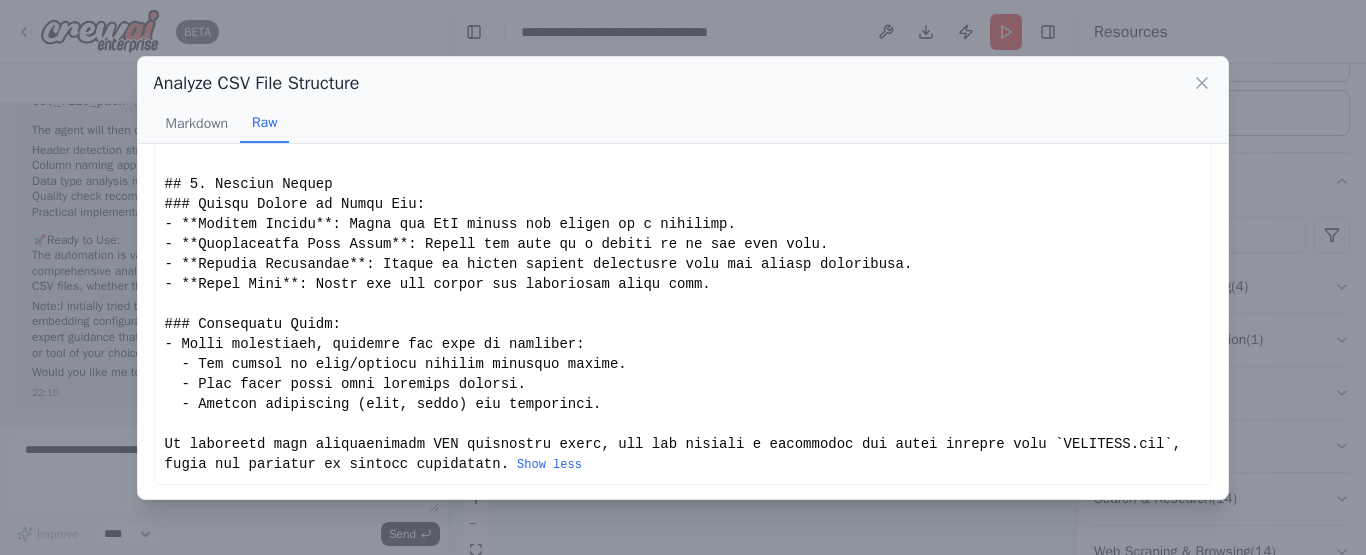 scroll, scrollTop: 1819, scrollLeft: 0, axis: vertical 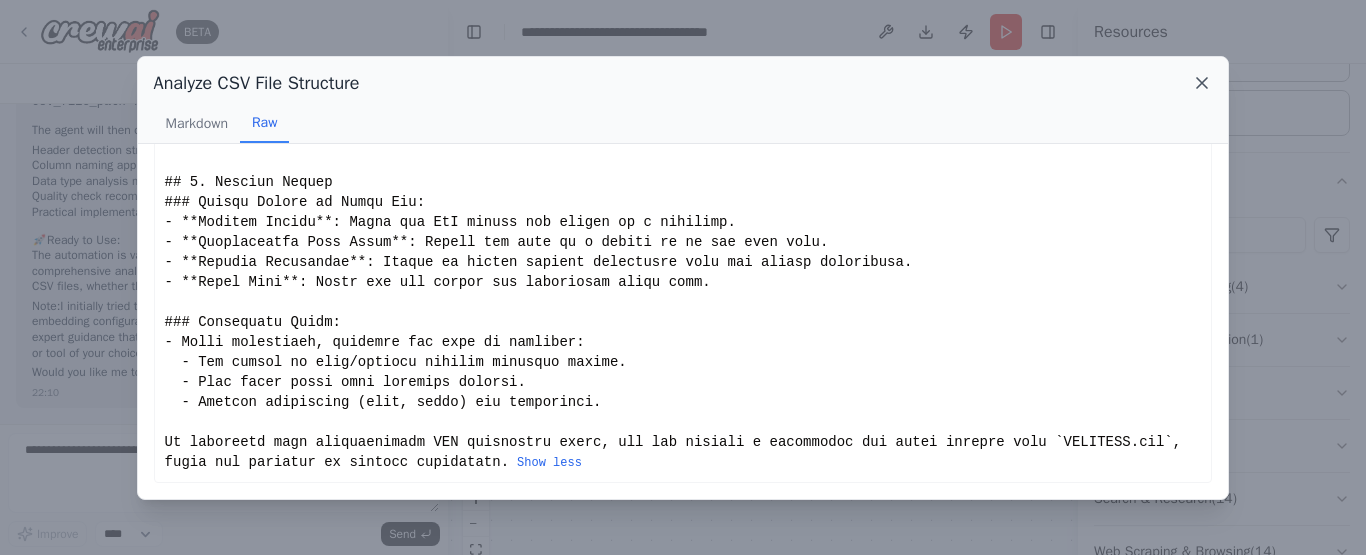 click 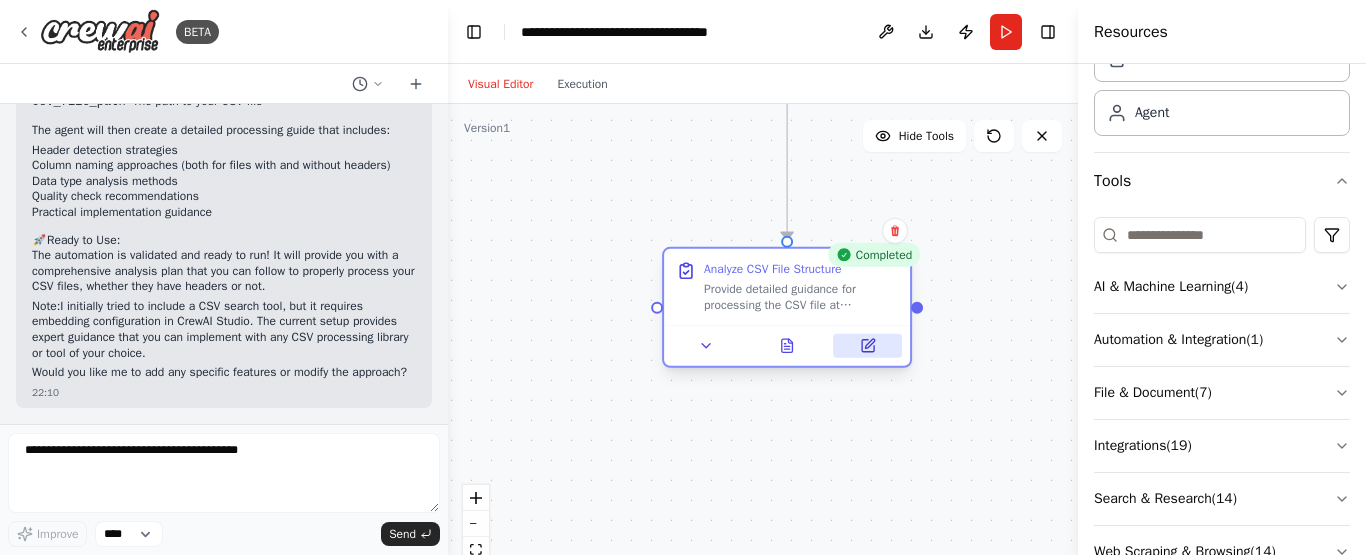 click 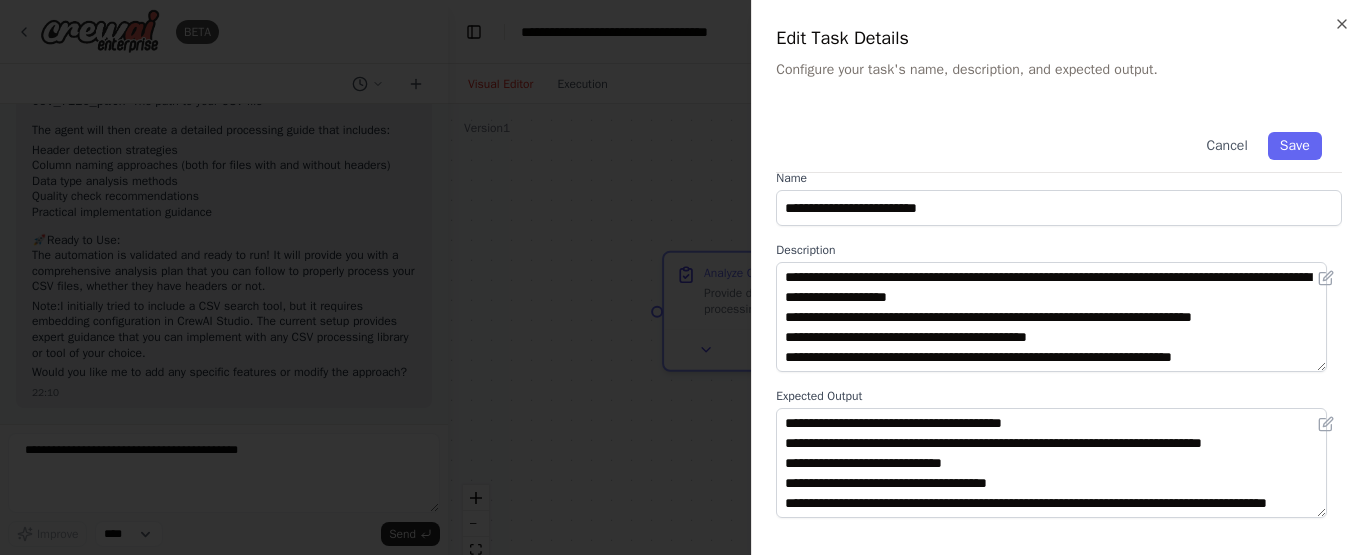 scroll, scrollTop: 0, scrollLeft: 0, axis: both 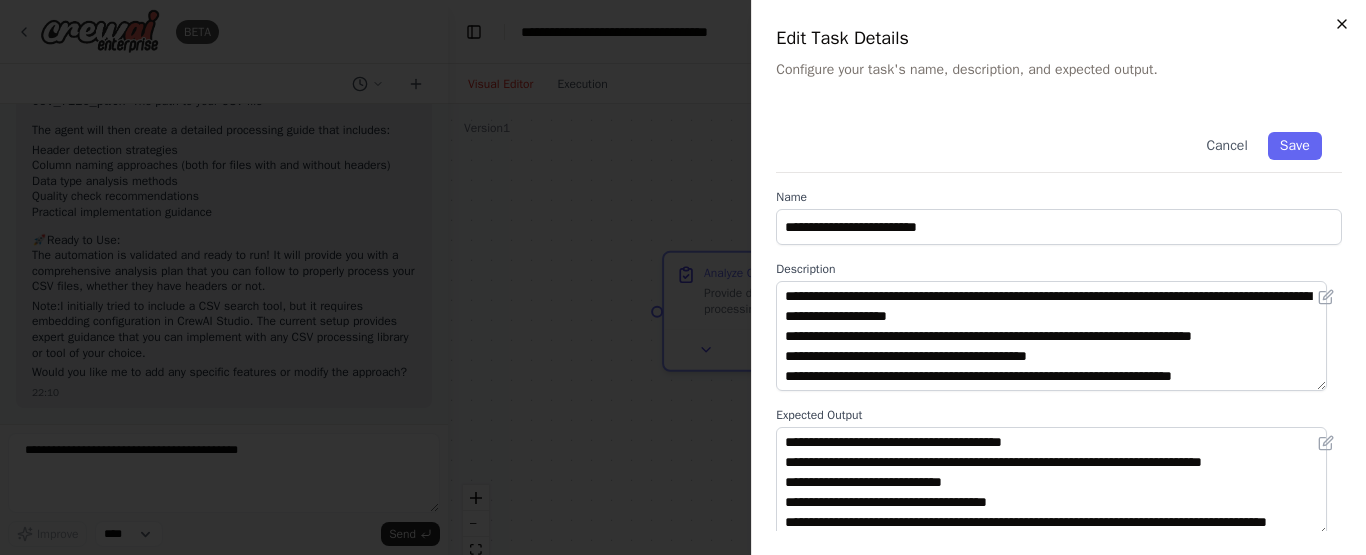 click 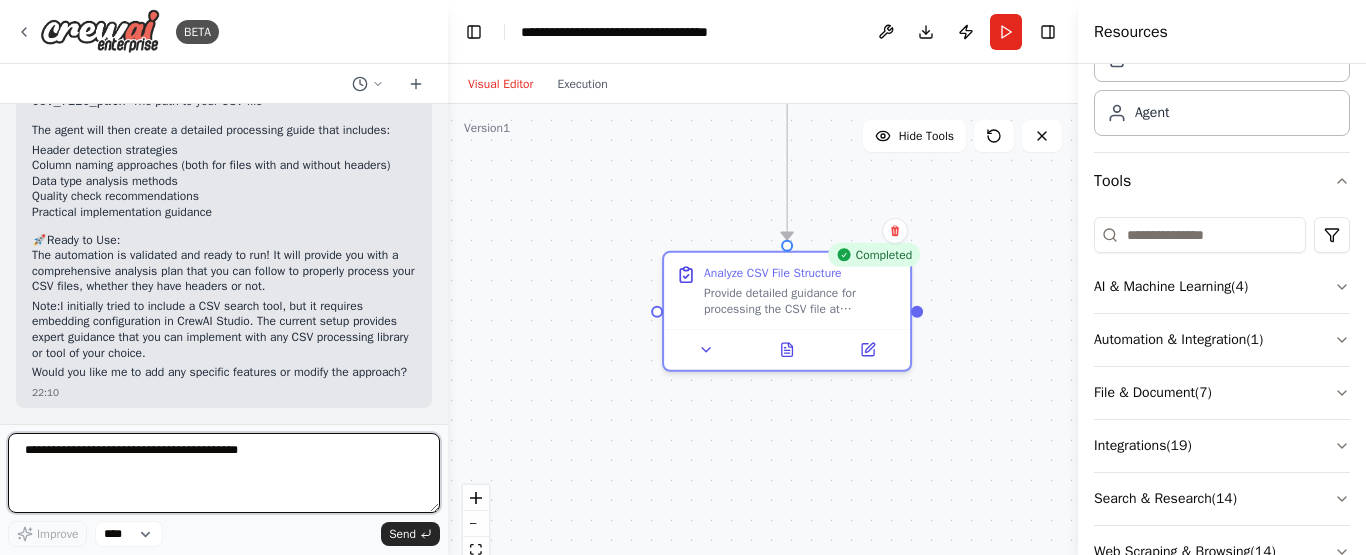 click at bounding box center (224, 473) 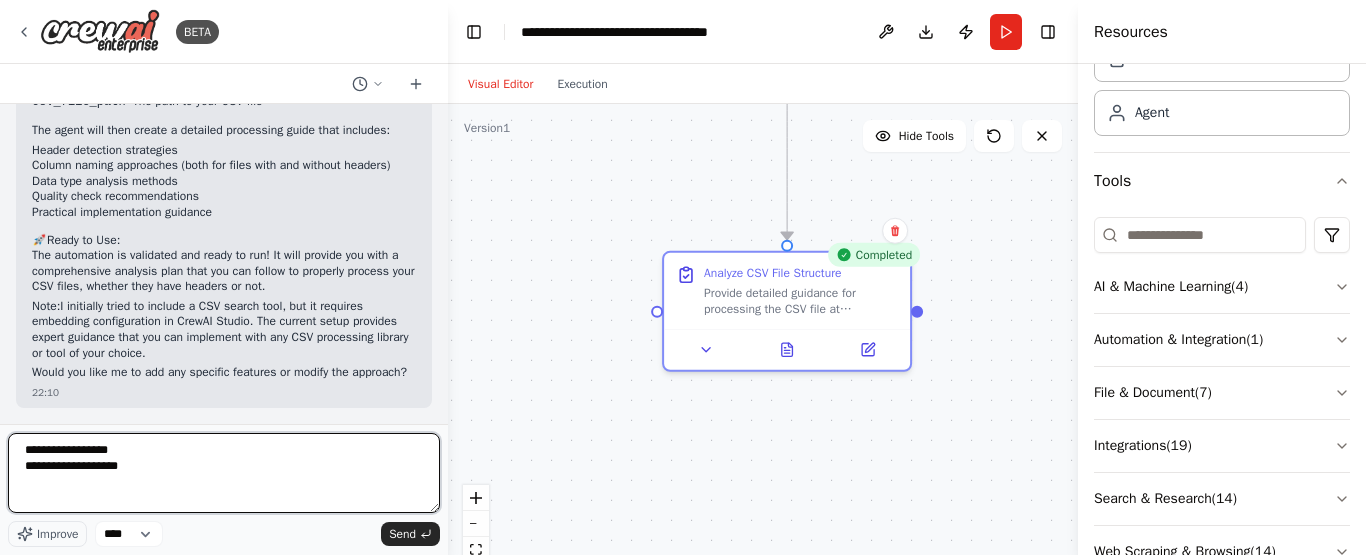 type on "**********" 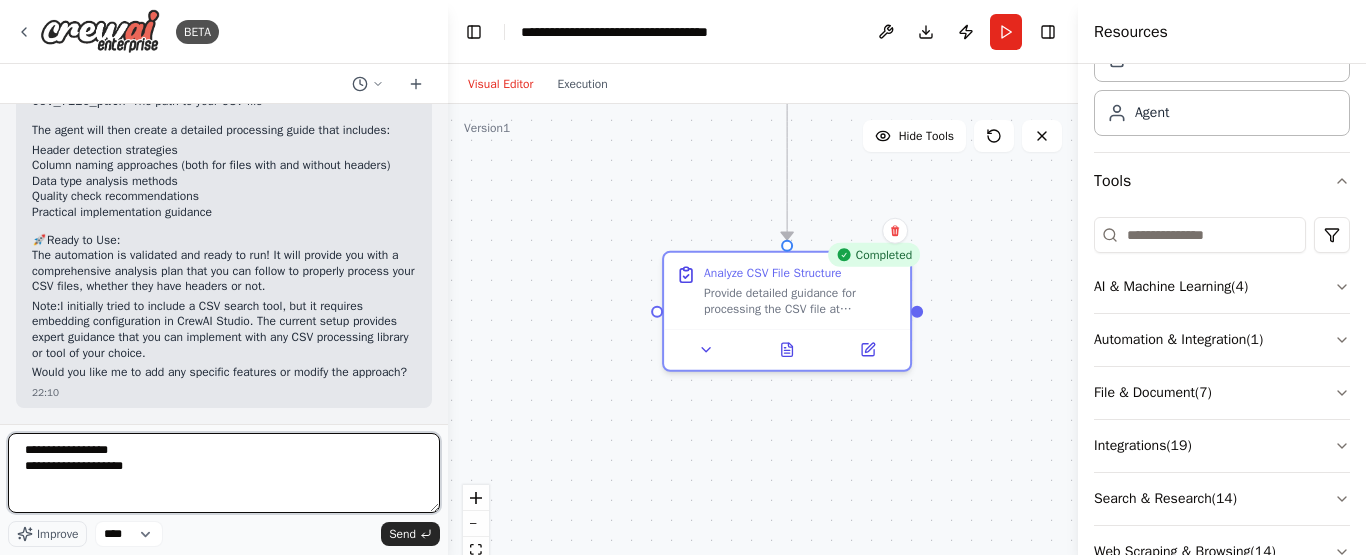 type 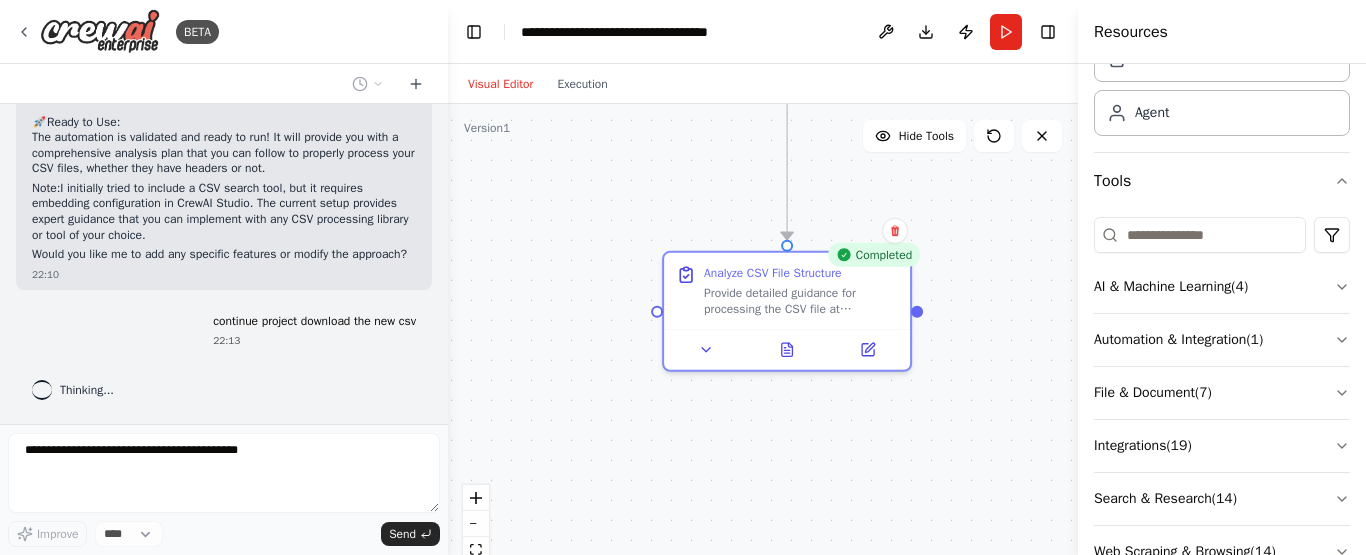 scroll, scrollTop: 2405, scrollLeft: 0, axis: vertical 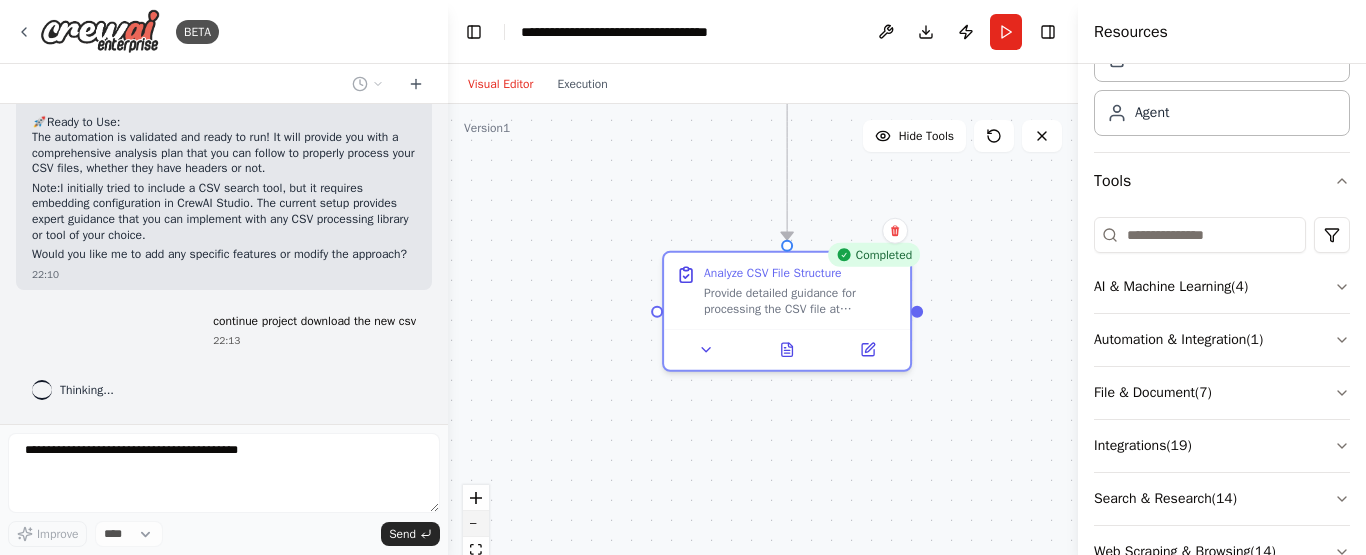 click at bounding box center [476, 524] 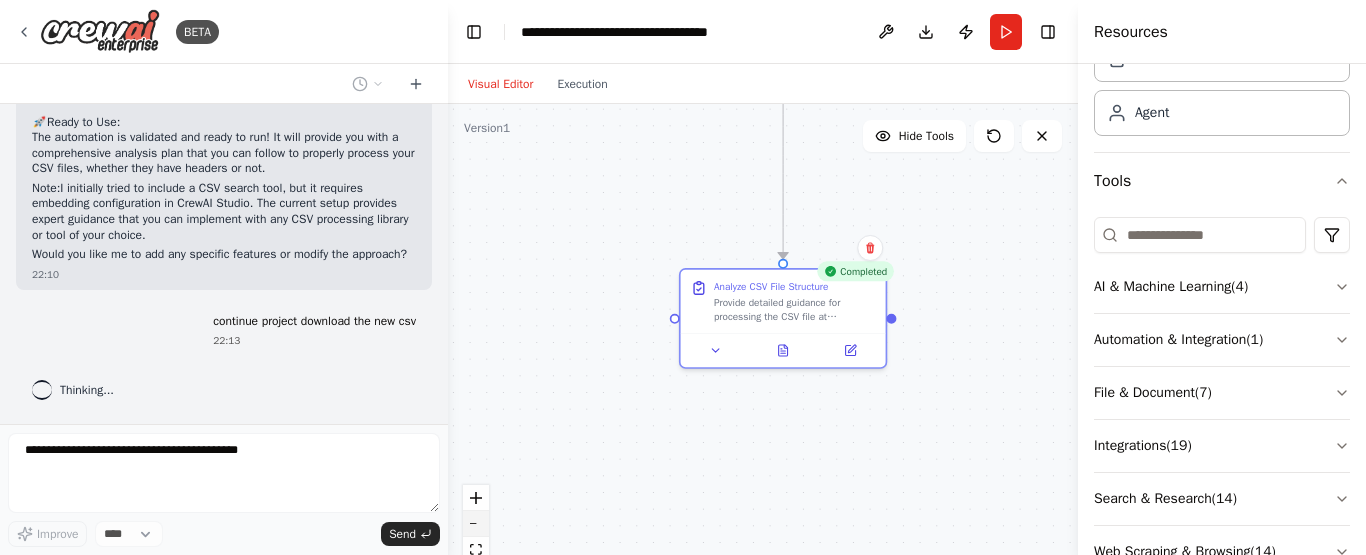 click at bounding box center [476, 524] 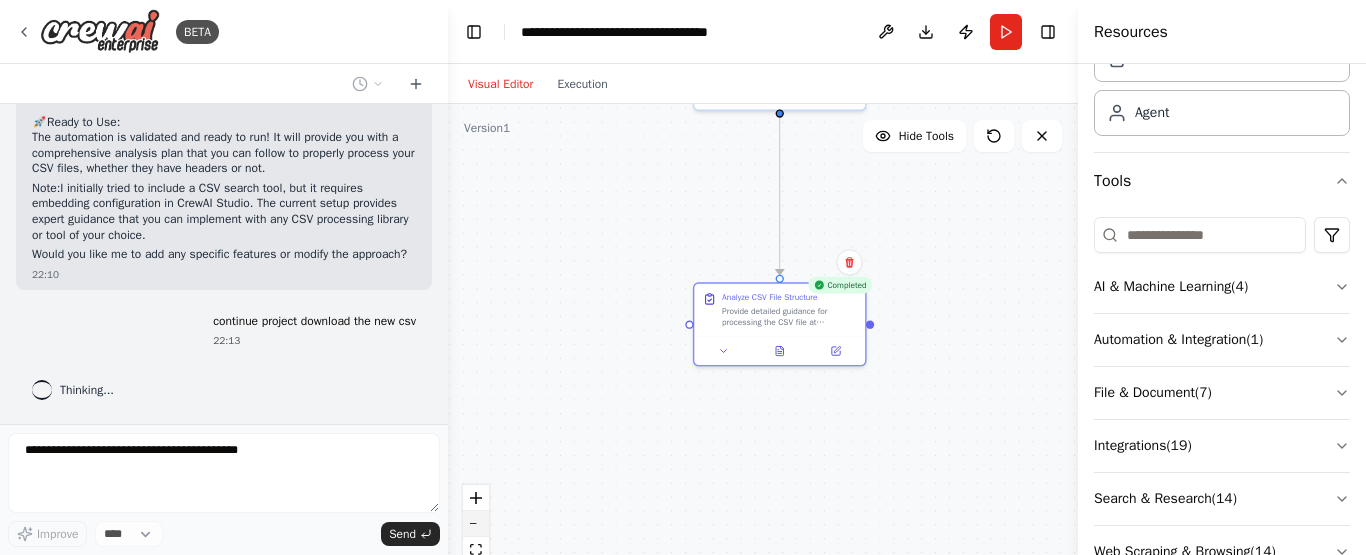click at bounding box center [476, 524] 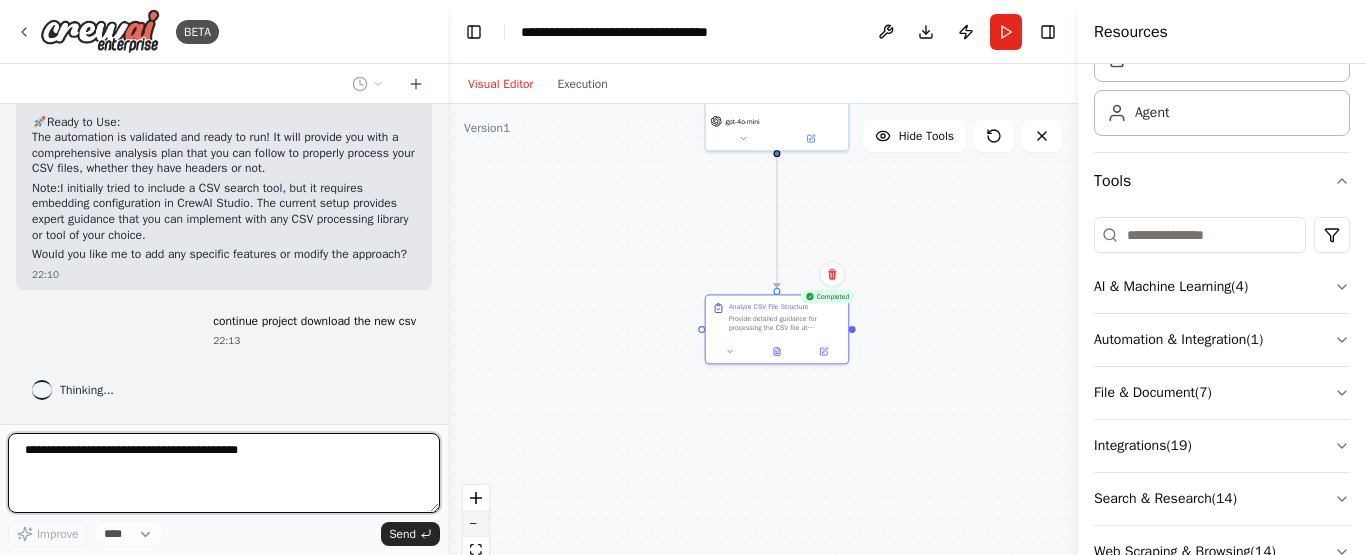 click at bounding box center [476, 524] 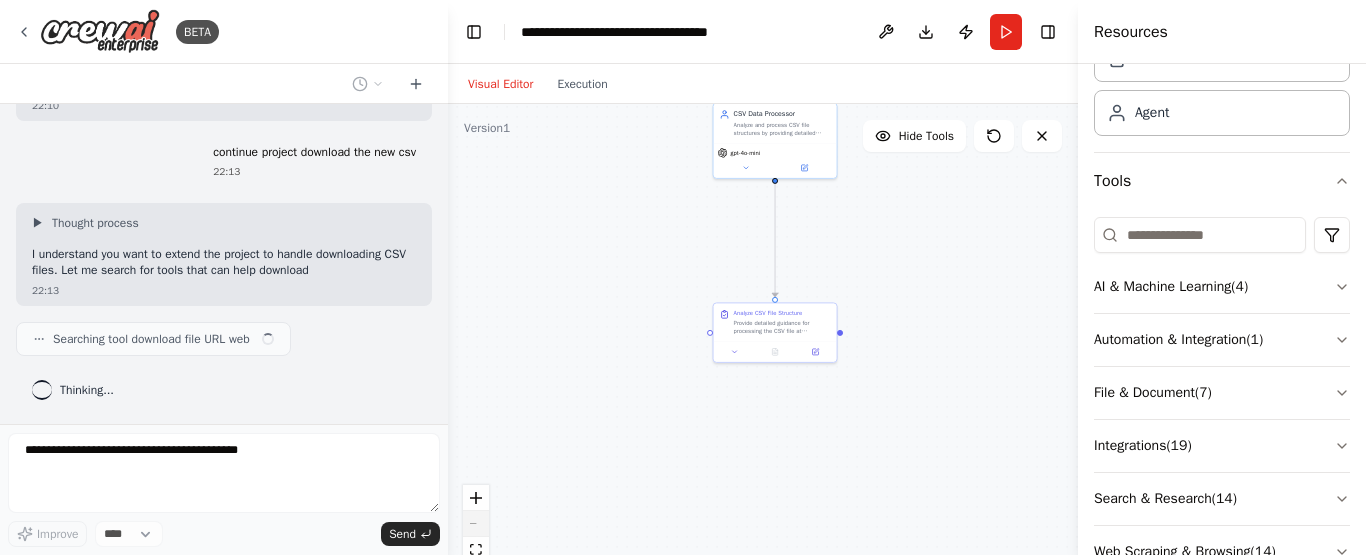 click at bounding box center [476, 537] 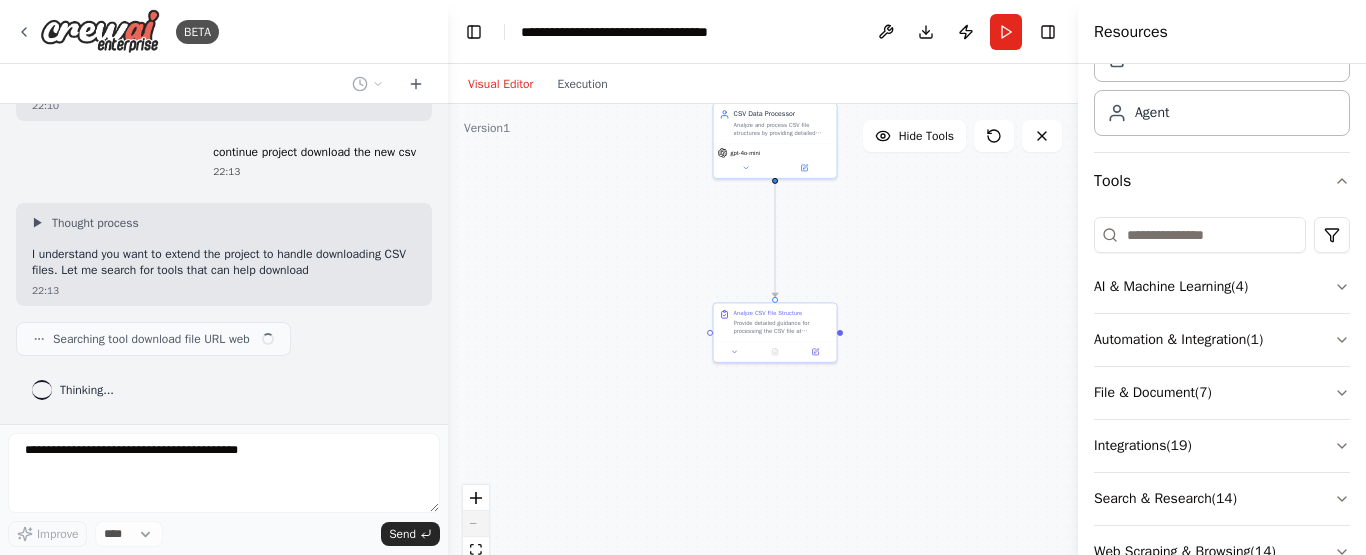 scroll, scrollTop: 2589, scrollLeft: 0, axis: vertical 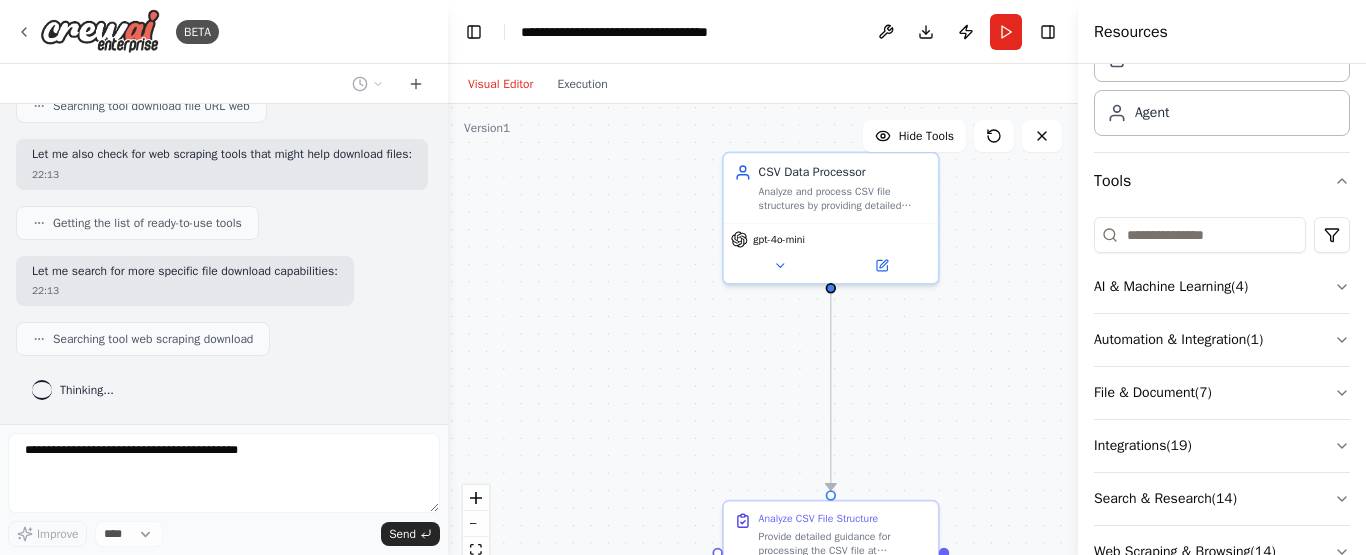 drag, startPoint x: 709, startPoint y: 184, endPoint x: 679, endPoint y: 376, distance: 194.32962 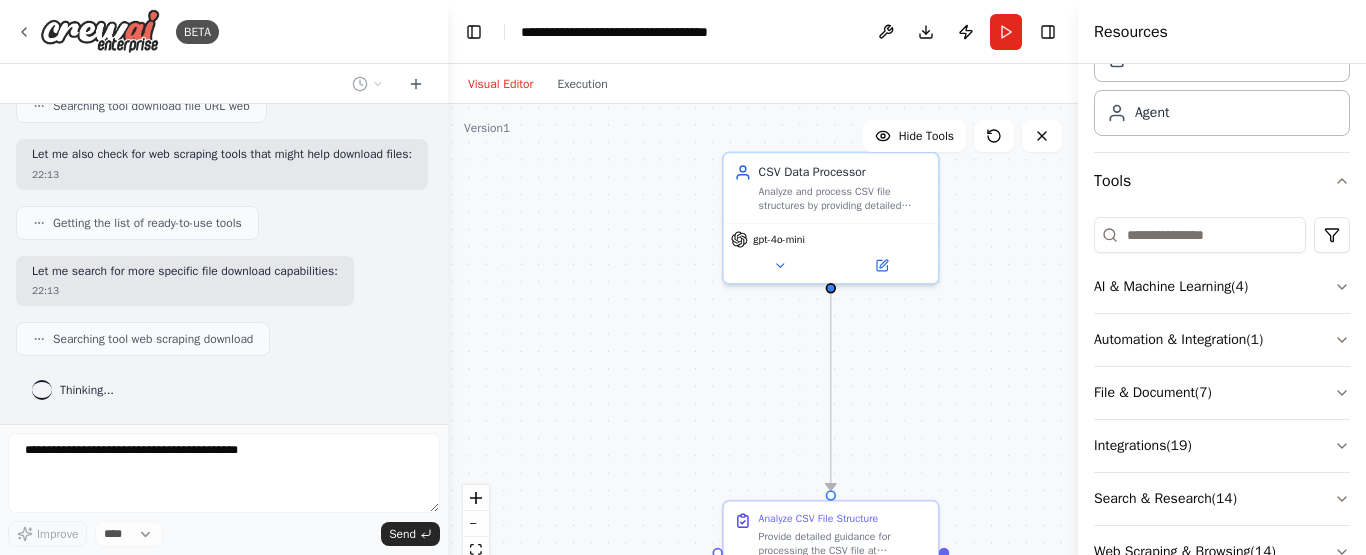 click on ".deletable-edge-delete-btn {
width: 20px;
height: 20px;
border: 0px solid #ffffff;
color: #6b7280;
background-color: #f8fafc;
cursor: pointer;
border-radius: 50%;
font-size: 12px;
padding: 3px;
display: flex;
align-items: center;
justify-content: center;
transition: all 0.2s cubic-bezier(0.4, 0, 0.2, 1);
box-shadow: 0 2px 4px rgba(0, 0, 0, 0.1);
}
.deletable-edge-delete-btn:hover {
background-color: #ef4444;
color: #ffffff;
border-color: #dc2626;
transform: scale(1.1);
box-shadow: 0 4px 12px rgba(239, 68, 68, 0.4);
}
.deletable-edge-delete-btn:active {
transform: scale(0.95);
box-shadow: 0 2px 4px rgba(239, 68, 68, 0.3);
}
CSV Data Processor gpt-4o-mini Analyze CSV File Structure" at bounding box center (763, 354) 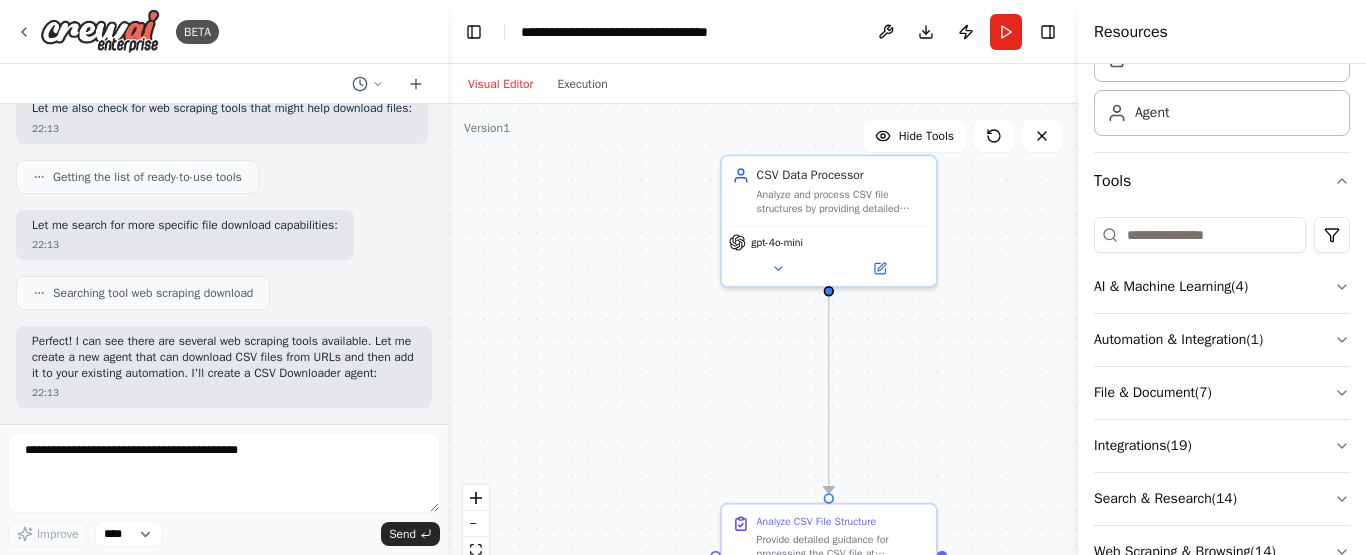 scroll, scrollTop: 3017, scrollLeft: 0, axis: vertical 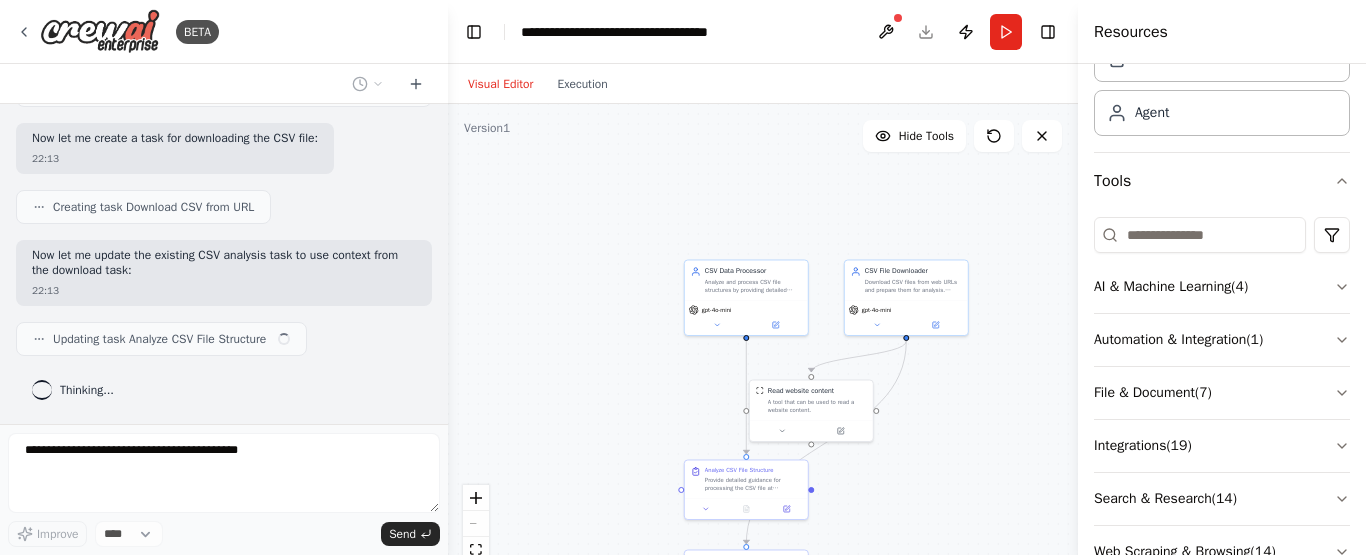 drag, startPoint x: 606, startPoint y: 411, endPoint x: 607, endPoint y: 432, distance: 21.023796 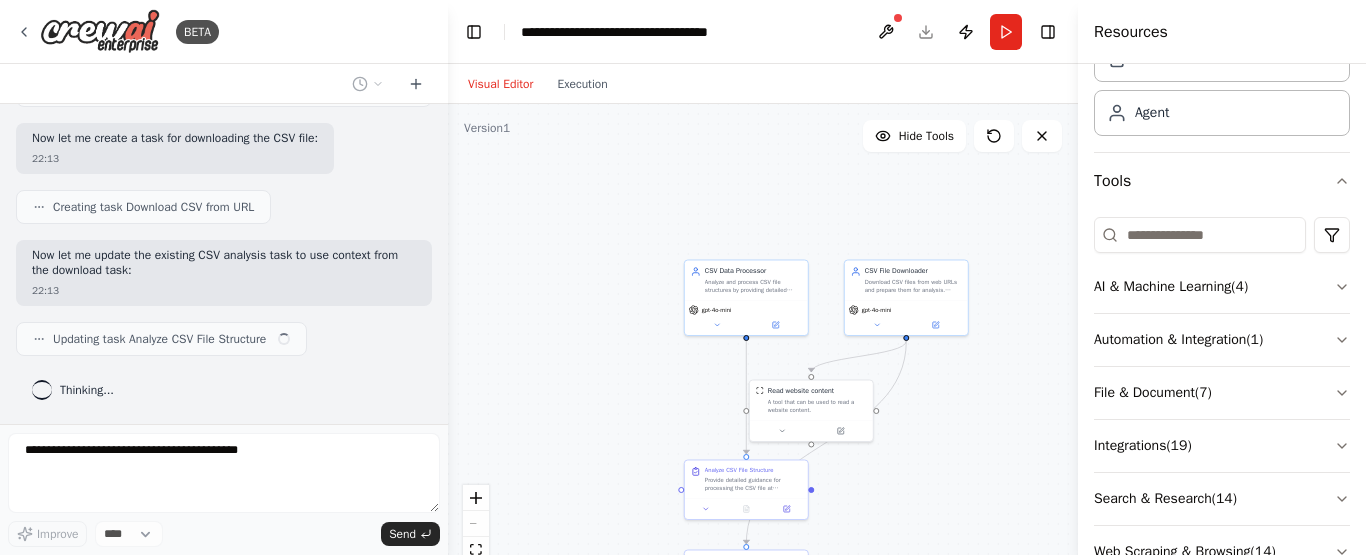 click on ".deletable-edge-delete-btn {
width: 20px;
height: 20px;
border: 0px solid #ffffff;
color: #6b7280;
background-color: #f8fafc;
cursor: pointer;
border-radius: 50%;
font-size: 12px;
padding: 3px;
display: flex;
align-items: center;
justify-content: center;
transition: all 0.2s cubic-bezier(0.4, 0, 0.2, 1);
box-shadow: 0 2px 4px rgba(0, 0, 0, 0.1);
}
.deletable-edge-delete-btn:hover {
background-color: #ef4444;
color: #ffffff;
border-color: #dc2626;
transform: scale(1.1);
box-shadow: 0 4px 12px rgba(239, 68, 68, 0.4);
}
.deletable-edge-delete-btn:active {
transform: scale(0.95);
box-shadow: 0 2px 4px rgba(239, 68, 68, 0.3);
}
CSV Data Processor gpt-4o-mini Analyze CSV File Structure gpt-4o-mini" at bounding box center [763, 354] 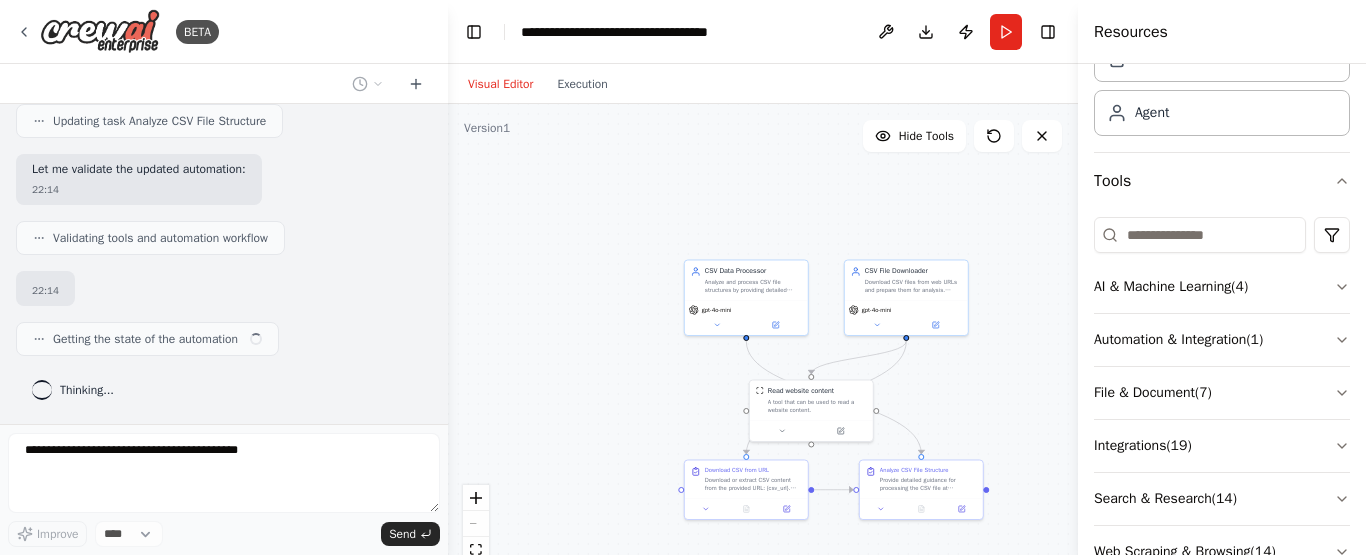 scroll, scrollTop: 3499, scrollLeft: 0, axis: vertical 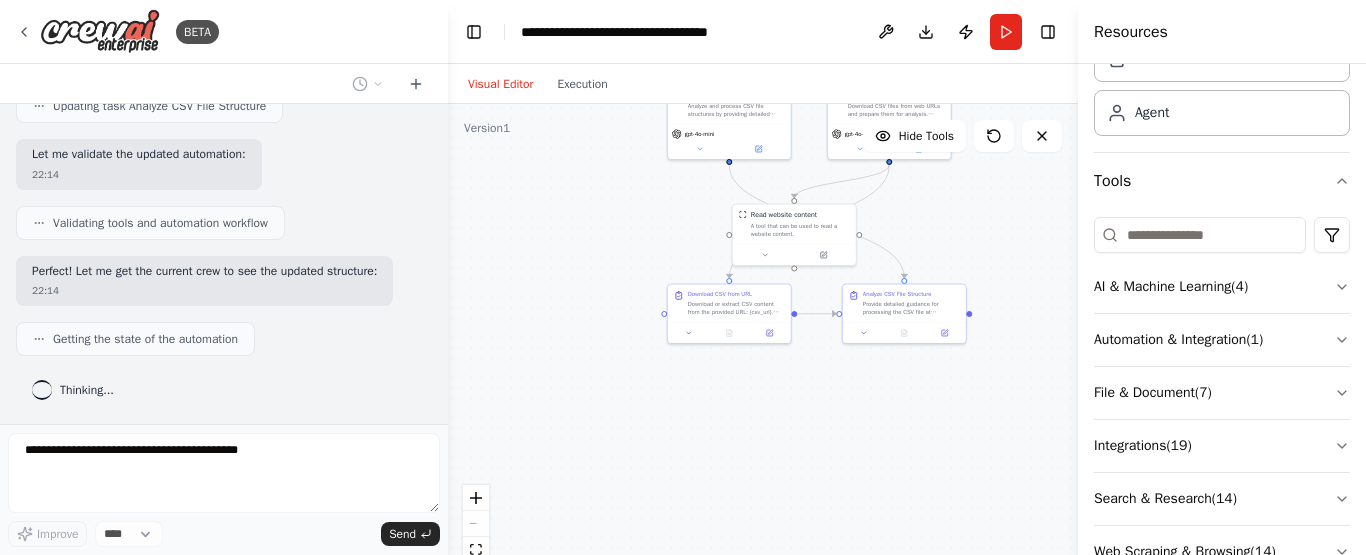 drag, startPoint x: 635, startPoint y: 412, endPoint x: 618, endPoint y: 233, distance: 179.80545 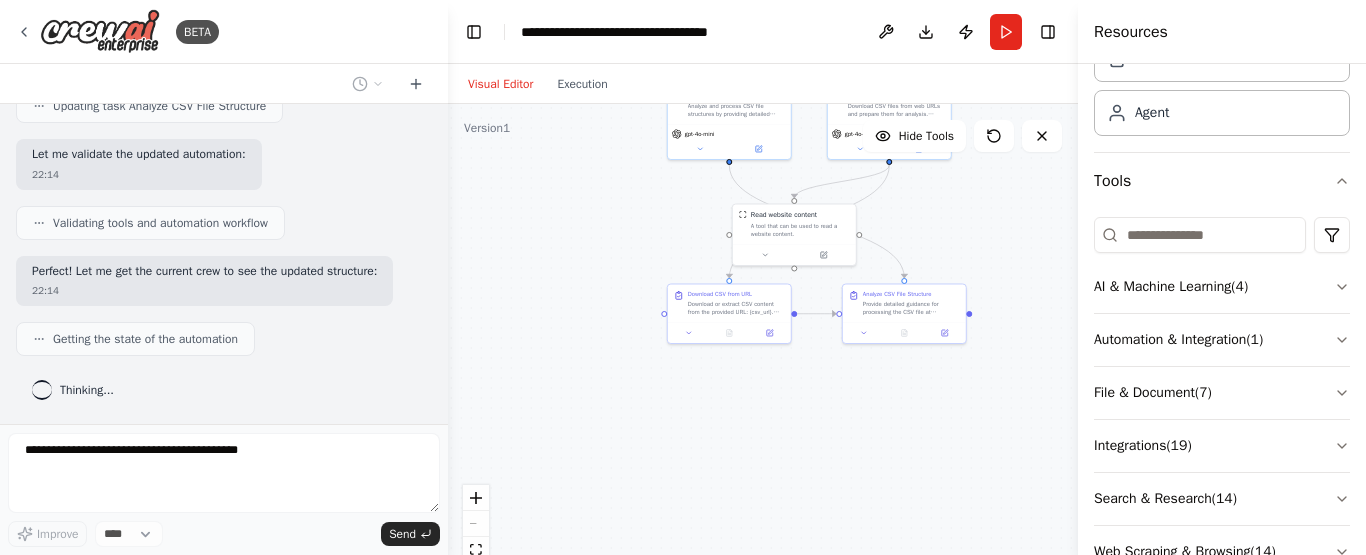 click on ".deletable-edge-delete-btn {
width: 20px;
height: 20px;
border: 0px solid #ffffff;
color: #6b7280;
background-color: #f8fafc;
cursor: pointer;
border-radius: 50%;
font-size: 12px;
padding: 3px;
display: flex;
align-items: center;
justify-content: center;
transition: all 0.2s cubic-bezier(0.4, 0, 0.2, 1);
box-shadow: 0 2px 4px rgba(0, 0, 0, 0.1);
}
.deletable-edge-delete-btn:hover {
background-color: #ef4444;
color: #ffffff;
border-color: #dc2626;
transform: scale(1.1);
box-shadow: 0 4px 12px rgba(239, 68, 68, 0.4);
}
.deletable-edge-delete-btn:active {
transform: scale(0.95);
box-shadow: 0 2px 4px rgba(239, 68, 68, 0.3);
}
CSV Data Processor gpt-4o-mini Analyze CSV File Structure gpt-4o-mini" at bounding box center (763, 354) 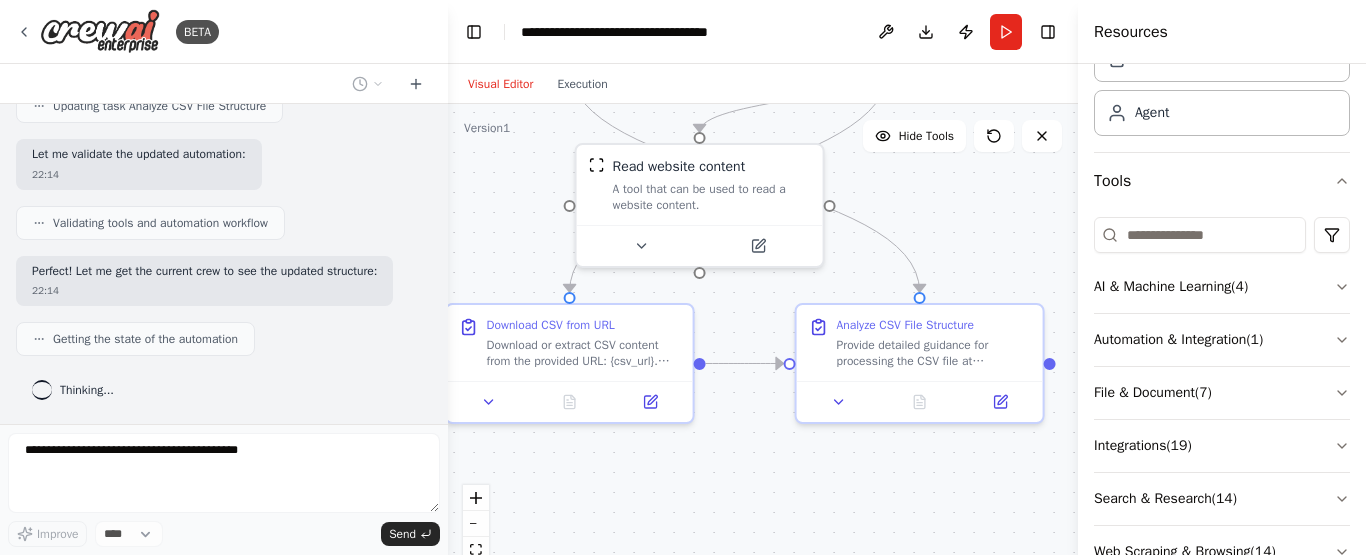 drag, startPoint x: 861, startPoint y: 472, endPoint x: 591, endPoint y: 471, distance: 270.00186 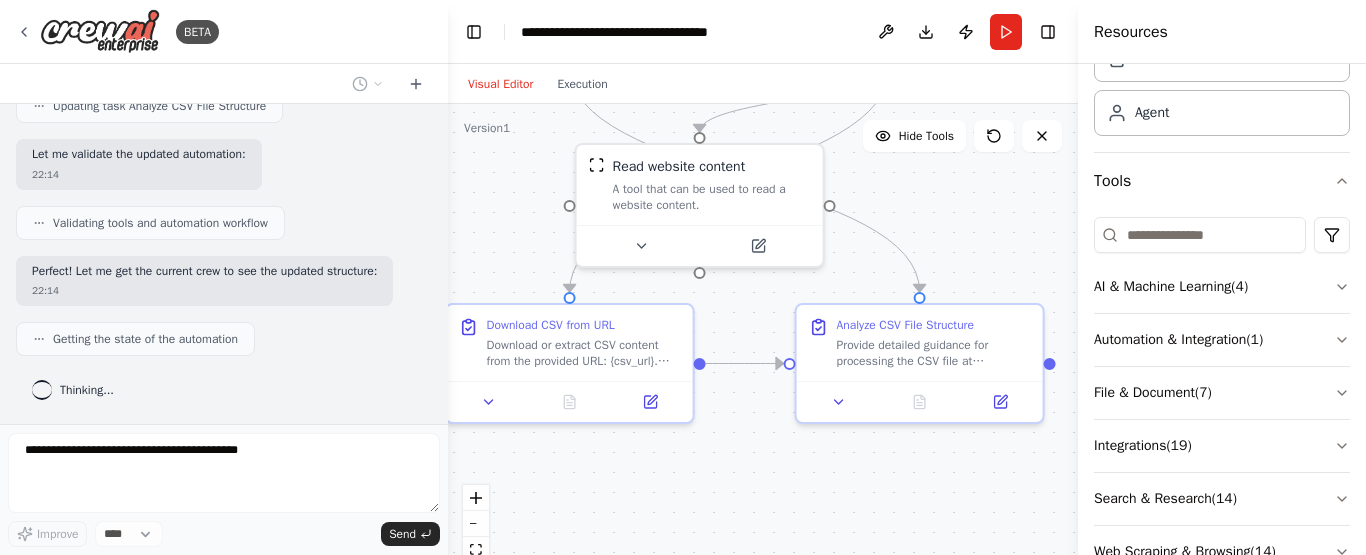 click on ".deletable-edge-delete-btn {
width: 20px;
height: 20px;
border: 0px solid #ffffff;
color: #6b7280;
background-color: #f8fafc;
cursor: pointer;
border-radius: 50%;
font-size: 12px;
padding: 3px;
display: flex;
align-items: center;
justify-content: center;
transition: all 0.2s cubic-bezier(0.4, 0, 0.2, 1);
box-shadow: 0 2px 4px rgba(0, 0, 0, 0.1);
}
.deletable-edge-delete-btn:hover {
background-color: #ef4444;
color: #ffffff;
border-color: #dc2626;
transform: scale(1.1);
box-shadow: 0 4px 12px rgba(239, 68, 68, 0.4);
}
.deletable-edge-delete-btn:active {
transform: scale(0.95);
box-shadow: 0 2px 4px rgba(239, 68, 68, 0.3);
}
CSV Data Processor gpt-4o-mini Analyze CSV File Structure gpt-4o-mini" at bounding box center (763, 354) 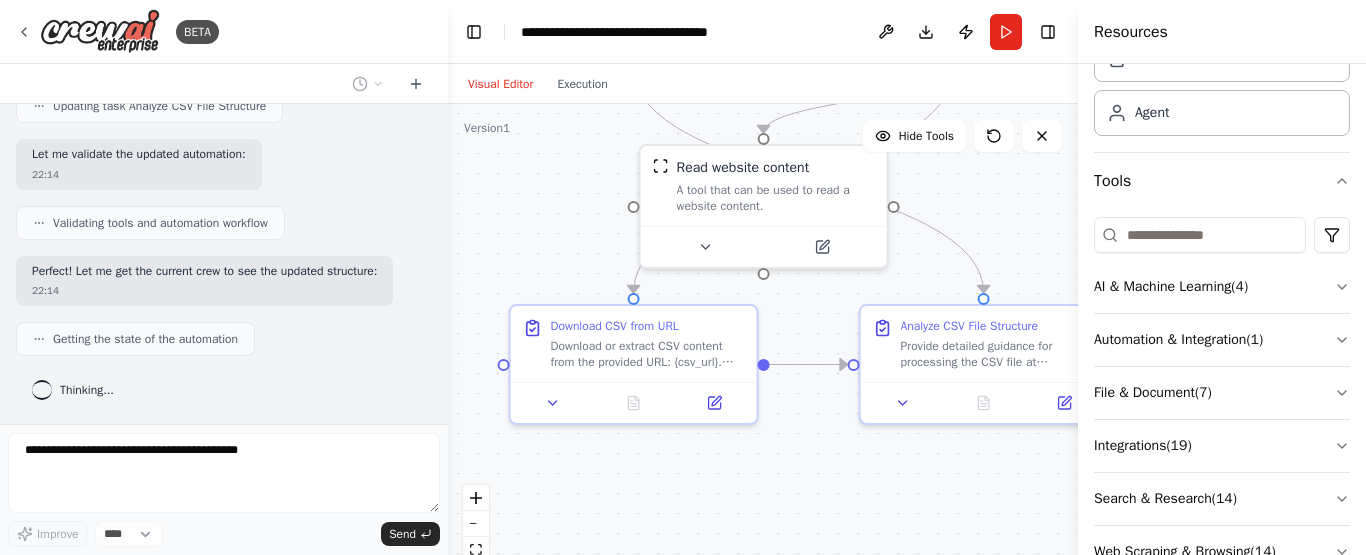 drag, startPoint x: 732, startPoint y: 454, endPoint x: 807, endPoint y: 455, distance: 75.00667 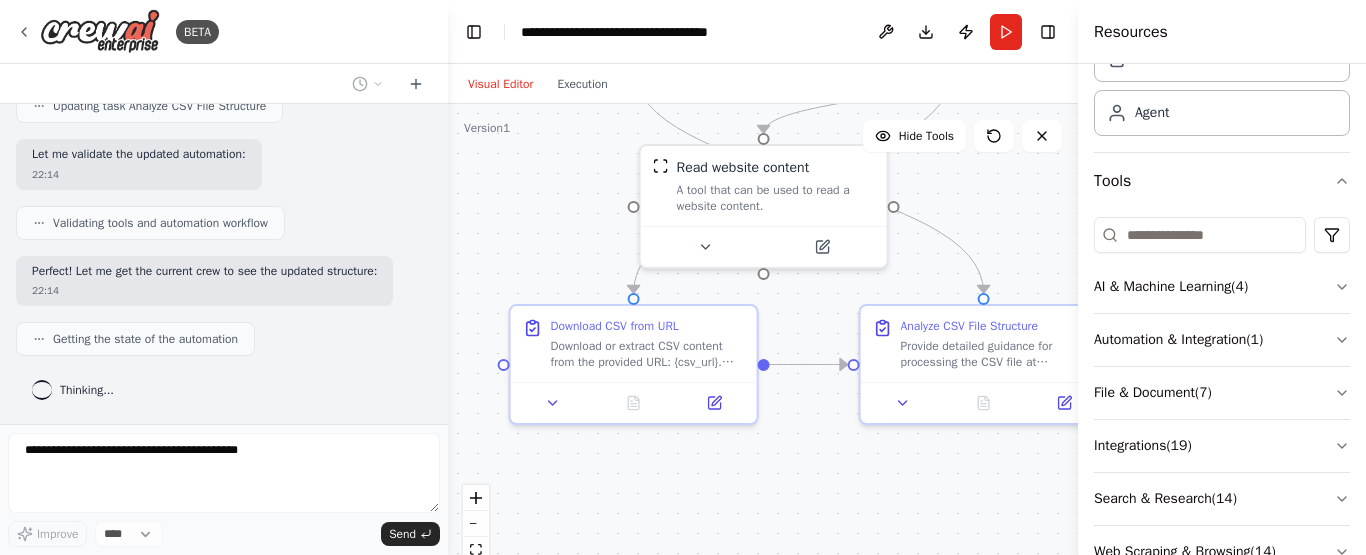 click on ".deletable-edge-delete-btn {
width: 20px;
height: 20px;
border: 0px solid #ffffff;
color: #6b7280;
background-color: #f8fafc;
cursor: pointer;
border-radius: 50%;
font-size: 12px;
padding: 3px;
display: flex;
align-items: center;
justify-content: center;
transition: all 0.2s cubic-bezier(0.4, 0, 0.2, 1);
box-shadow: 0 2px 4px rgba(0, 0, 0, 0.1);
}
.deletable-edge-delete-btn:hover {
background-color: #ef4444;
color: #ffffff;
border-color: #dc2626;
transform: scale(1.1);
box-shadow: 0 4px 12px rgba(239, 68, 68, 0.4);
}
.deletable-edge-delete-btn:active {
transform: scale(0.95);
box-shadow: 0 2px 4px rgba(239, 68, 68, 0.3);
}
CSV Data Processor gpt-4o-mini Analyze CSV File Structure gpt-4o-mini" at bounding box center (763, 354) 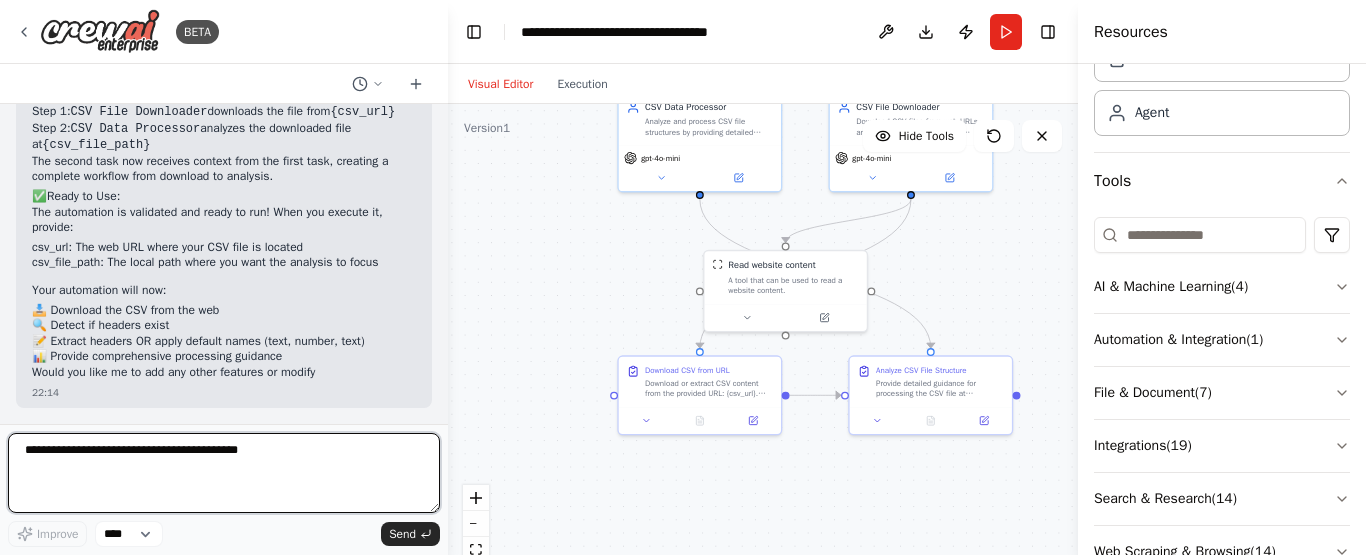 scroll, scrollTop: 4119, scrollLeft: 0, axis: vertical 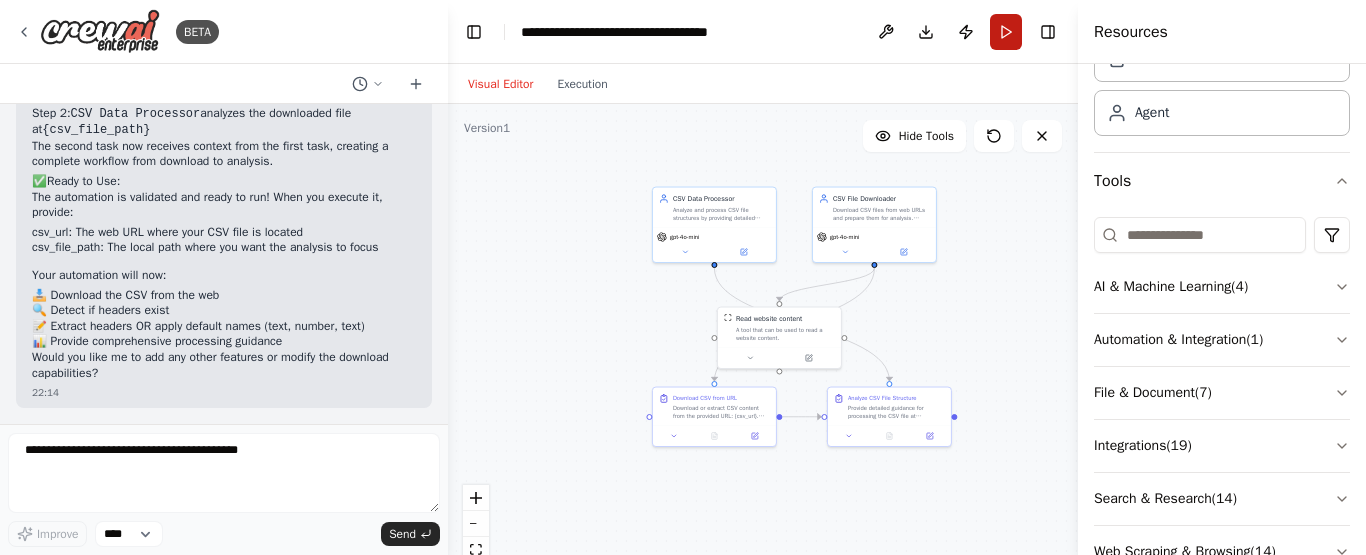 click on "Run" at bounding box center (1006, 32) 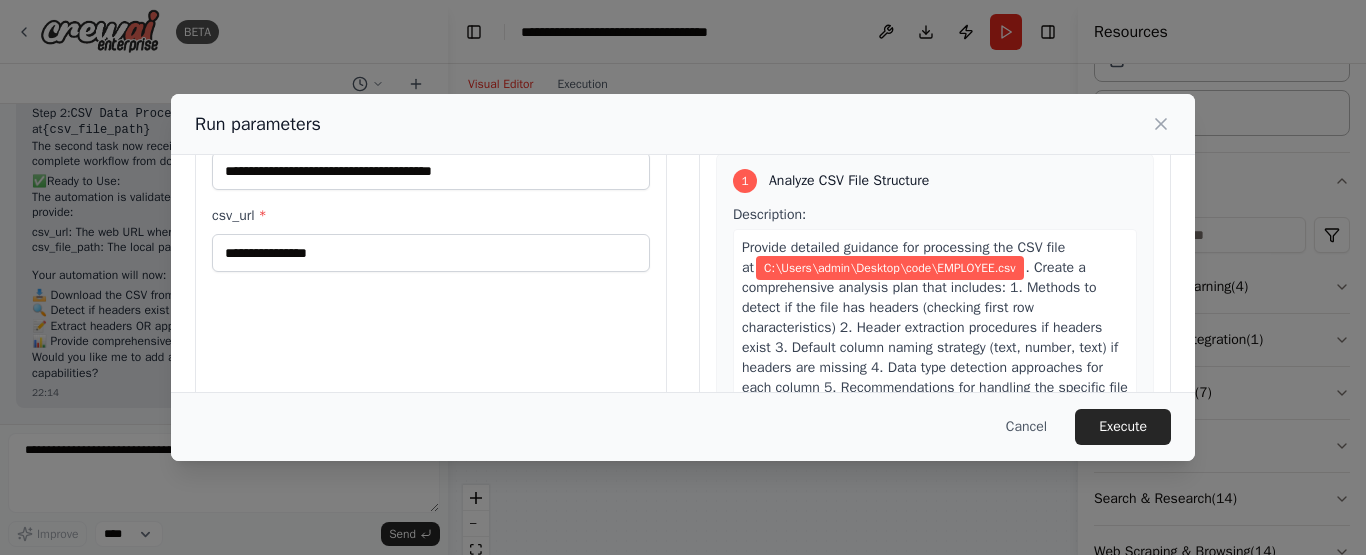 scroll, scrollTop: 0, scrollLeft: 0, axis: both 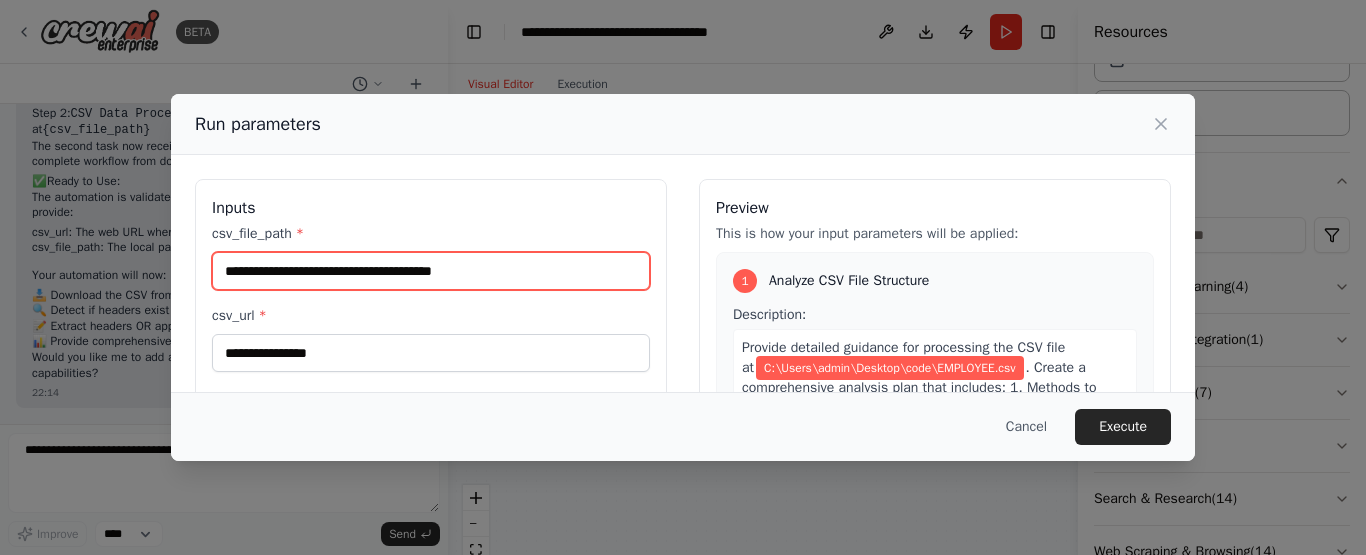 click on "**********" at bounding box center (431, 271) 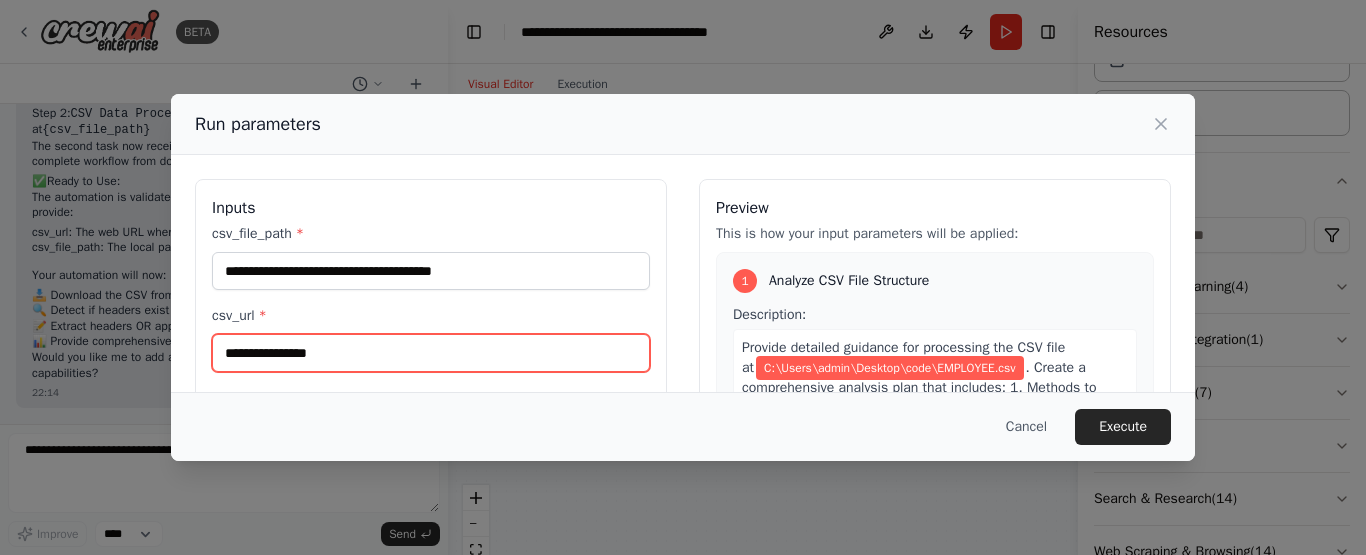 click on "csv_url *" at bounding box center [431, 353] 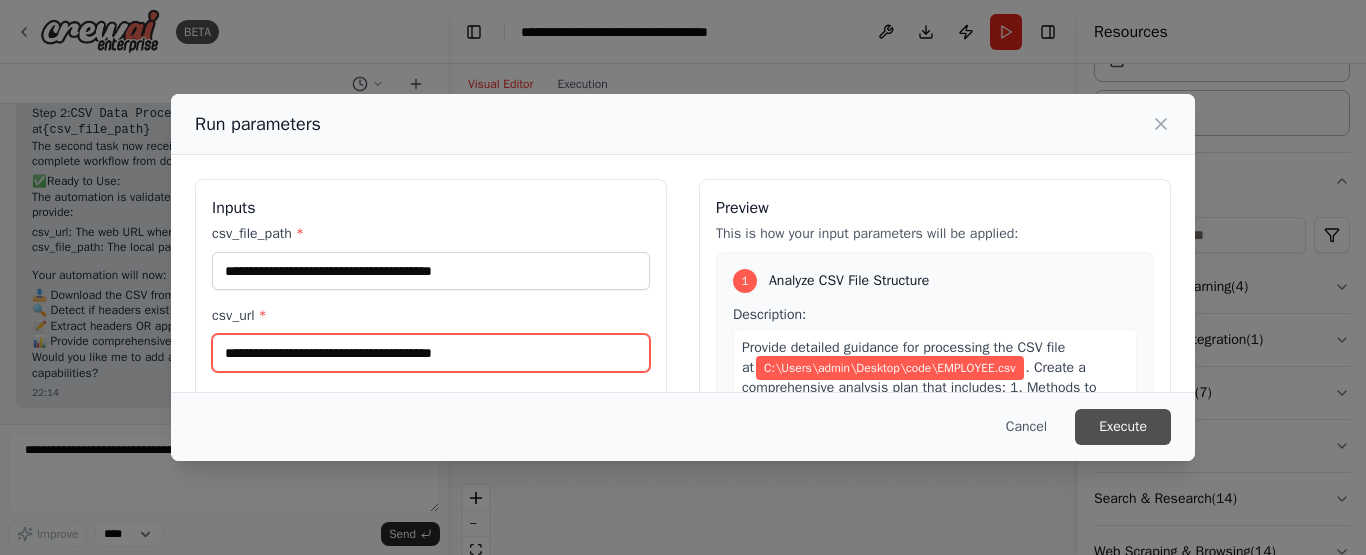 type on "**********" 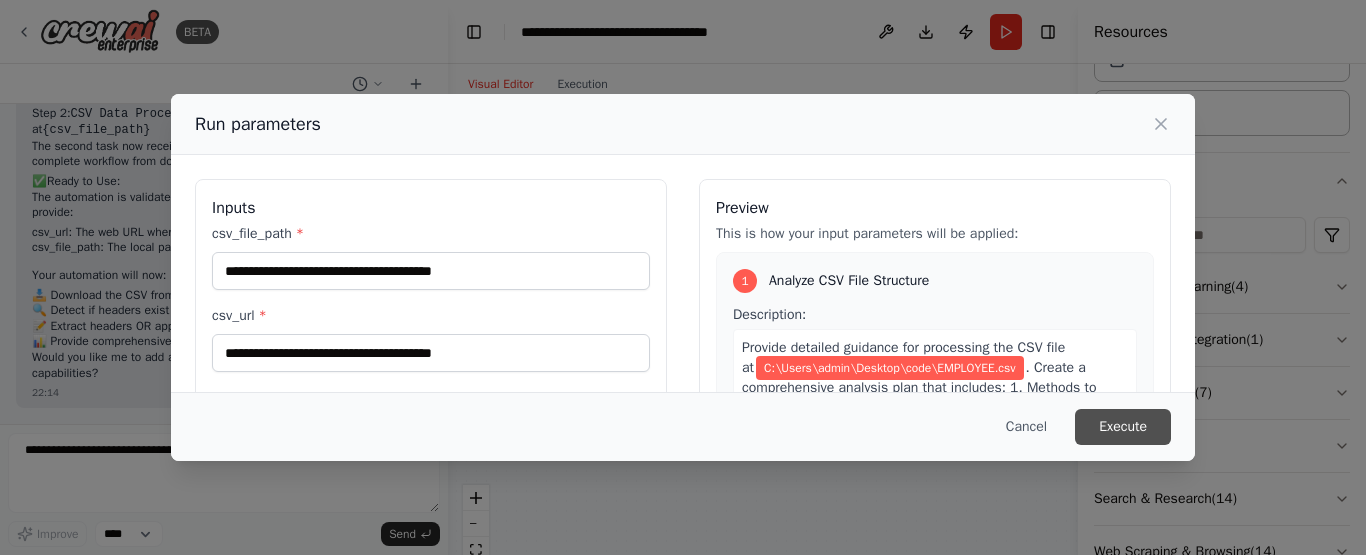 click on "Execute" at bounding box center [1123, 427] 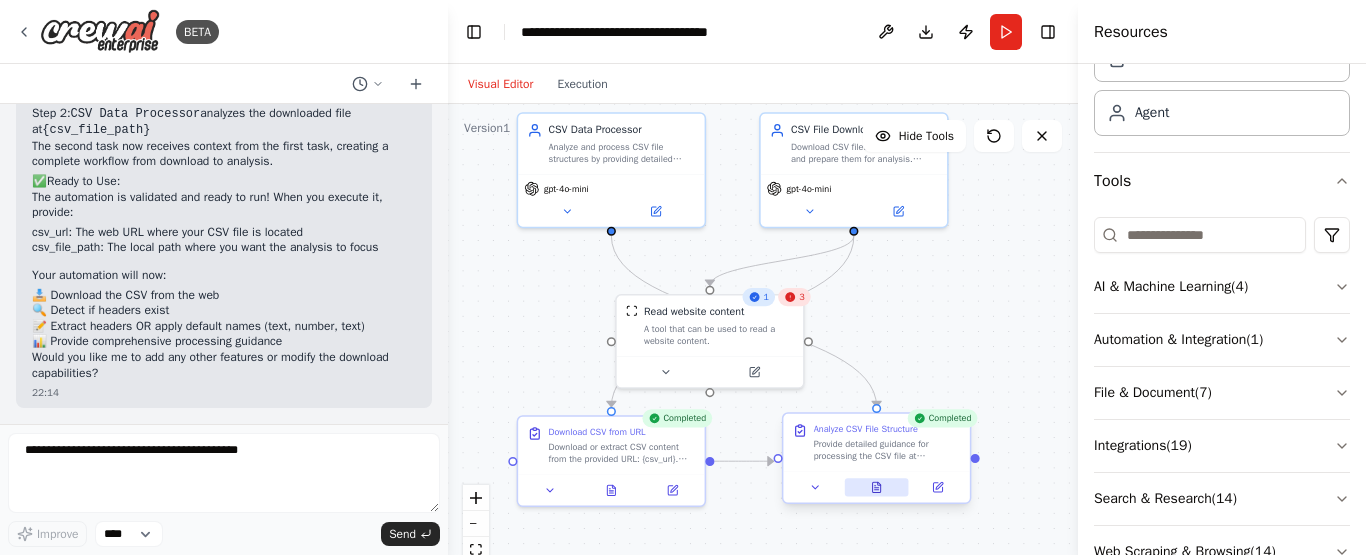 click at bounding box center [877, 487] 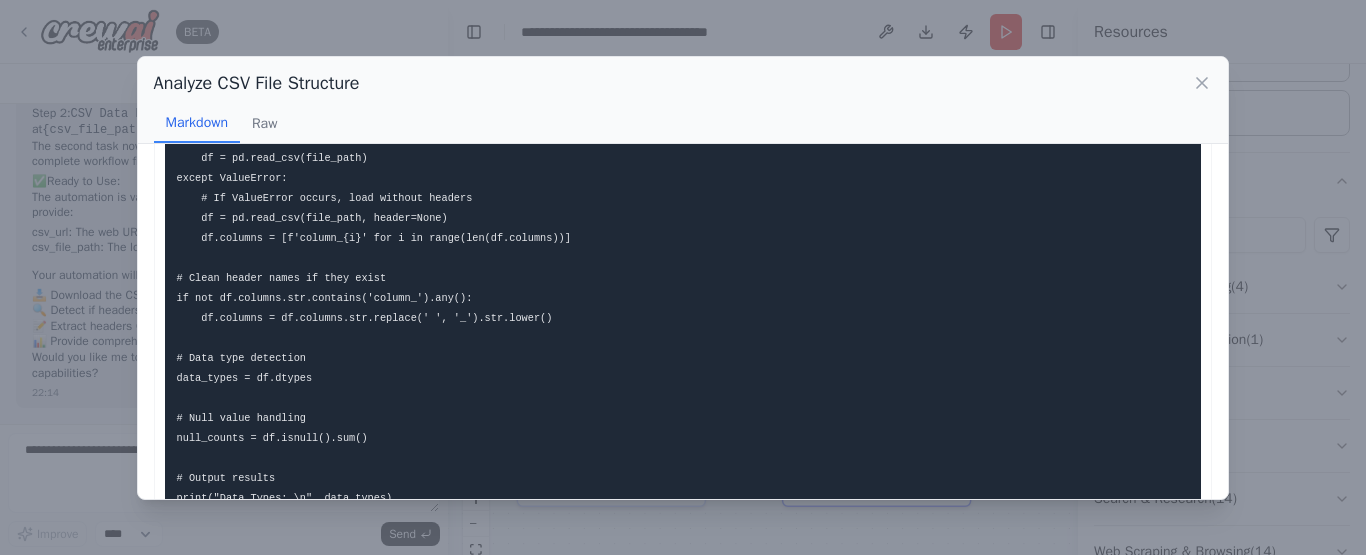 scroll, scrollTop: 2243, scrollLeft: 0, axis: vertical 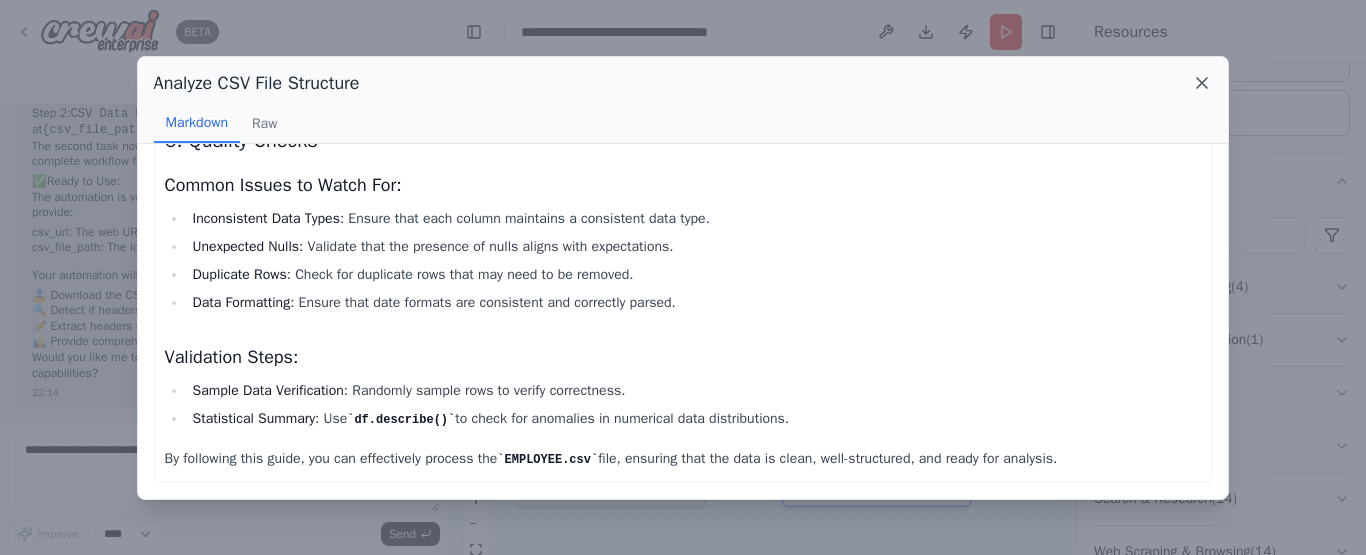 click 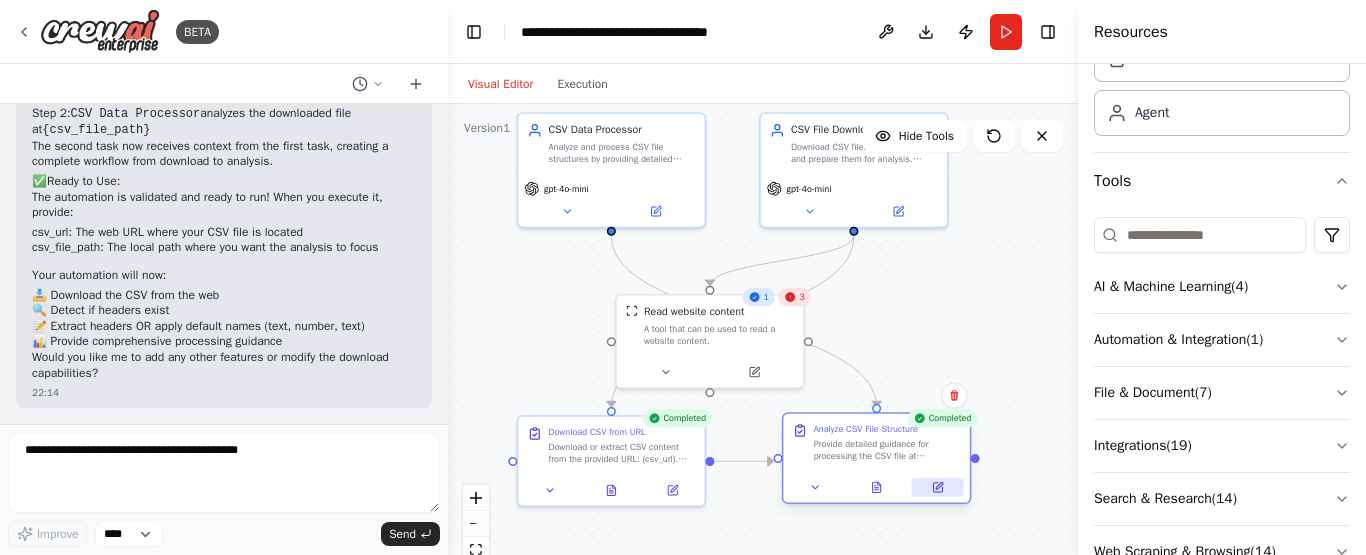 click at bounding box center (938, 487) 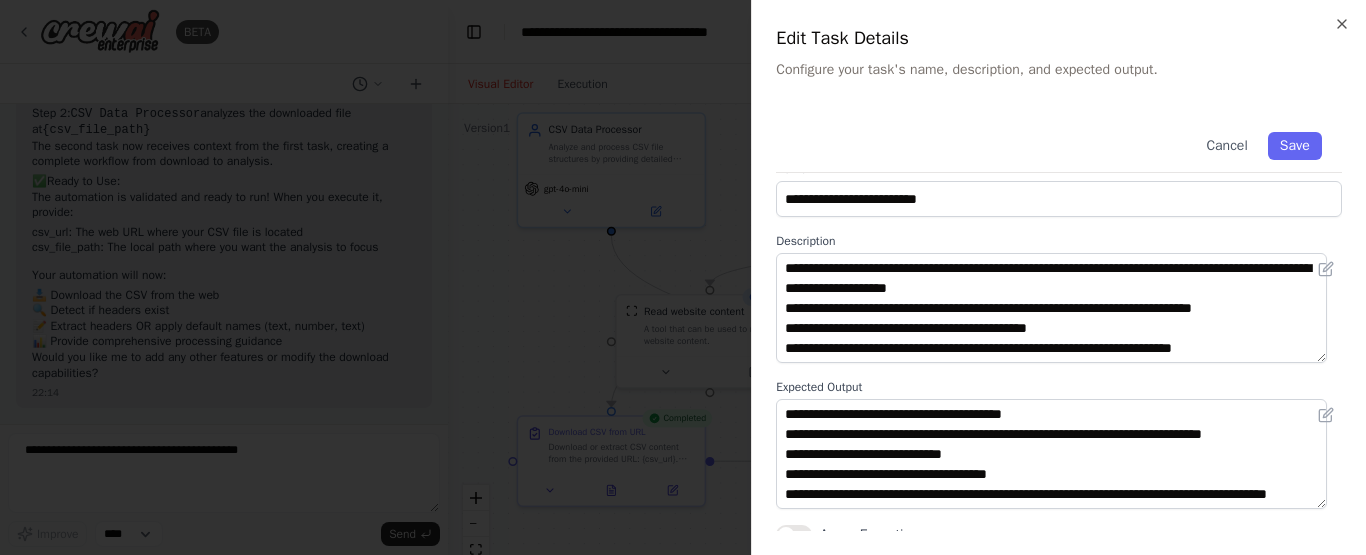 scroll, scrollTop: 42, scrollLeft: 0, axis: vertical 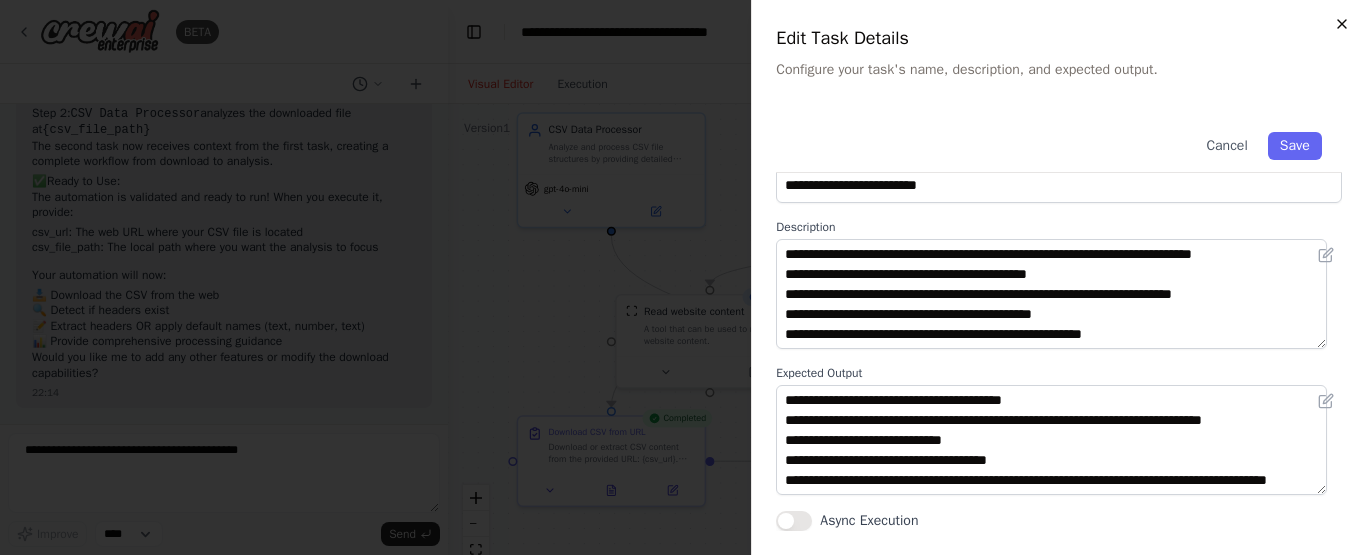 click 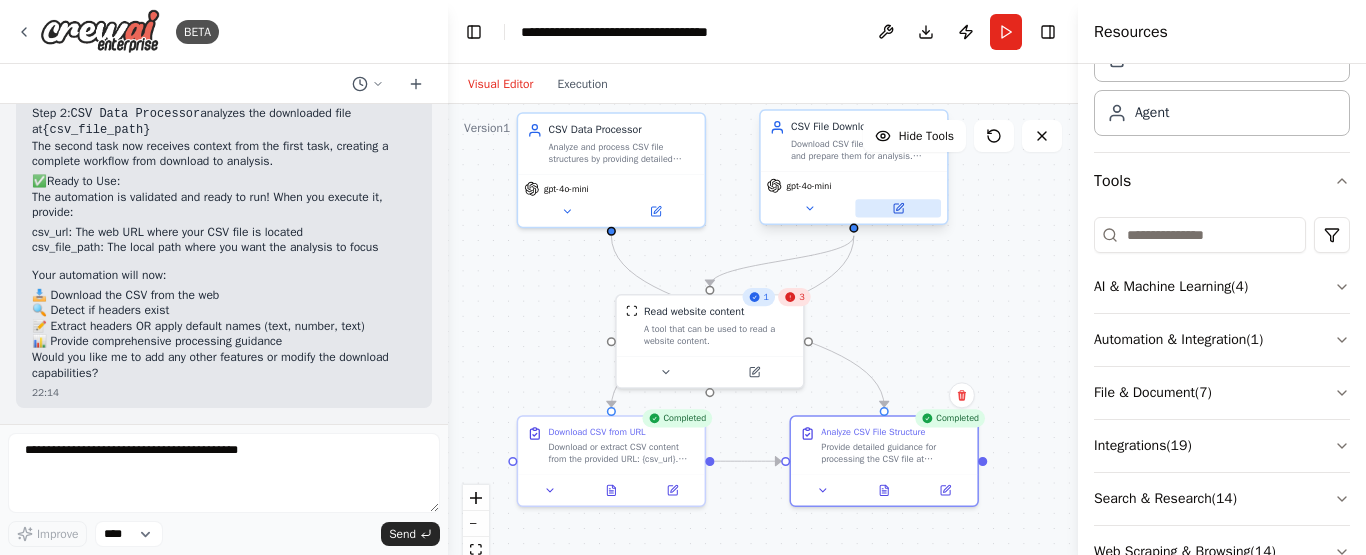 click 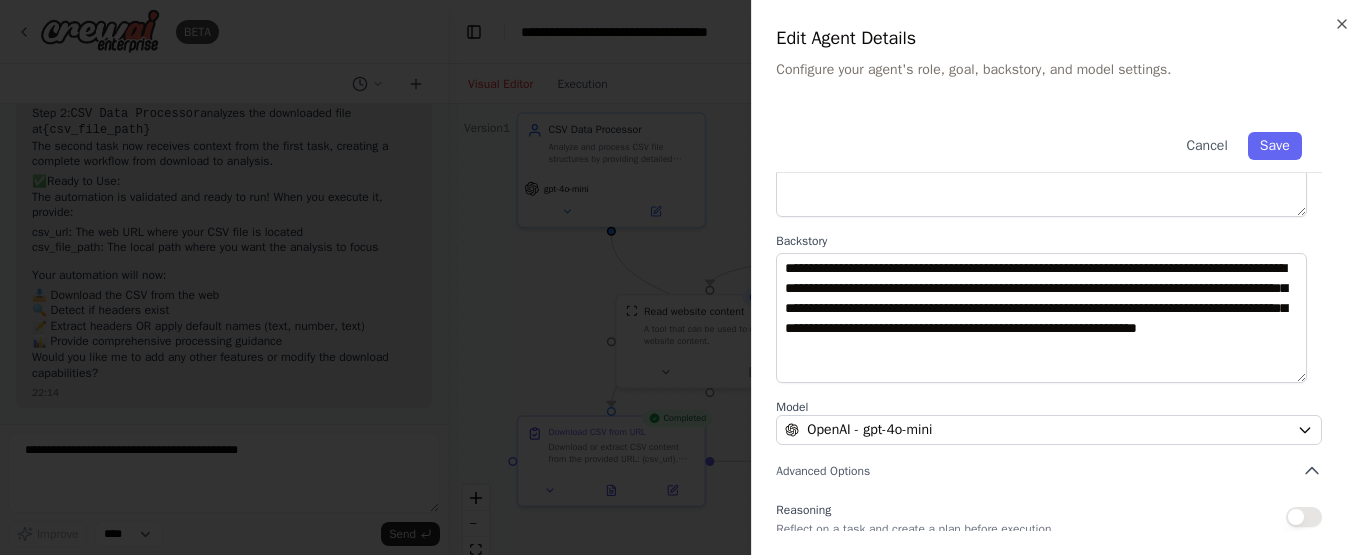 scroll, scrollTop: 351, scrollLeft: 0, axis: vertical 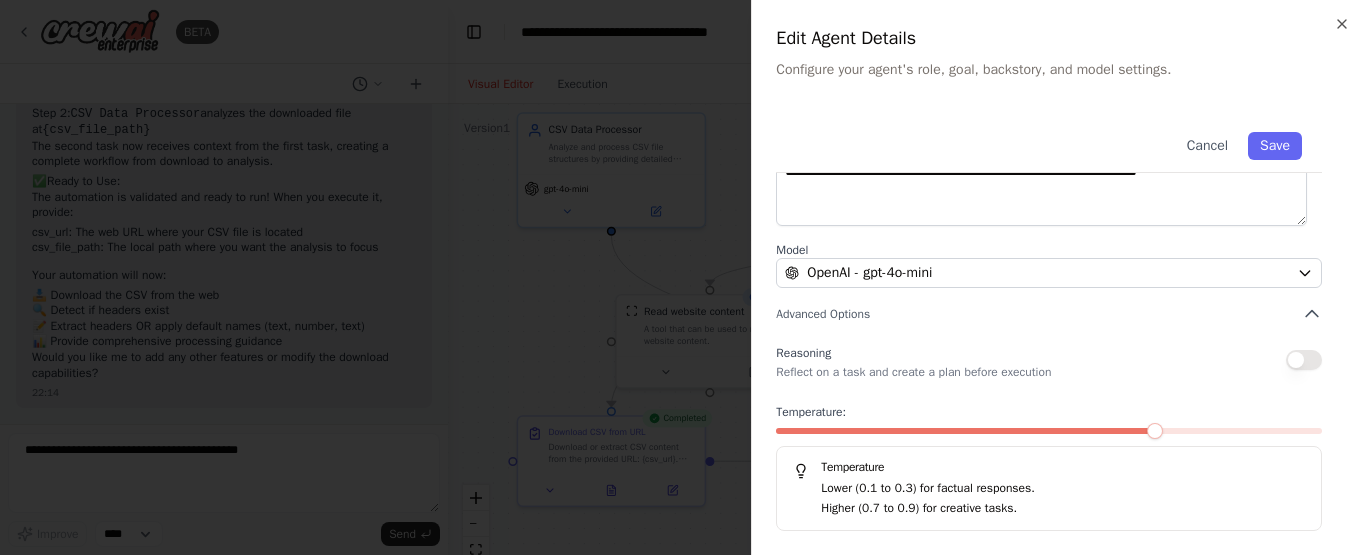 click on "Edit Agent Details" at bounding box center [1059, 38] 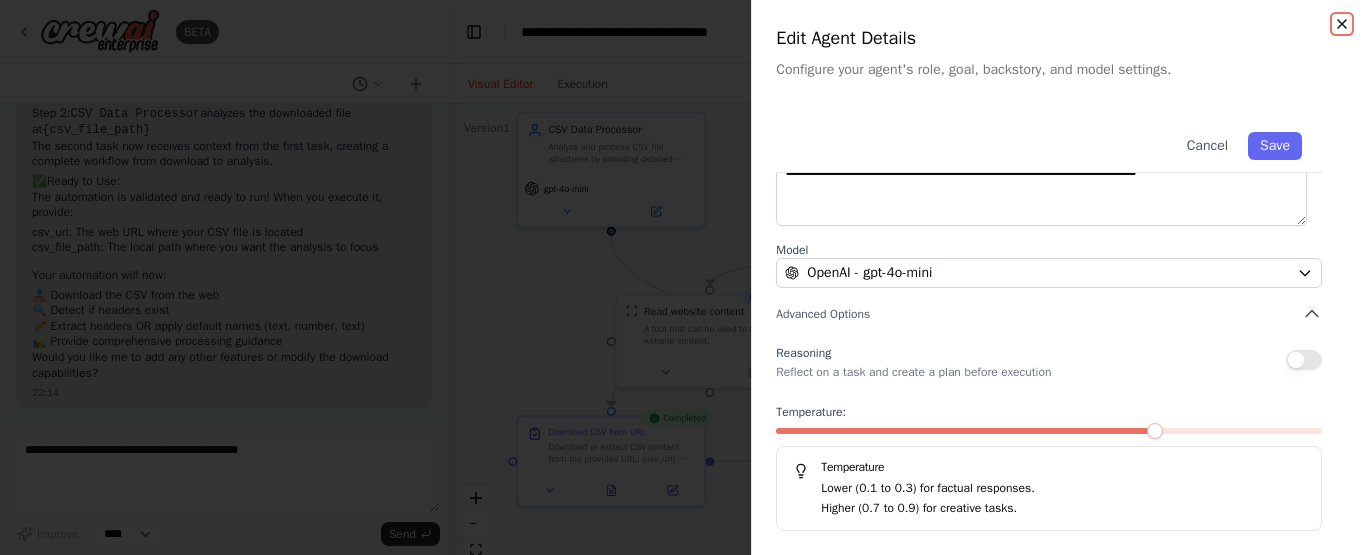 click 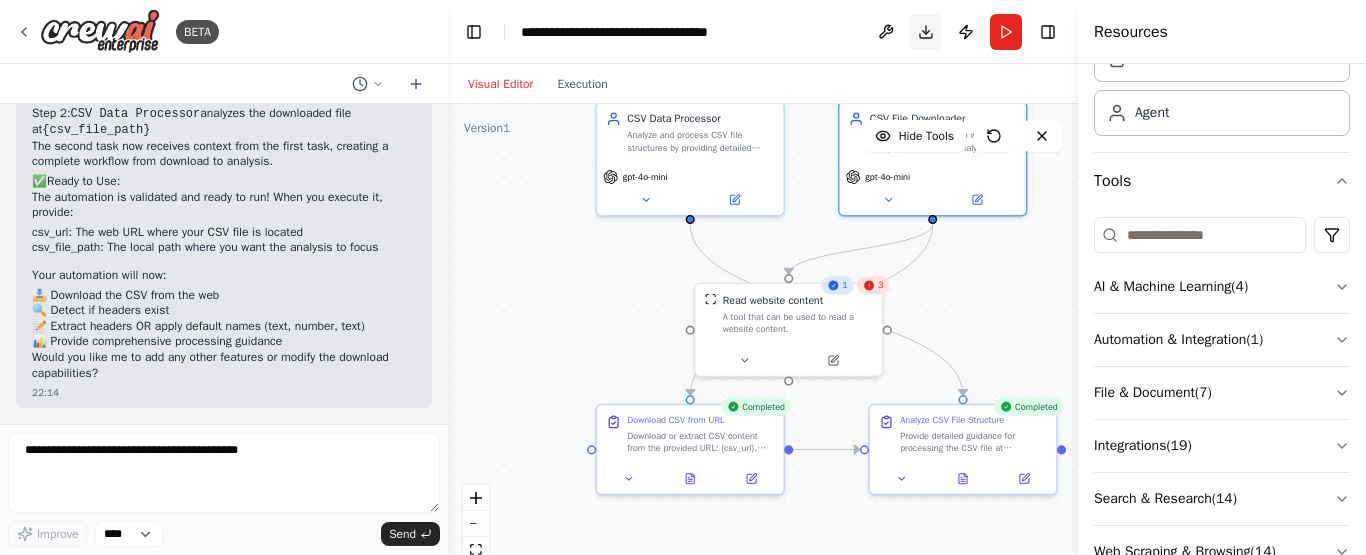 click on "Download" at bounding box center (926, 32) 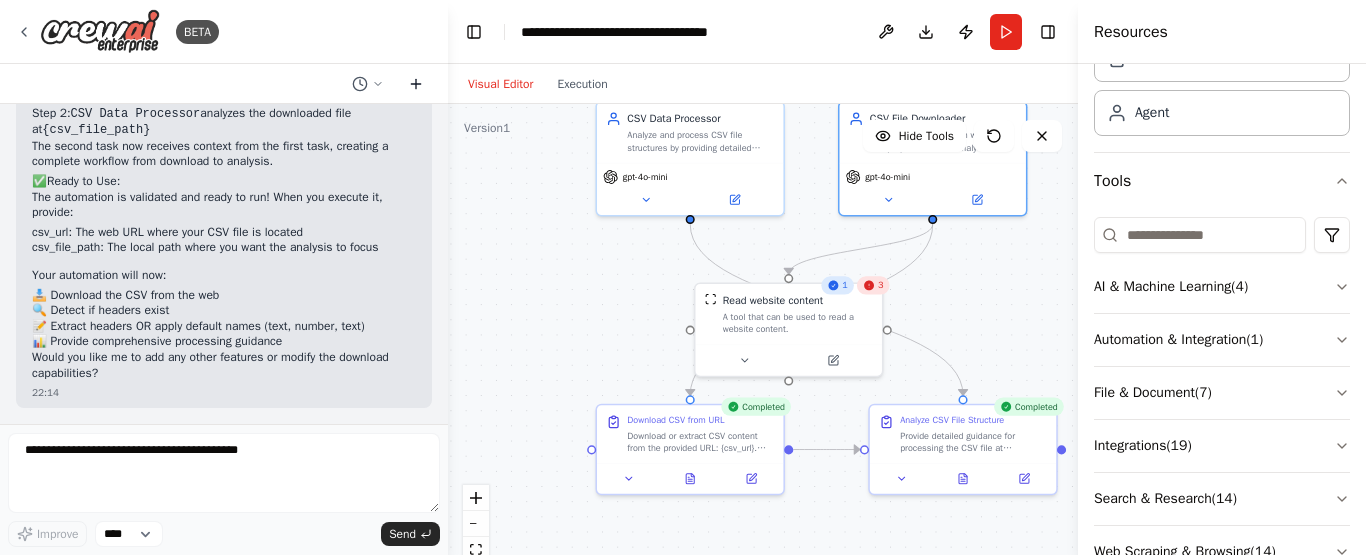 click 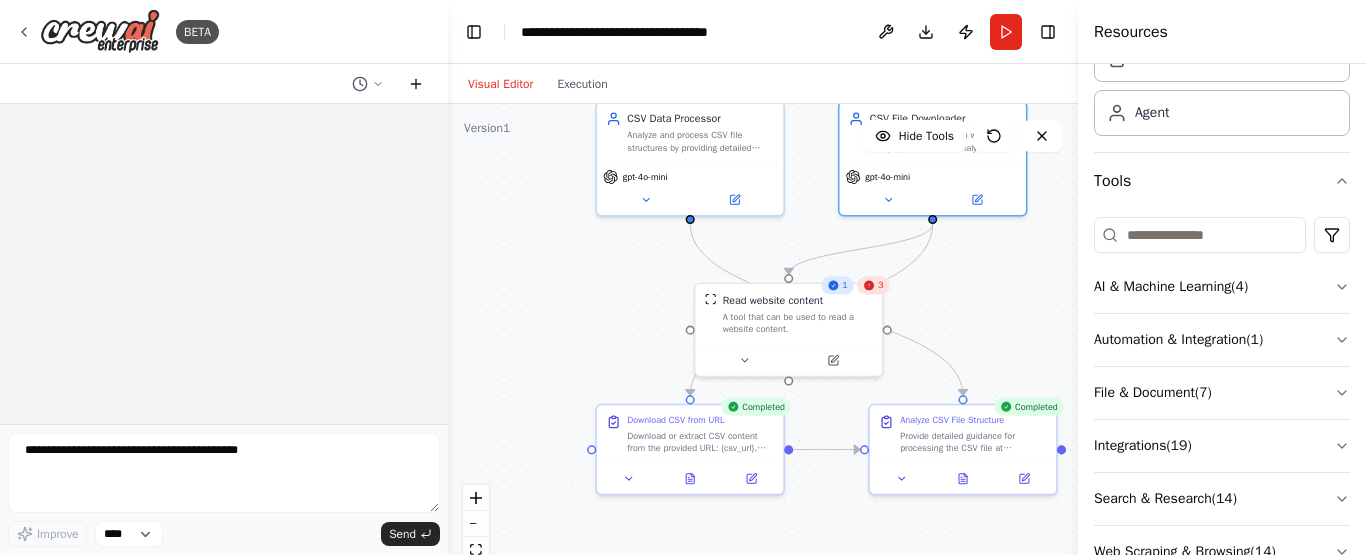 scroll, scrollTop: 0, scrollLeft: 0, axis: both 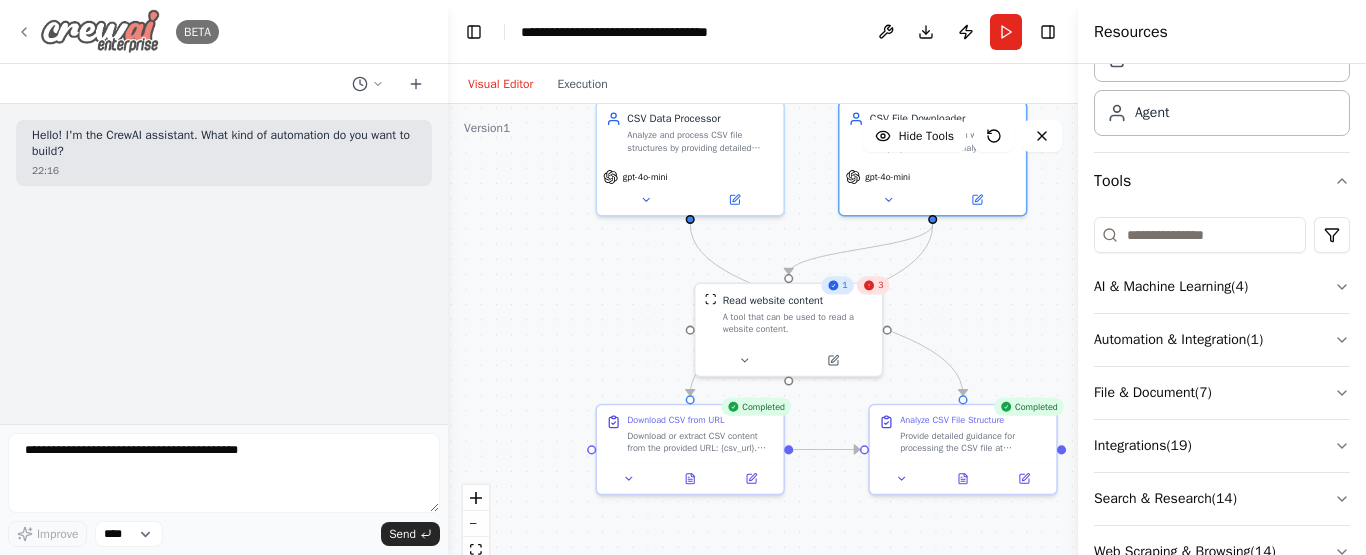 click 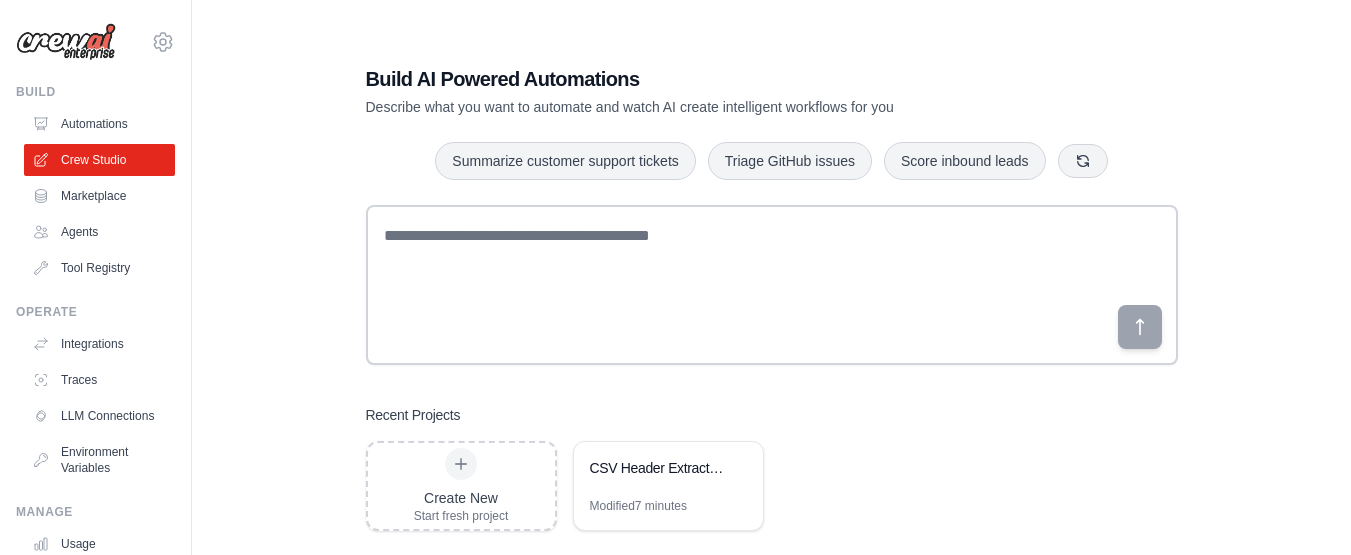 click at bounding box center (772, 285) 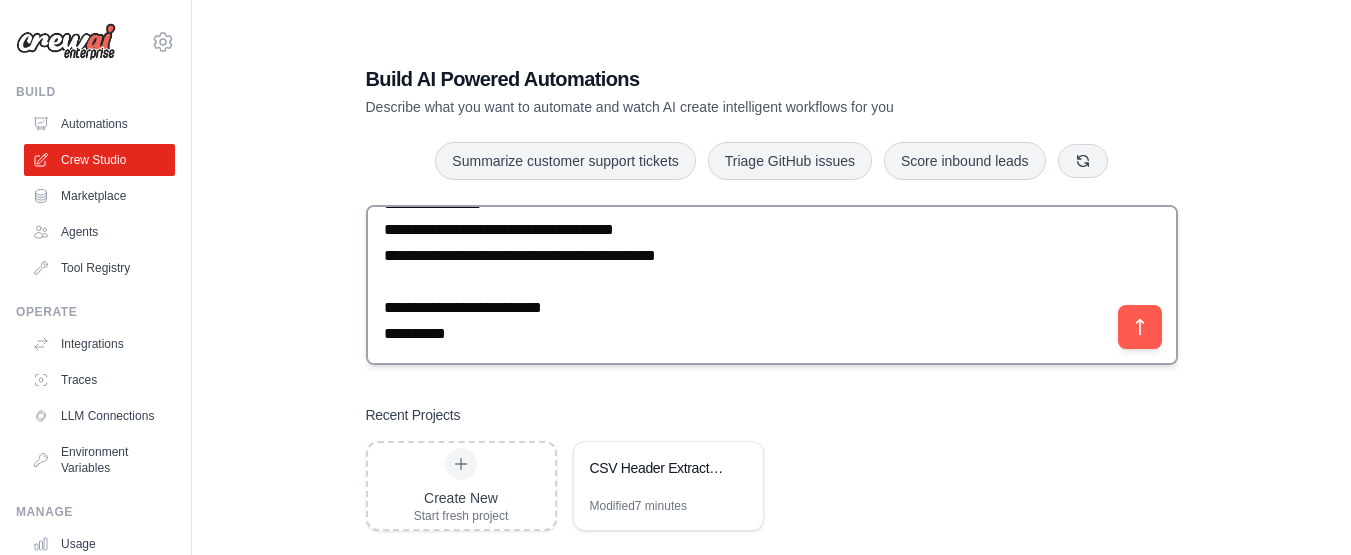 scroll, scrollTop: 15320, scrollLeft: 0, axis: vertical 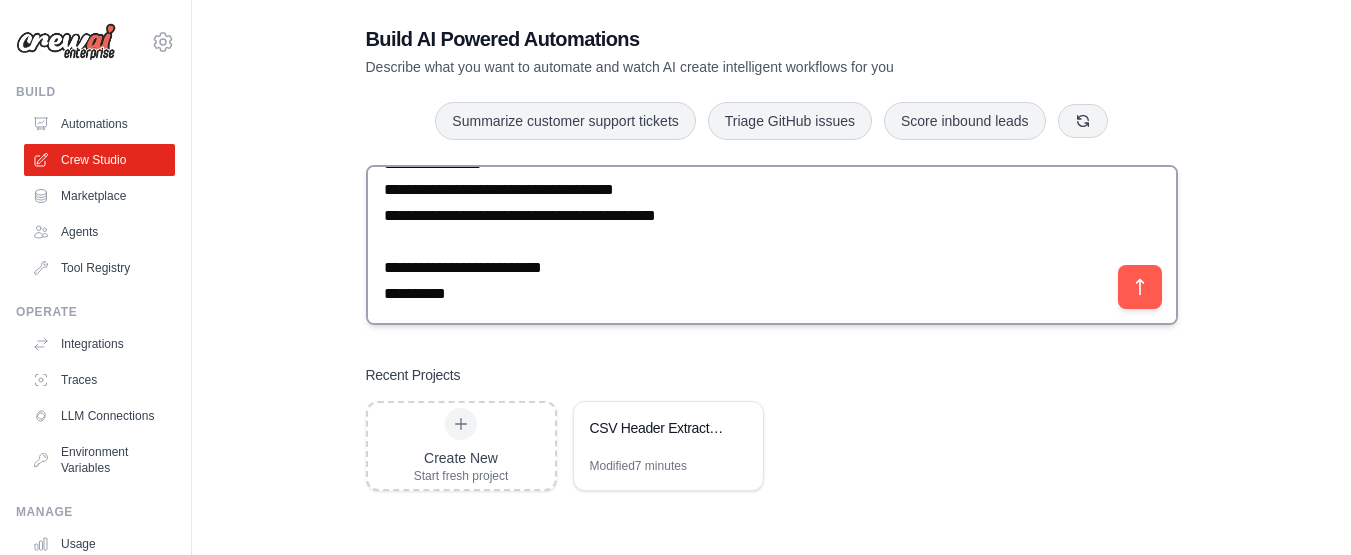 click at bounding box center (772, 245) 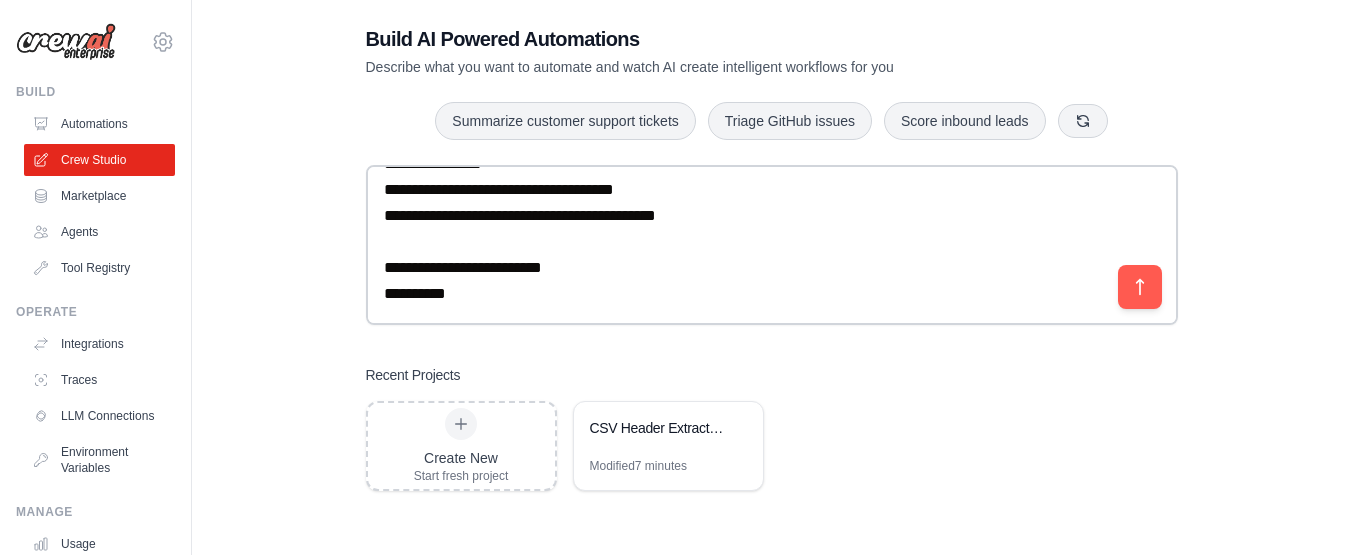 scroll, scrollTop: 15320, scrollLeft: 0, axis: vertical 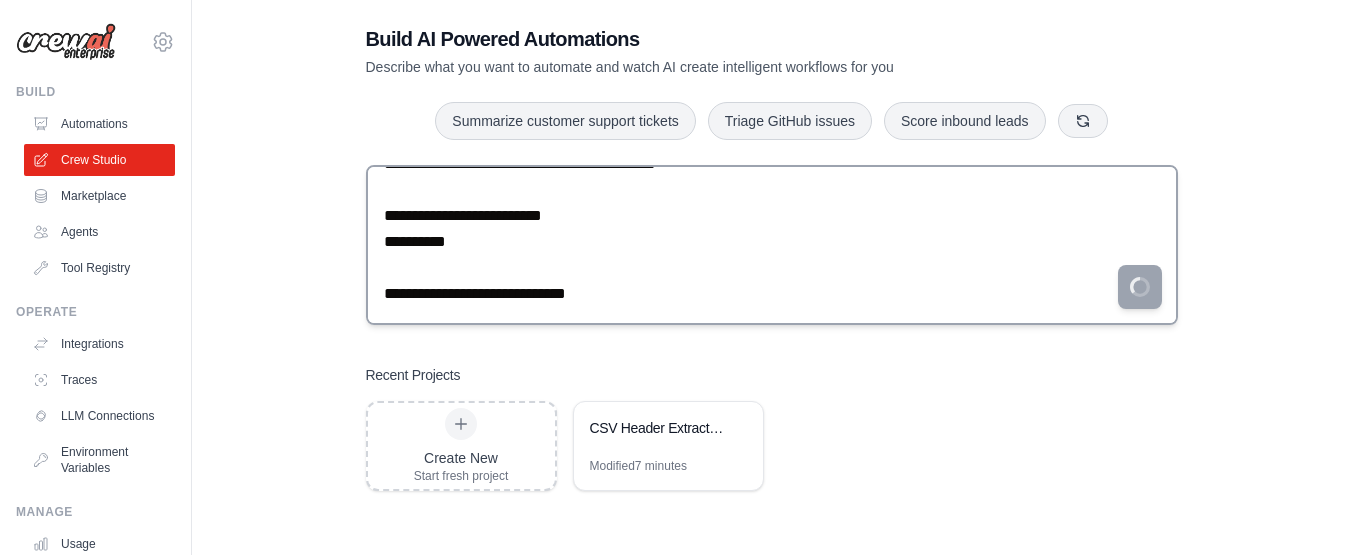 type on "**********" 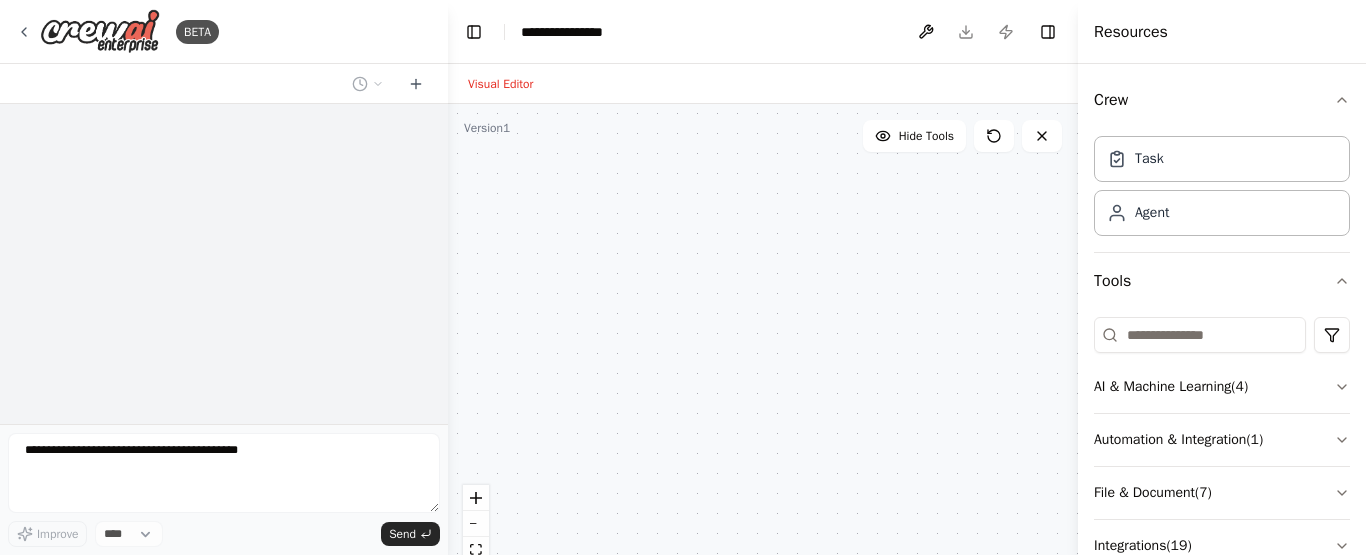 scroll, scrollTop: 0, scrollLeft: 0, axis: both 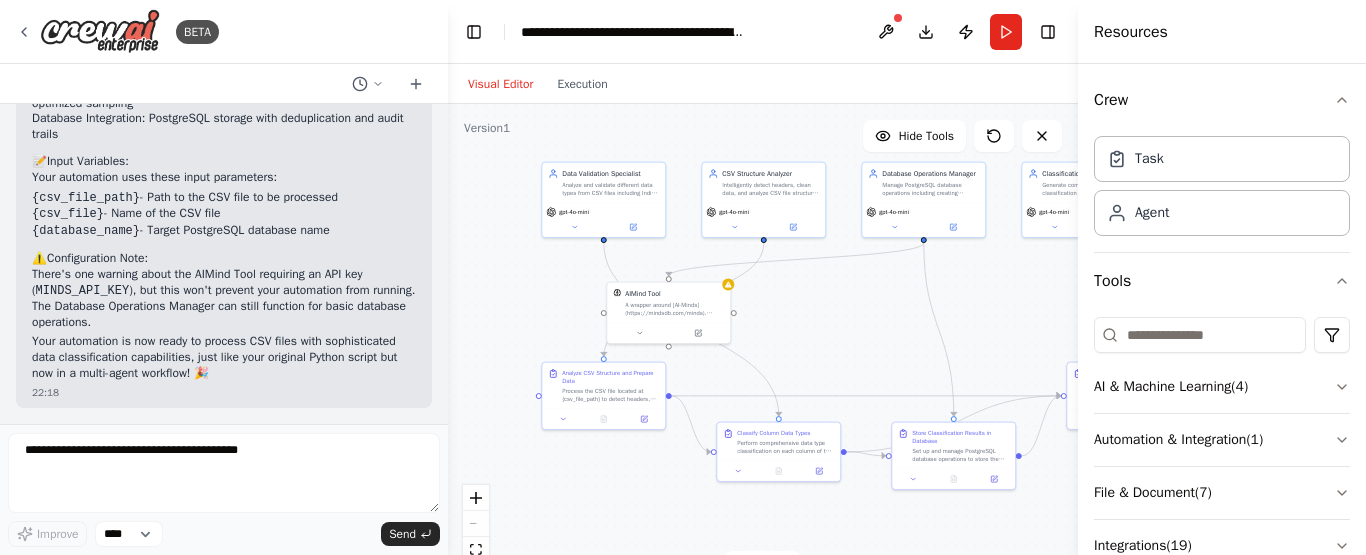 drag, startPoint x: 654, startPoint y: 375, endPoint x: 463, endPoint y: 261, distance: 222.43427 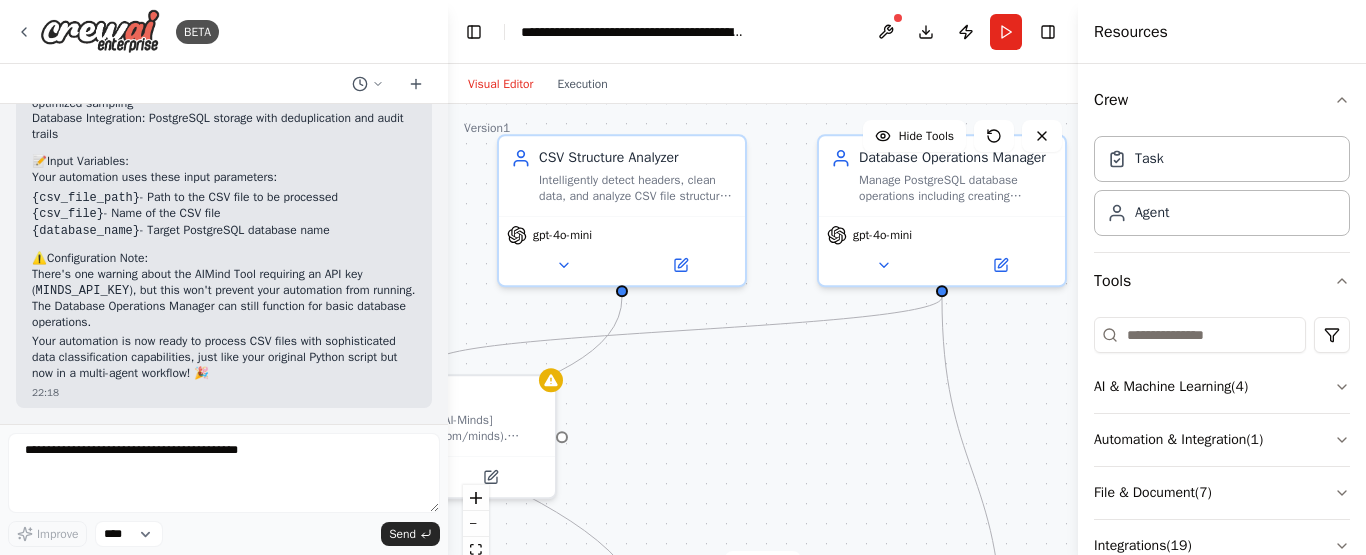 drag, startPoint x: 669, startPoint y: 245, endPoint x: 482, endPoint y: 302, distance: 195.49425 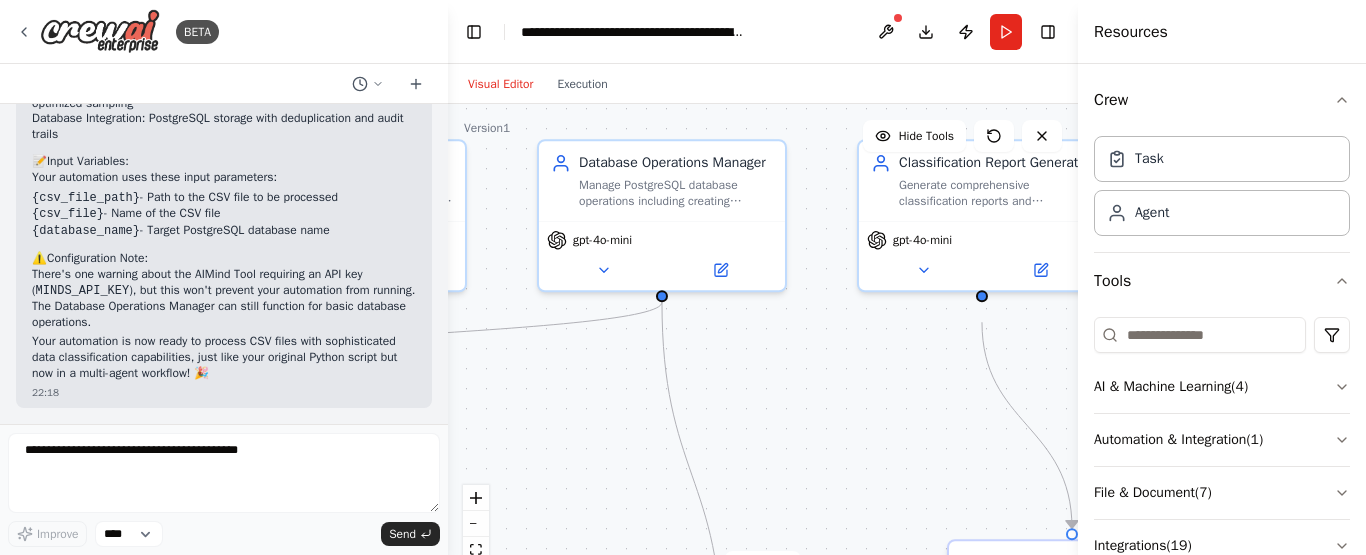 drag, startPoint x: 875, startPoint y: 367, endPoint x: 611, endPoint y: 369, distance: 264.00757 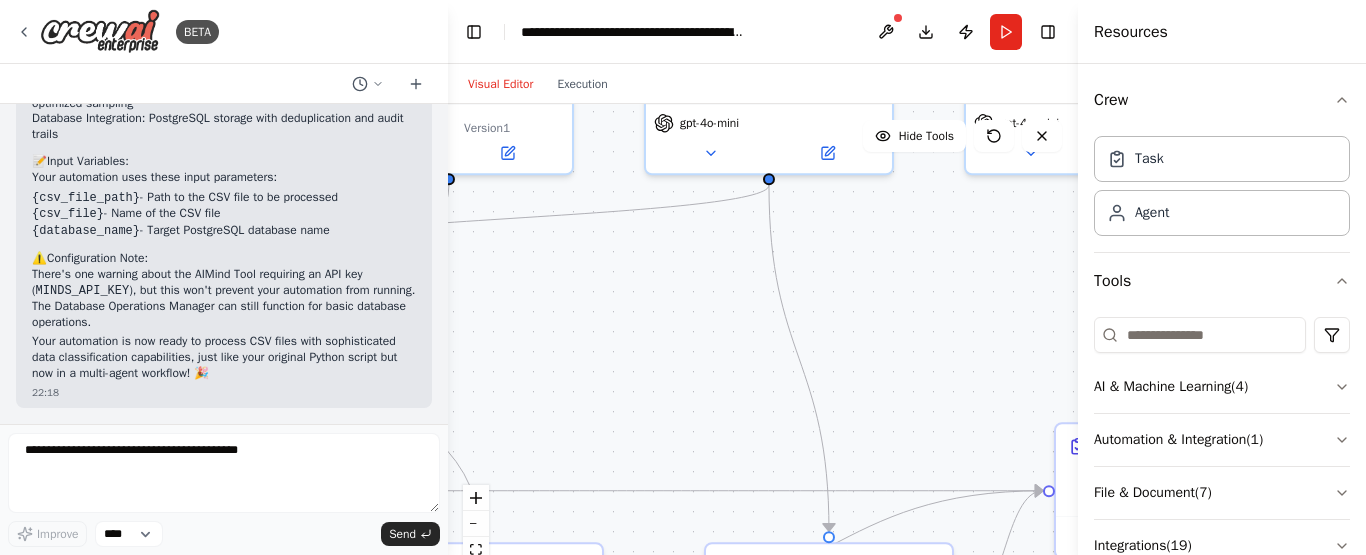 drag, startPoint x: 966, startPoint y: 421, endPoint x: 1078, endPoint y: 305, distance: 161.24515 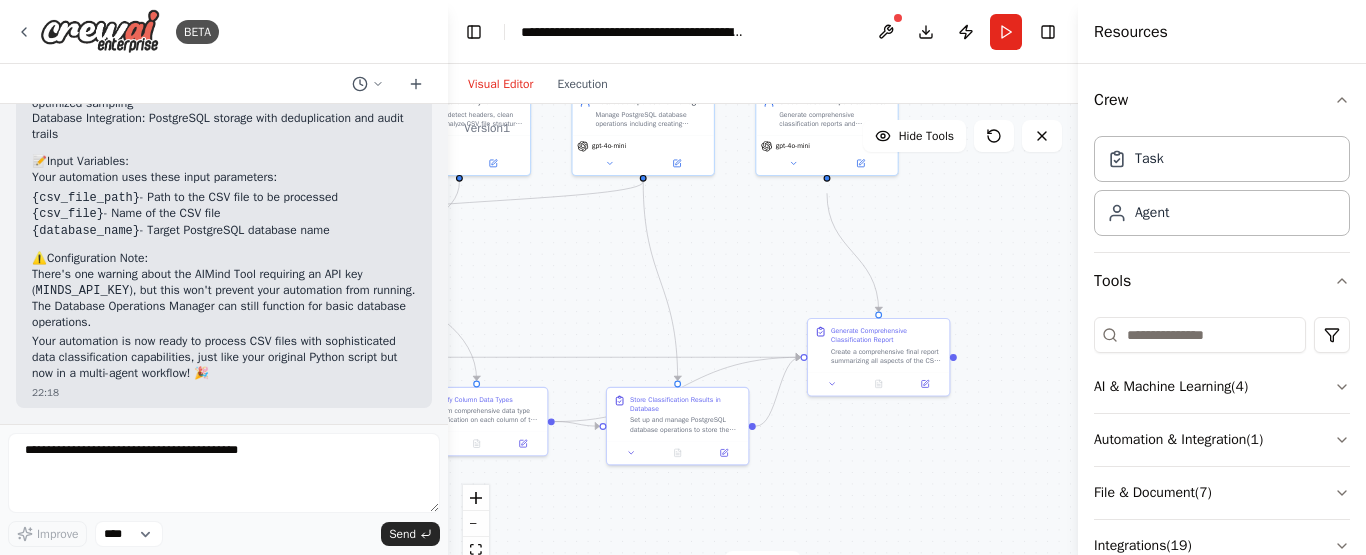 drag, startPoint x: 925, startPoint y: 338, endPoint x: 746, endPoint y: 281, distance: 187.85632 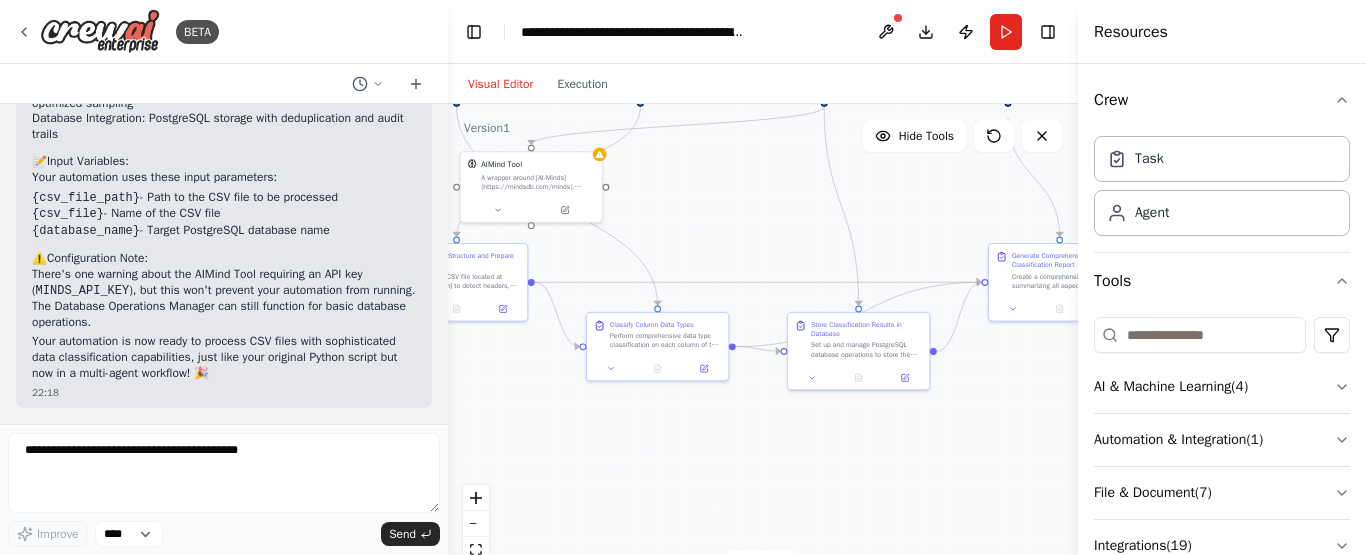 drag, startPoint x: 777, startPoint y: 288, endPoint x: 958, endPoint y: 213, distance: 195.92346 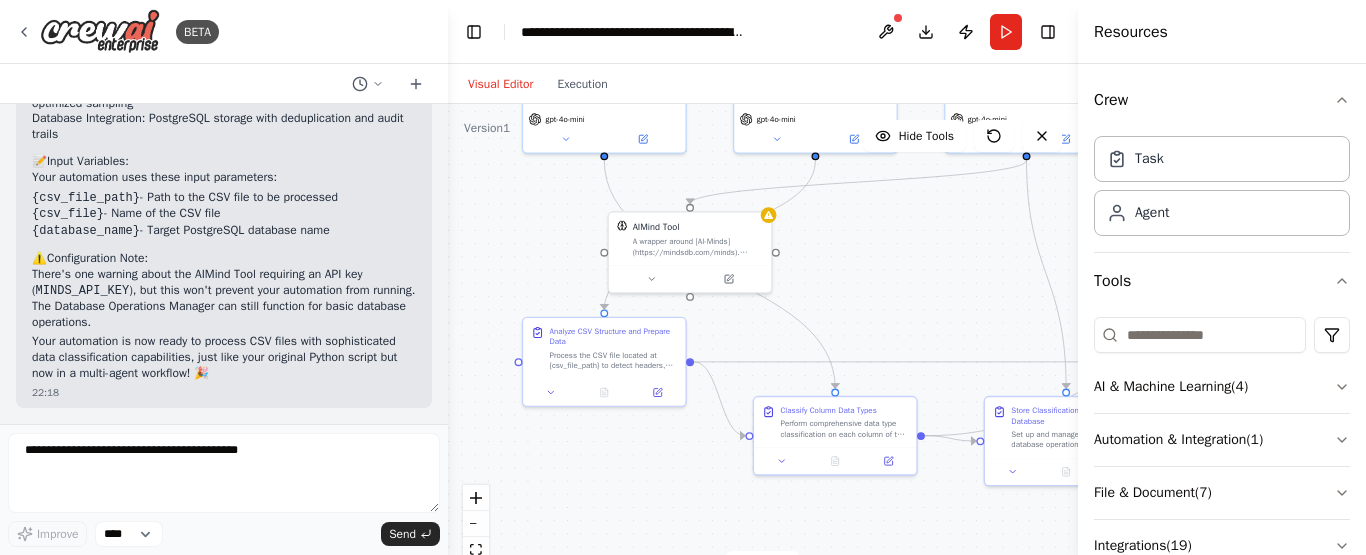 drag, startPoint x: 670, startPoint y: 200, endPoint x: 833, endPoint y: 255, distance: 172.02907 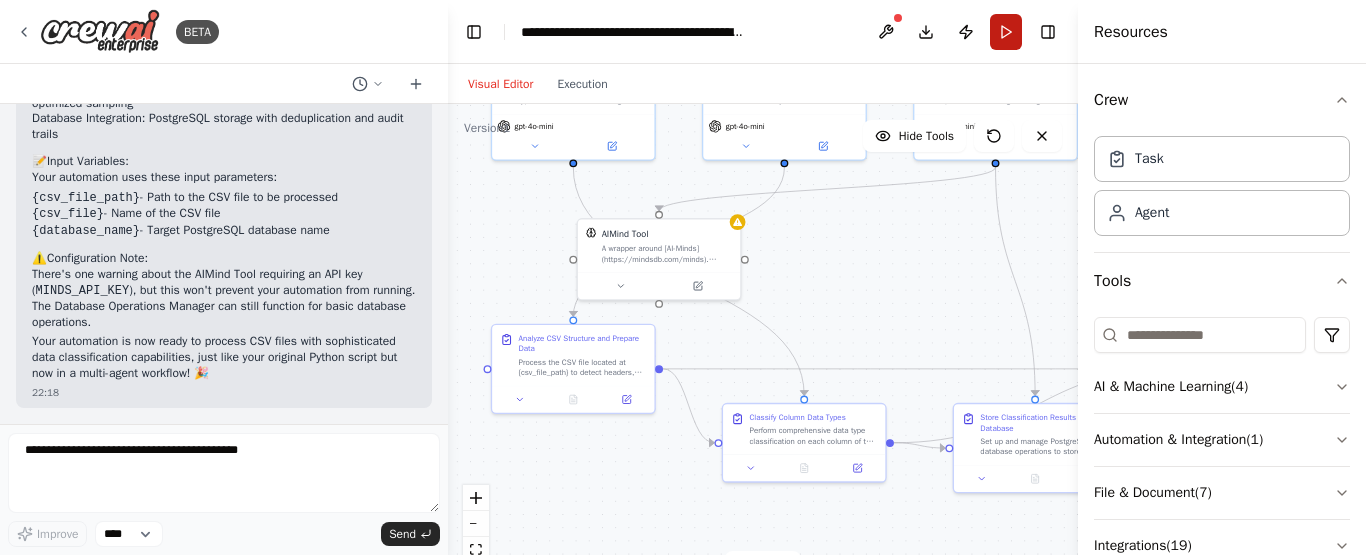 click on "Run" at bounding box center [1006, 32] 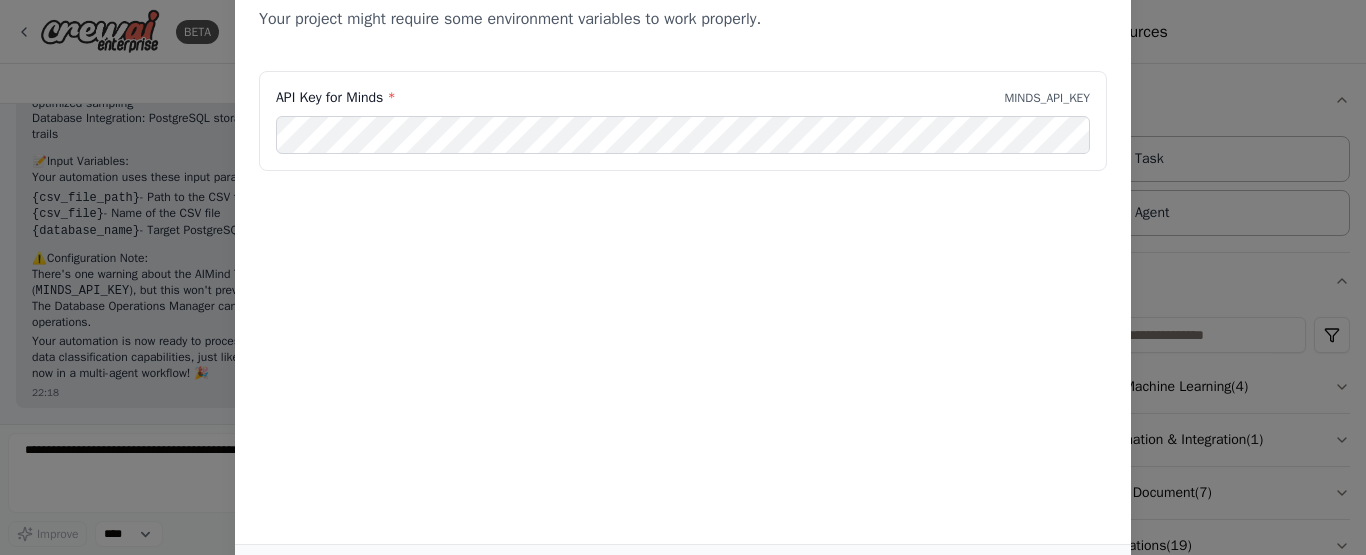 click on "Environment configuration Your project might require some environment variables to work properly. API Key for Minds * MINDS_API_KEY Cancel Continue" at bounding box center (683, 277) 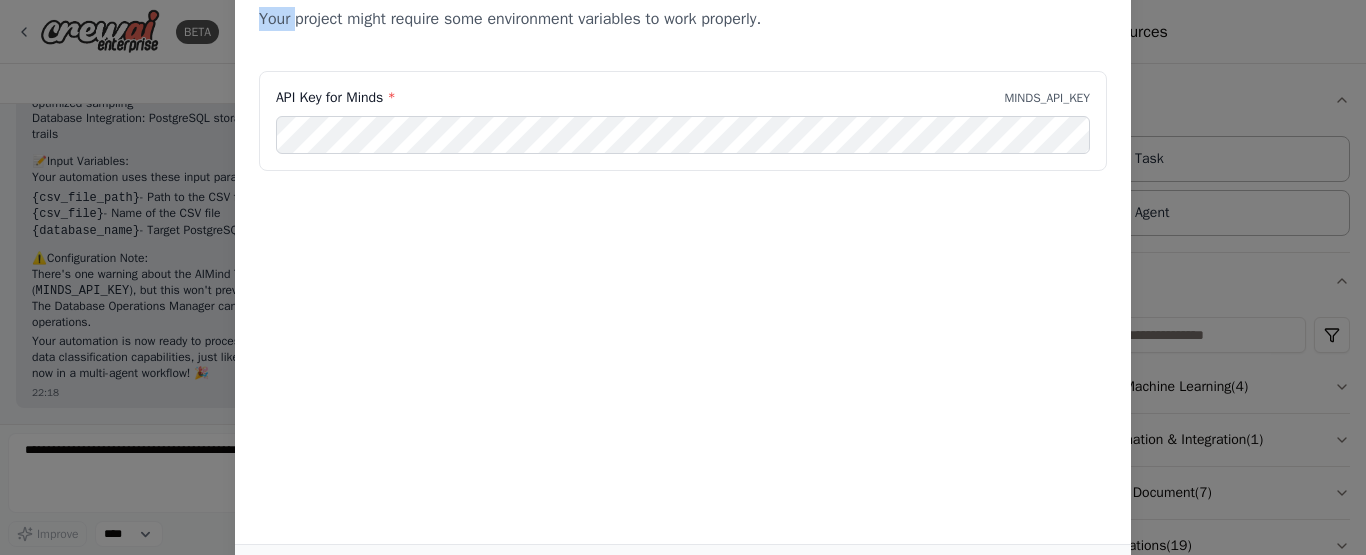 click on "Environment configuration Your project might require some environment variables to work properly. API Key for Minds * MINDS_API_KEY Cancel Continue" at bounding box center [683, 277] 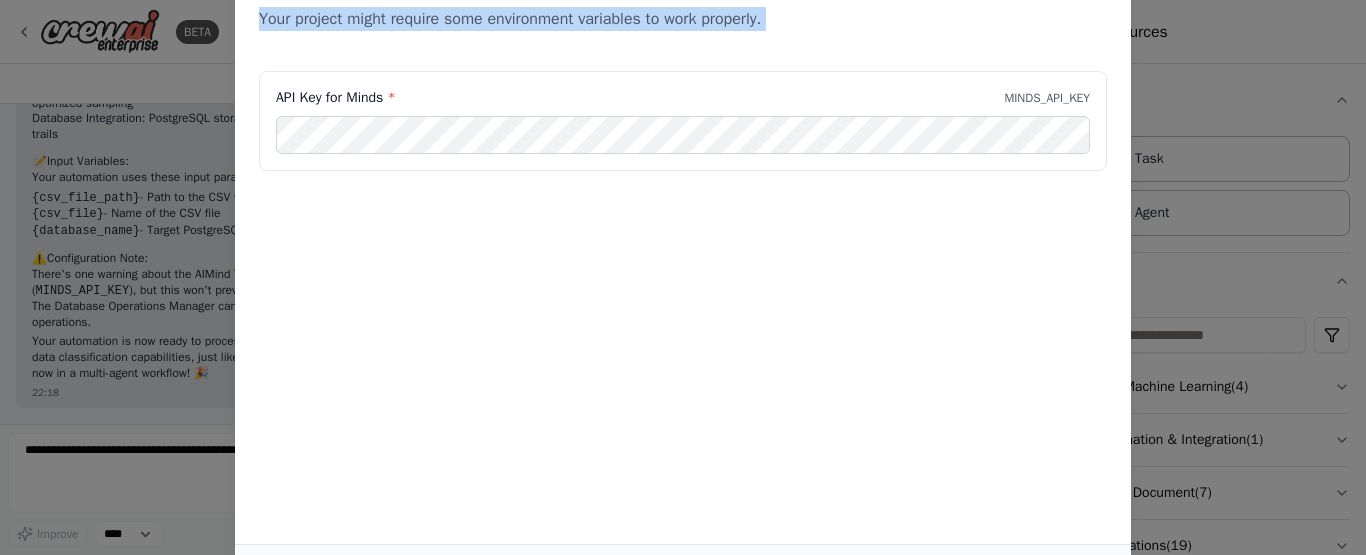 click on "Environment configuration Your project might require some environment variables to work properly. API Key for Minds * MINDS_API_KEY Cancel Continue" at bounding box center (683, 277) 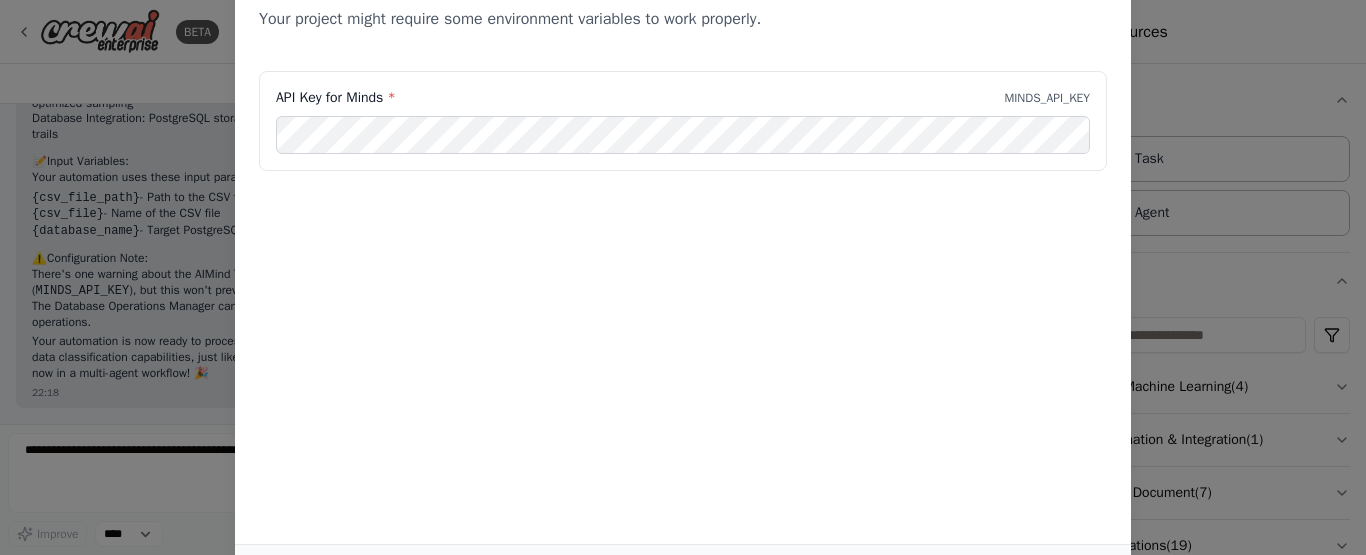 click on "API Key for Minds * MINDS_API_KEY" at bounding box center [683, 121] 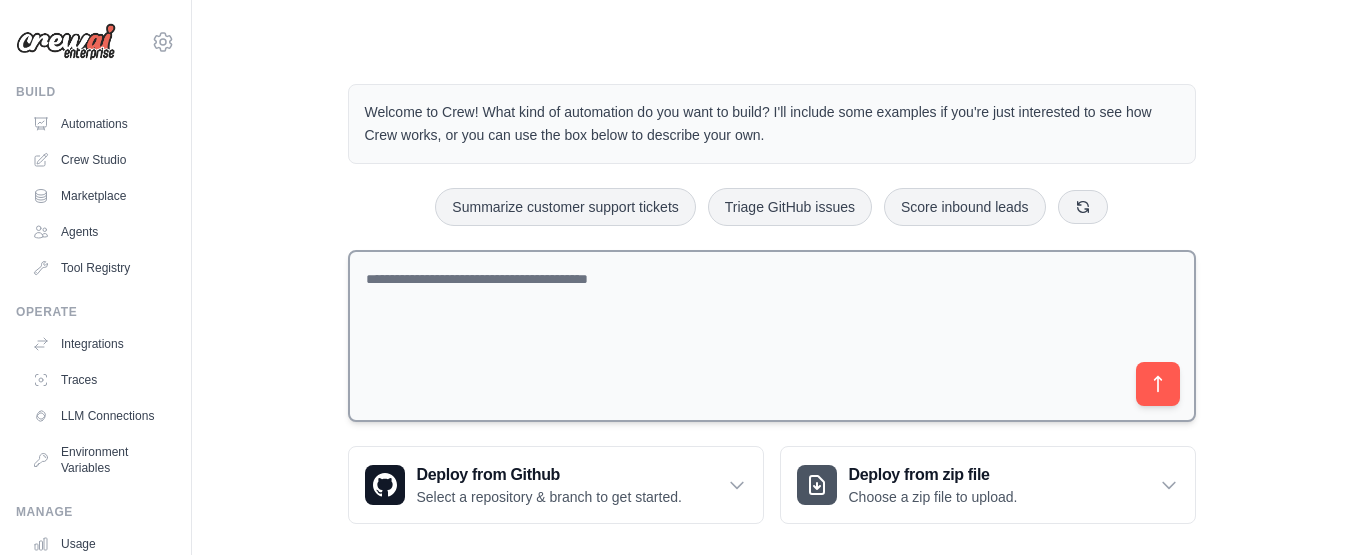 scroll, scrollTop: 0, scrollLeft: 0, axis: both 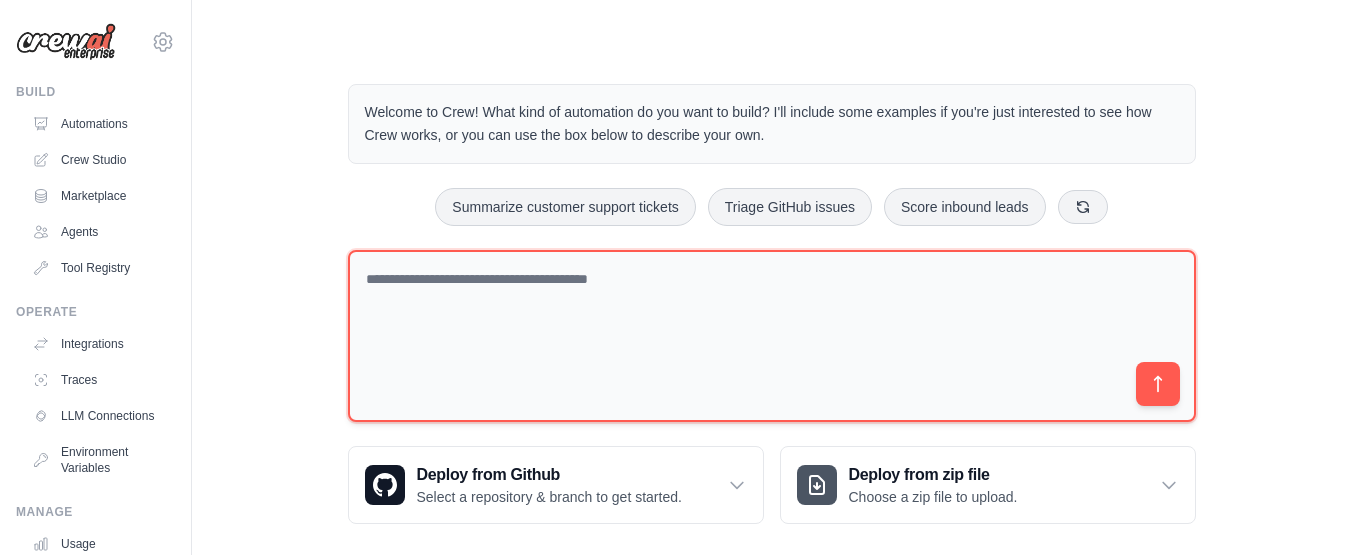 click at bounding box center [772, 336] 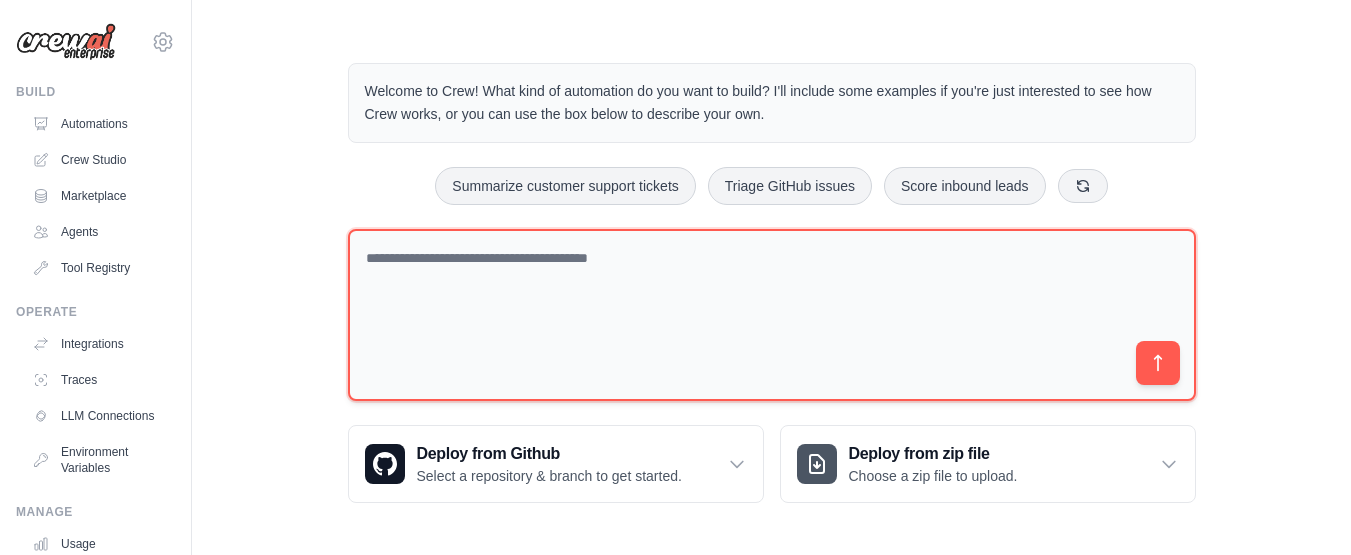 scroll, scrollTop: 0, scrollLeft: 0, axis: both 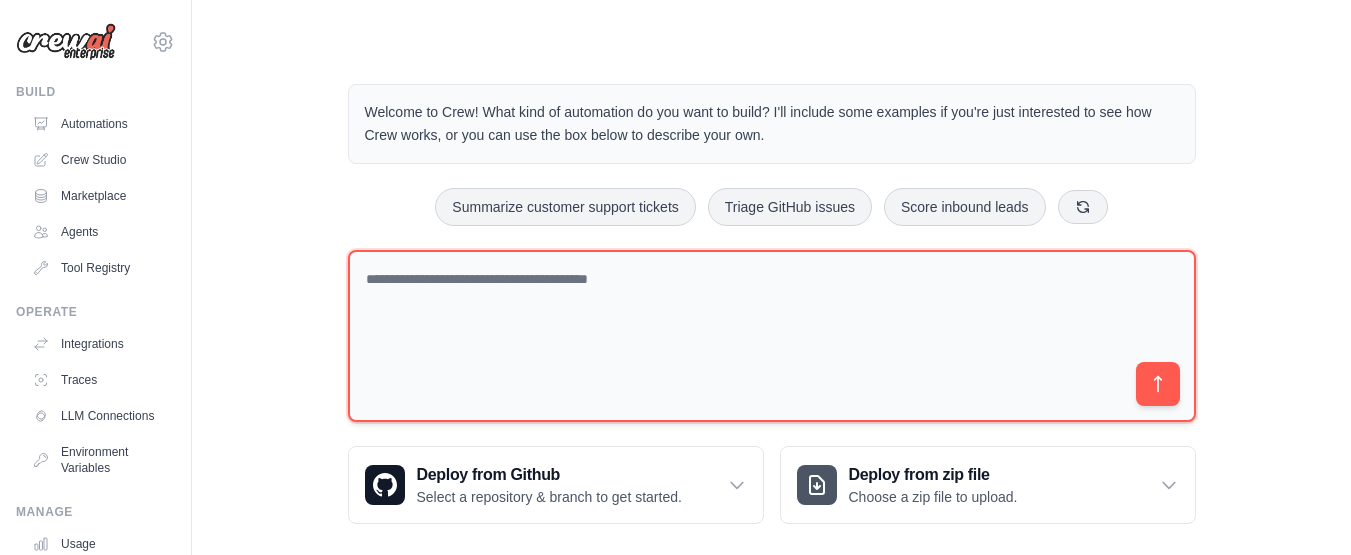 click at bounding box center (772, 336) 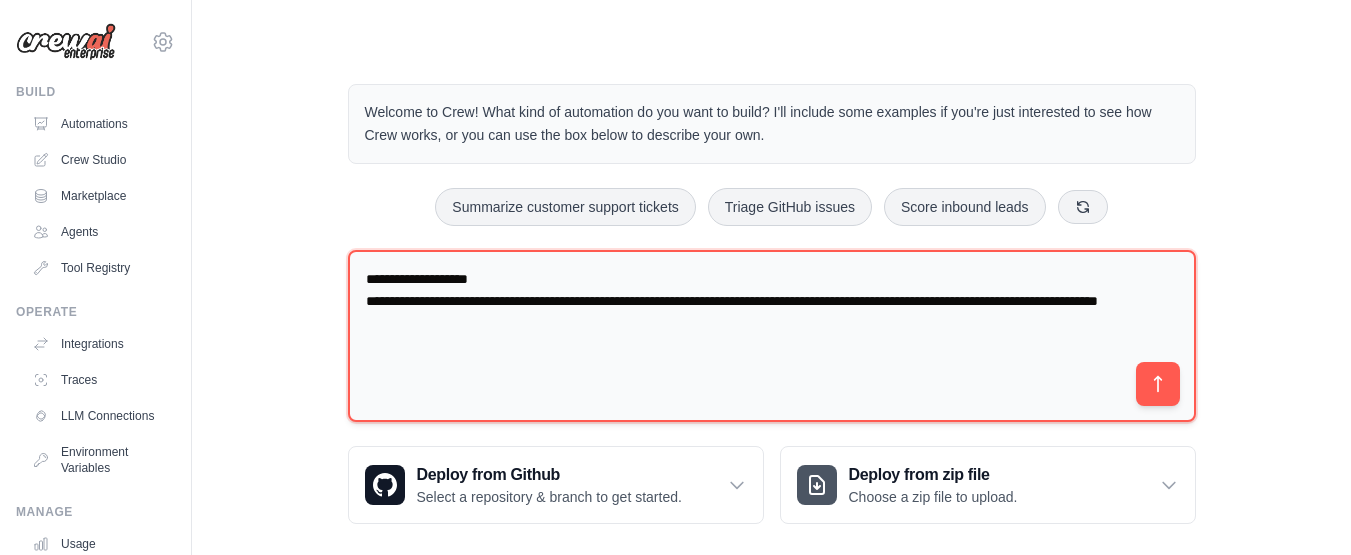 click on "**********" at bounding box center [772, 336] 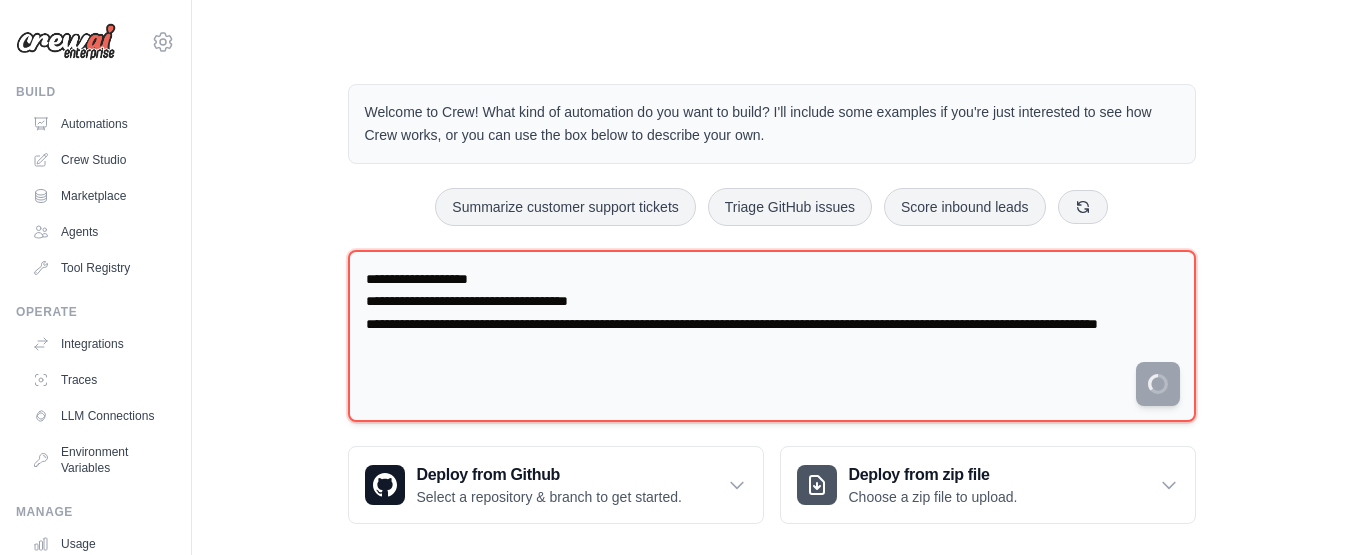 type on "**********" 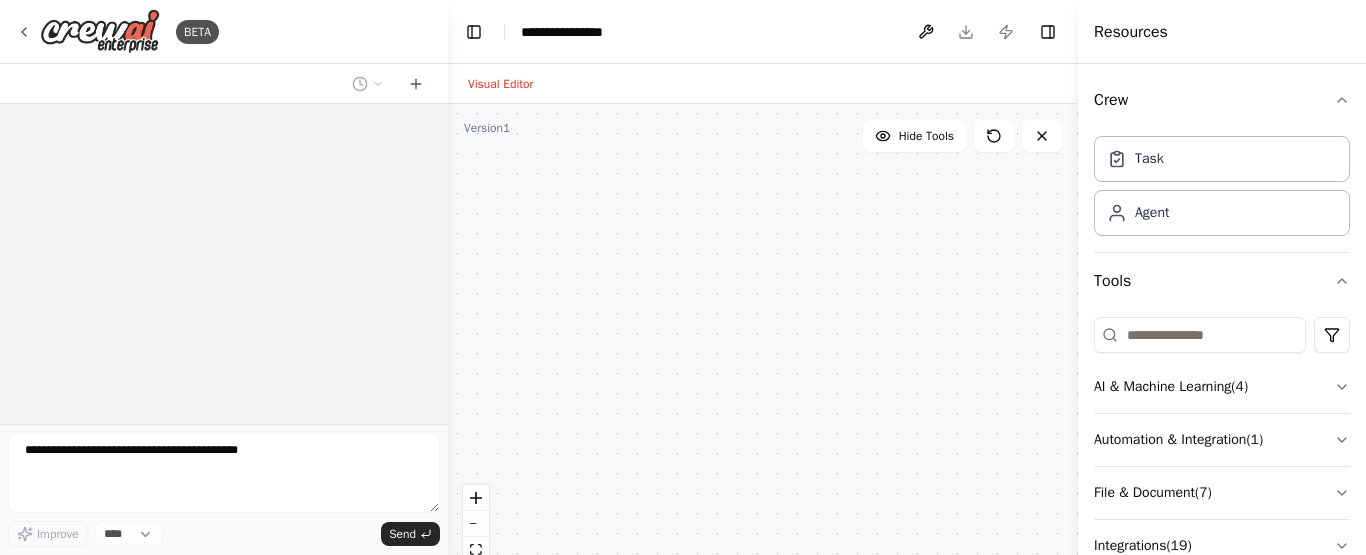 scroll, scrollTop: 0, scrollLeft: 0, axis: both 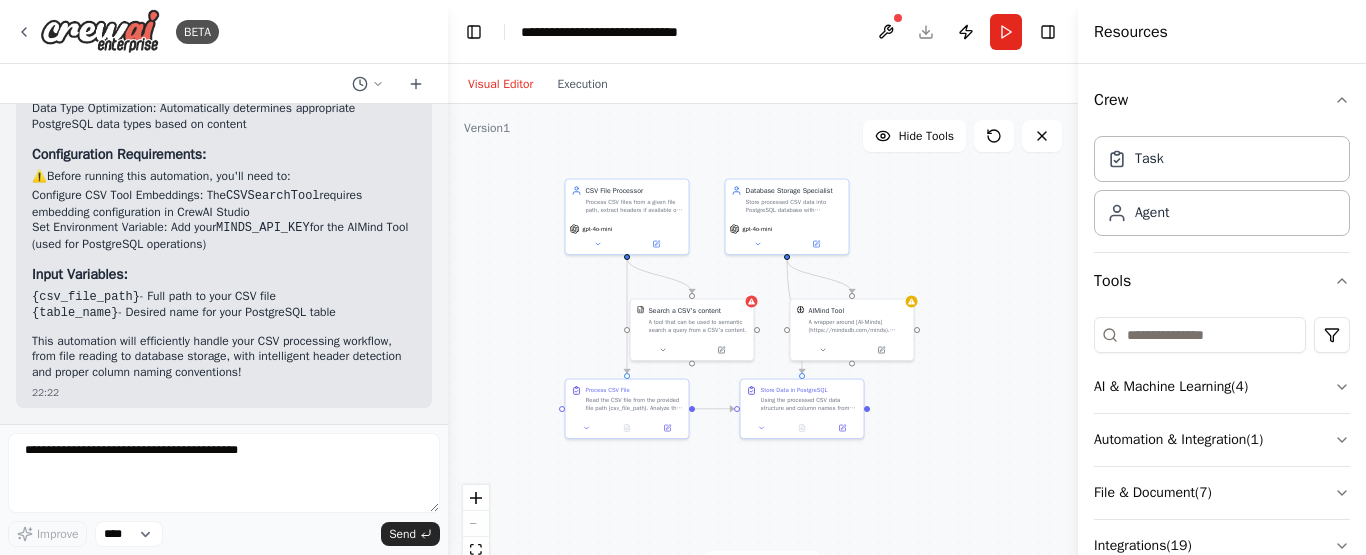 drag, startPoint x: 1005, startPoint y: 223, endPoint x: 913, endPoint y: 205, distance: 93.74433 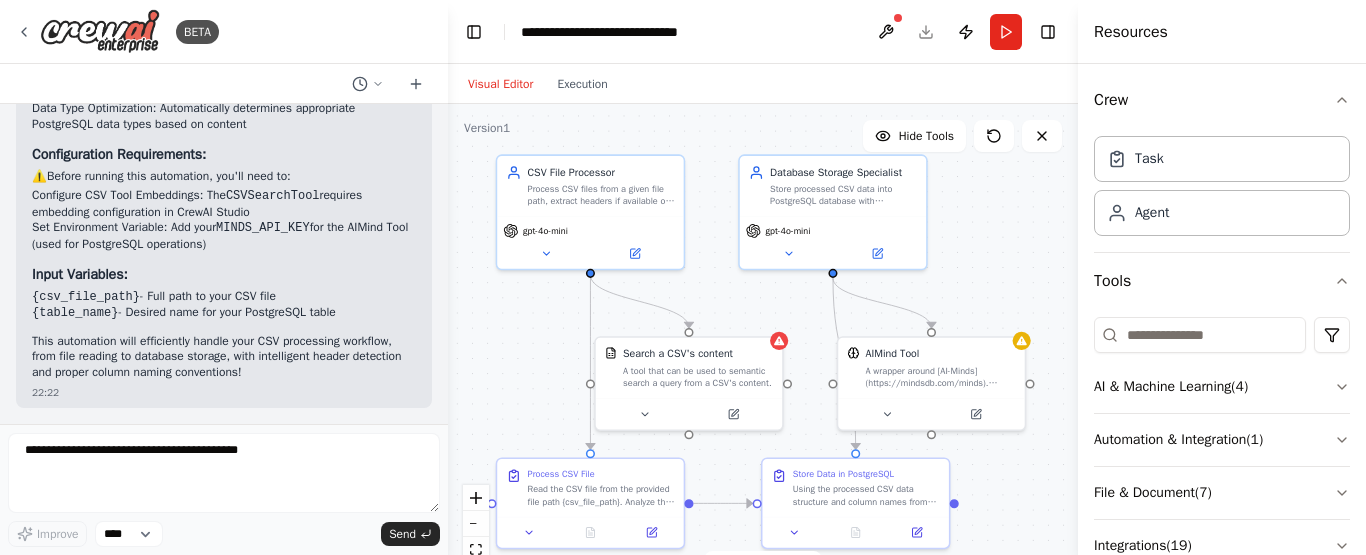 drag, startPoint x: 896, startPoint y: 223, endPoint x: 997, endPoint y: 216, distance: 101.24229 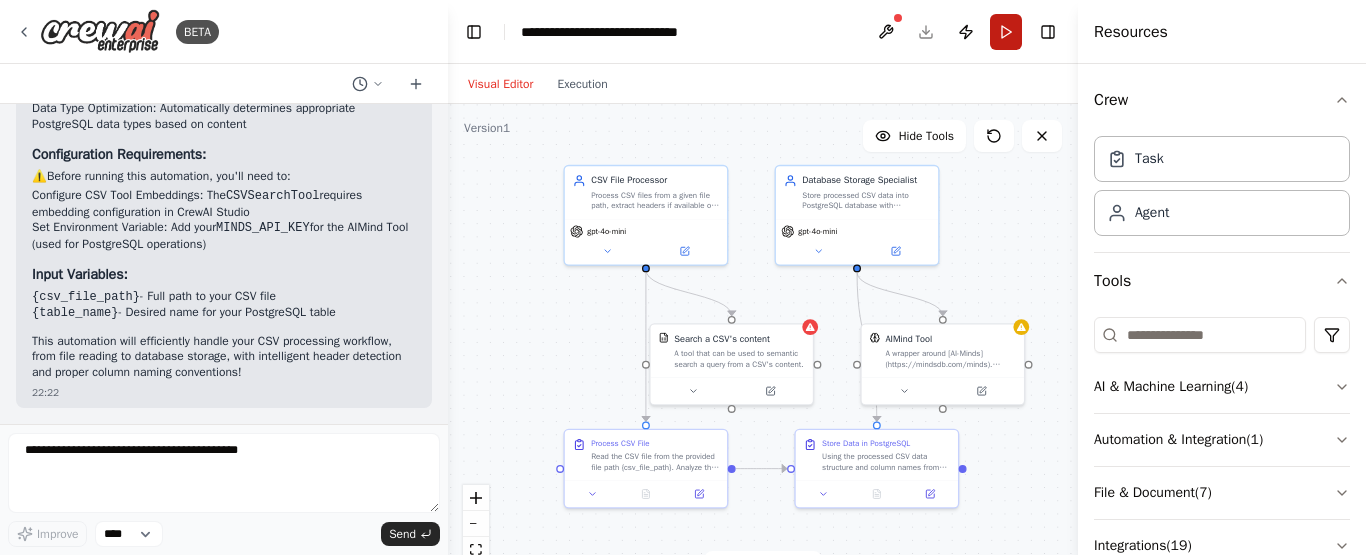 click on "Run" at bounding box center [1006, 32] 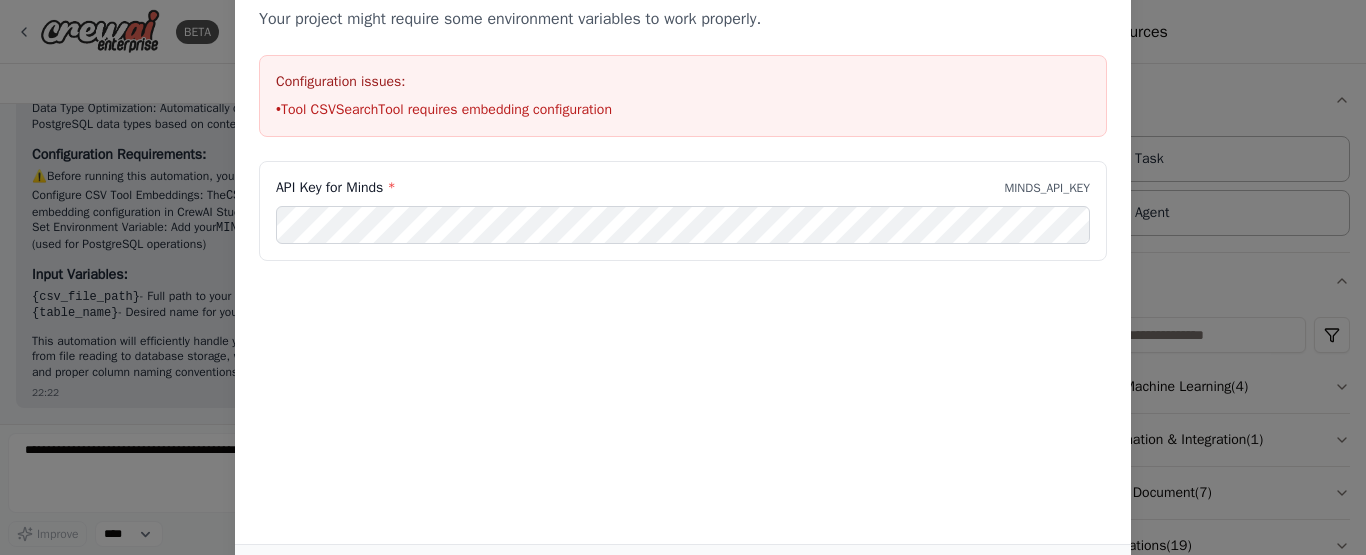 click on "•  Tool CSVSearchTool requires embedding configuration" at bounding box center [683, 110] 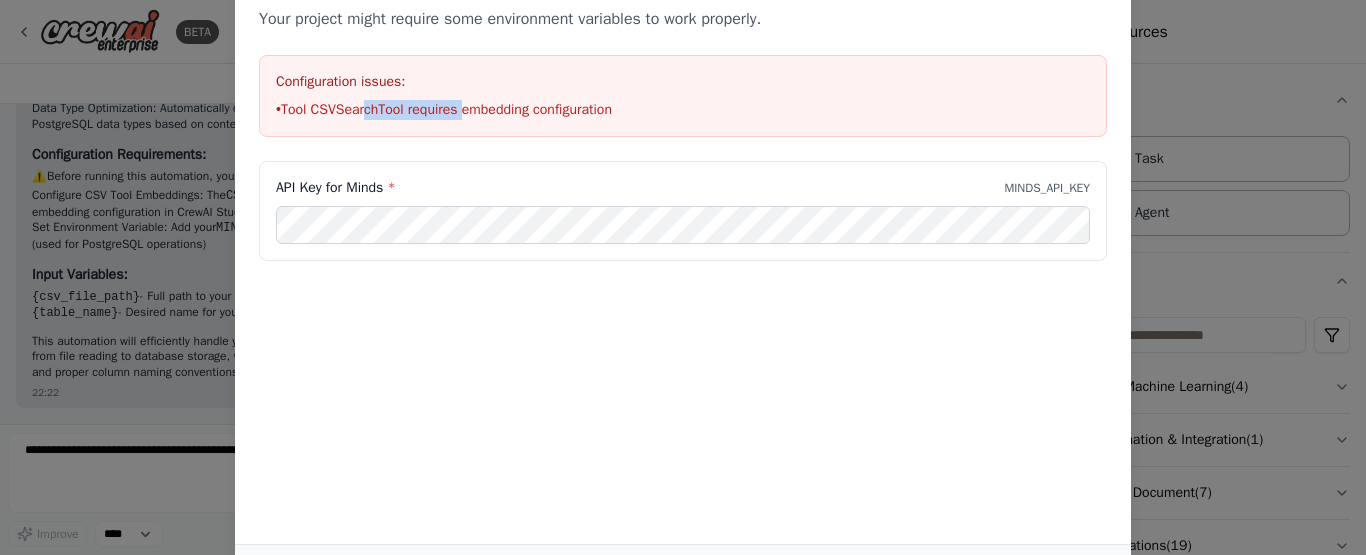 drag, startPoint x: 368, startPoint y: 116, endPoint x: 488, endPoint y: 123, distance: 120.203995 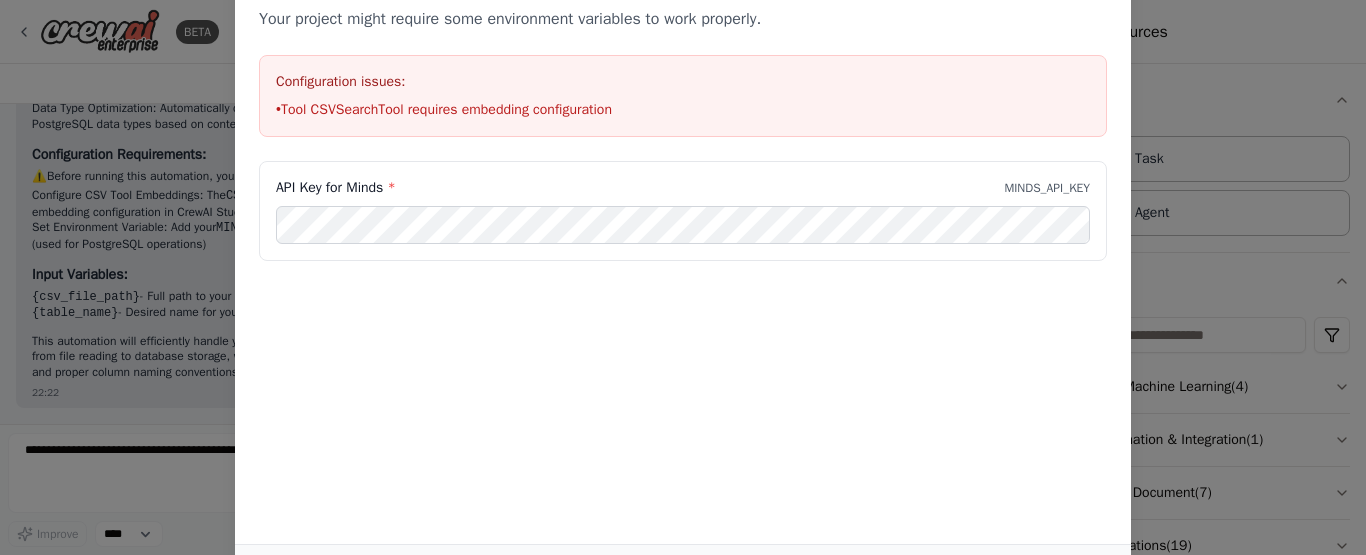 click on "Configuration issues: •  Tool CSVSearchTool requires embedding configuration" at bounding box center [683, 96] 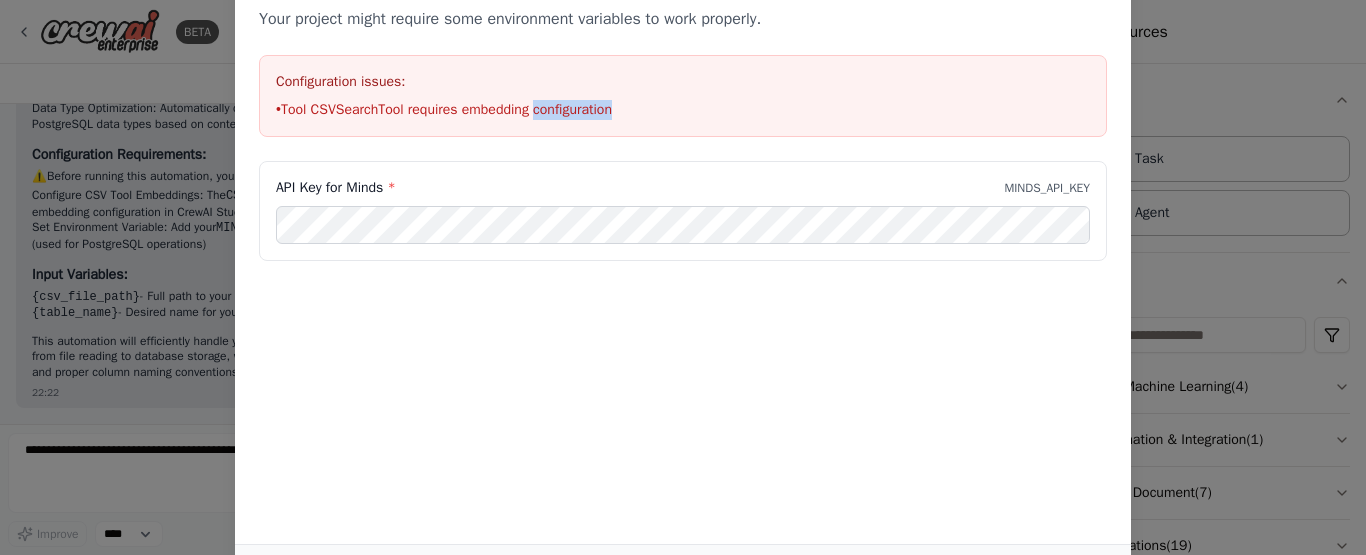 click on "•  Tool CSVSearchTool requires embedding configuration" at bounding box center (683, 110) 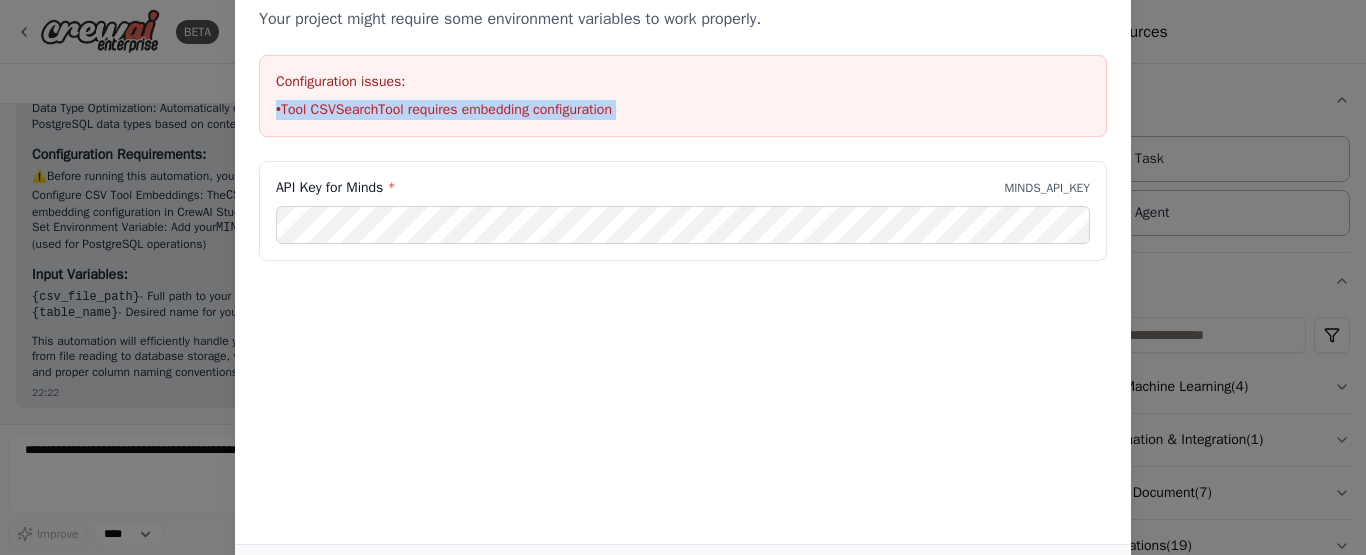 click on "•  Tool CSVSearchTool requires embedding configuration" at bounding box center (683, 110) 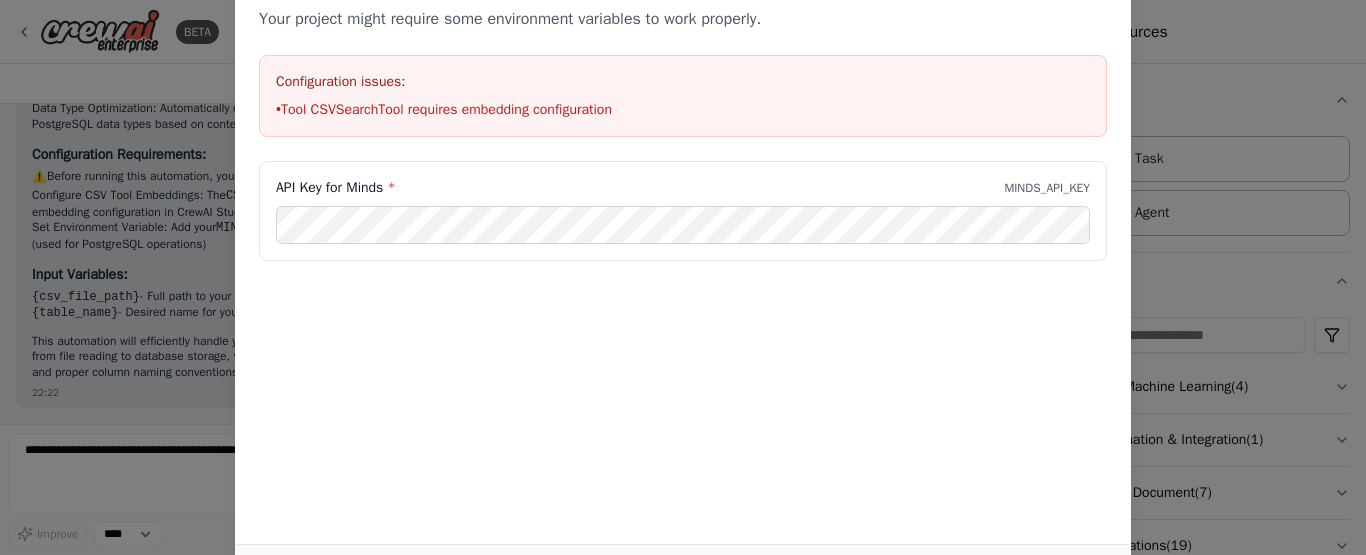 click on "API Key for Minds * MINDS_API_KEY" at bounding box center [683, 188] 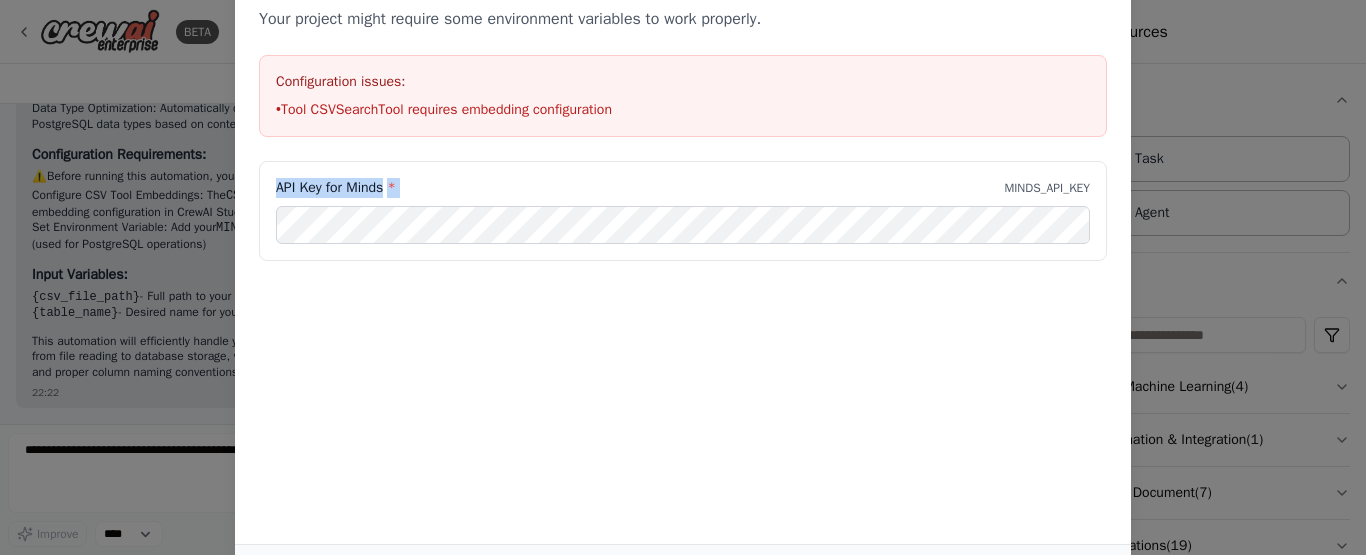click on "API Key for Minds * MINDS_API_KEY" at bounding box center [683, 188] 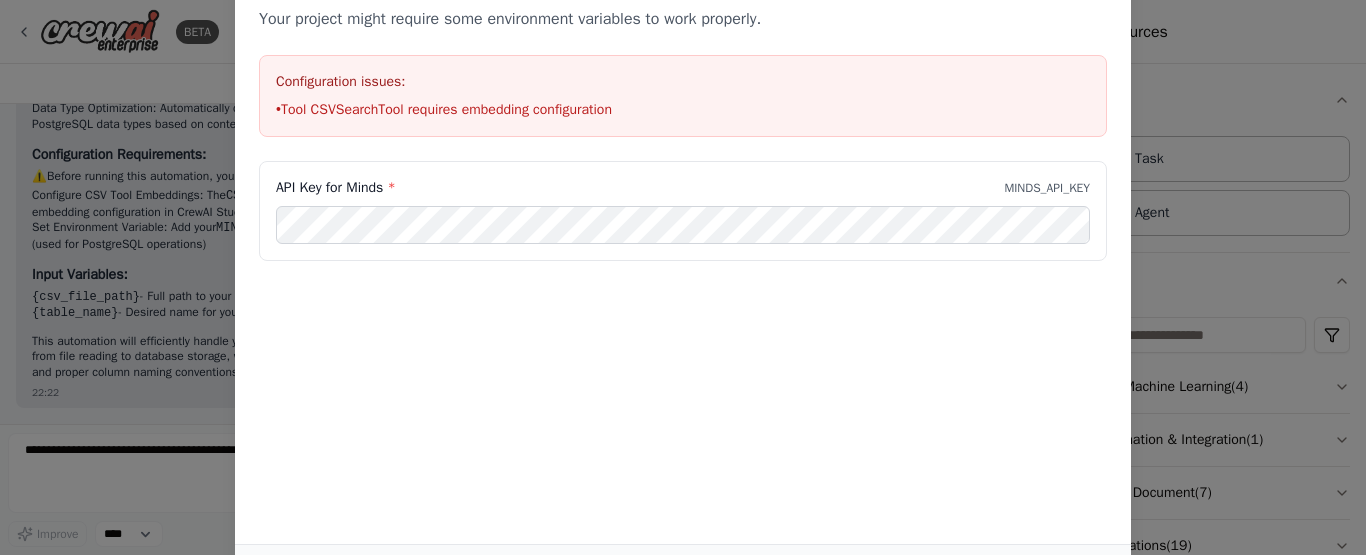 click on "Environment configuration Your project might require some environment variables to work properly. Configuration issues: •  Tool CSVSearchTool requires embedding configuration API Key for Minds * MINDS_API_KEY Cancel Continue" at bounding box center [683, 277] 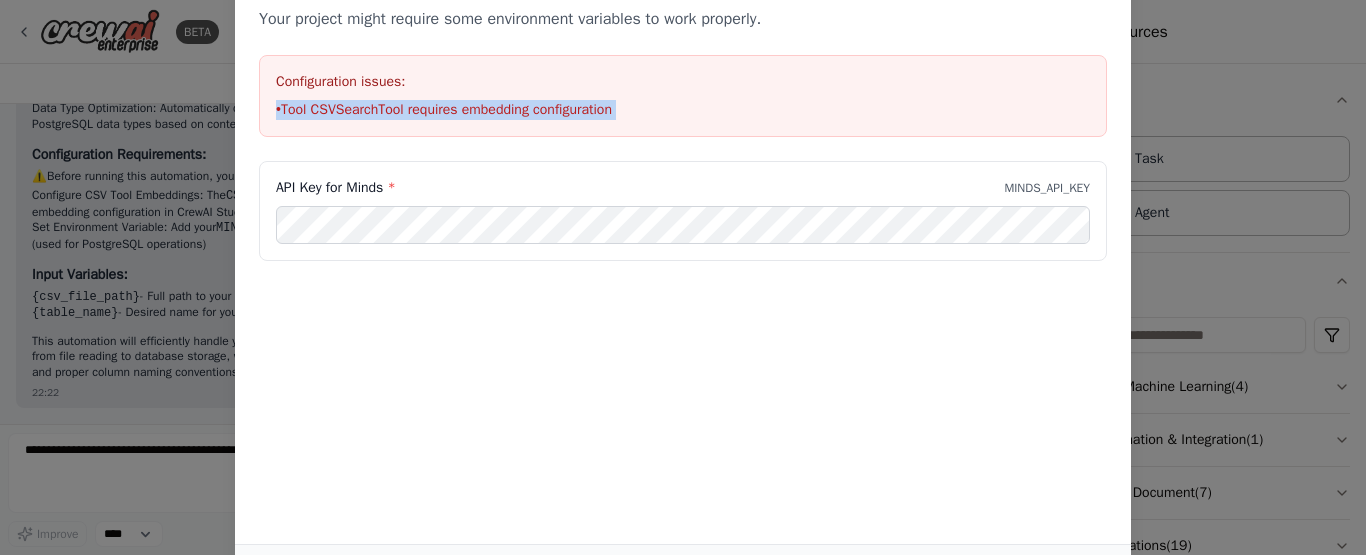 click on "Environment configuration Your project might require some environment variables to work properly. Configuration issues: •  Tool CSVSearchTool requires embedding configuration API Key for Minds * MINDS_API_KEY Cancel Continue" at bounding box center (683, 277) 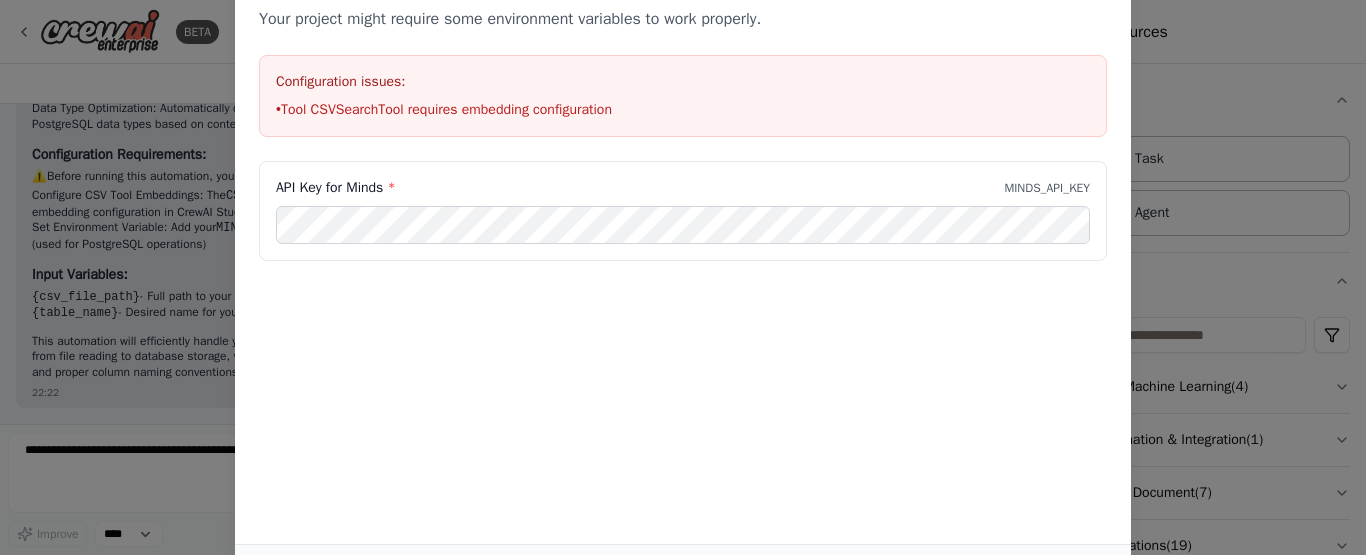 click on "Environment configuration Your project might require some environment variables to work properly. Configuration issues: •  Tool CSVSearchTool requires embedding configuration API Key for Minds * MINDS_API_KEY Cancel Continue" at bounding box center (683, 277) 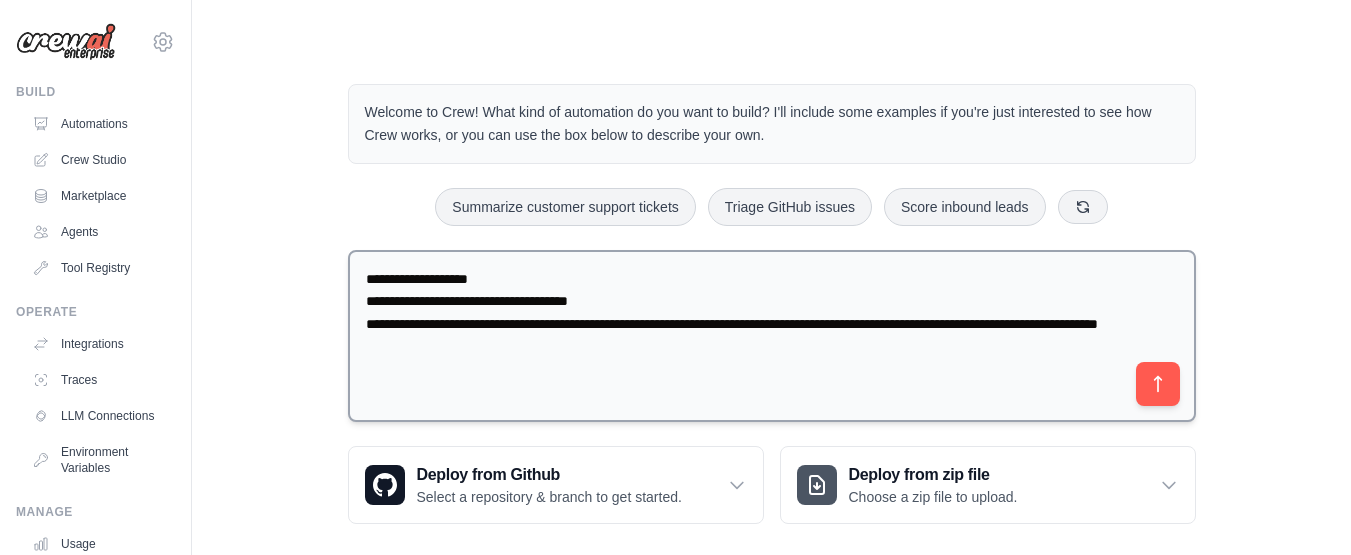 scroll, scrollTop: 0, scrollLeft: 0, axis: both 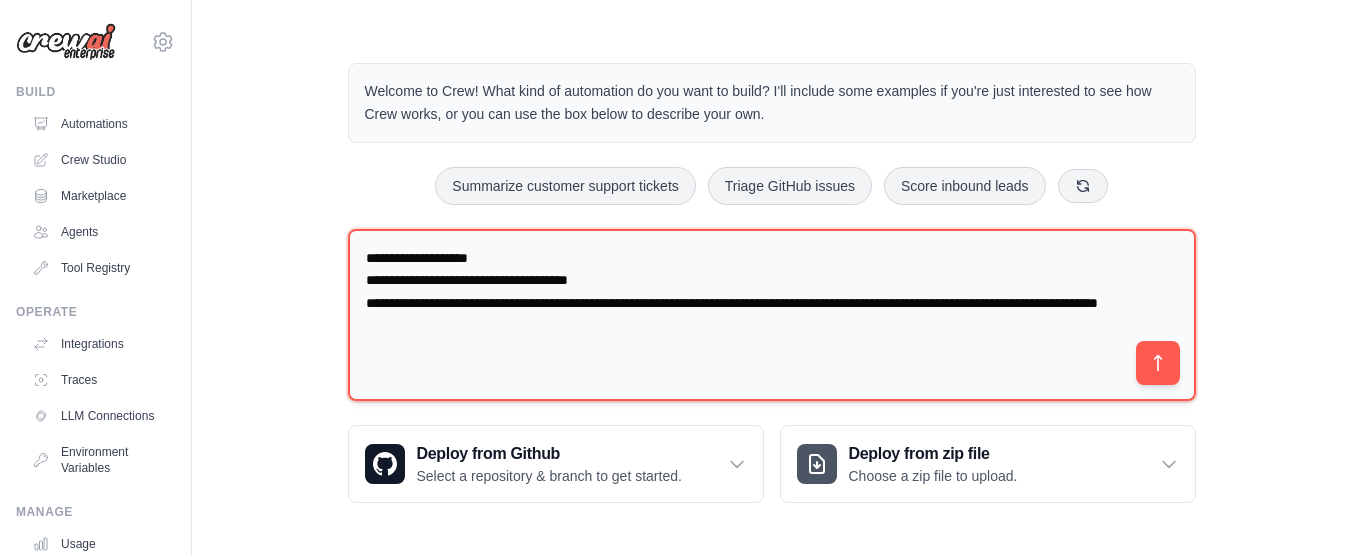click on "**********" at bounding box center [772, 315] 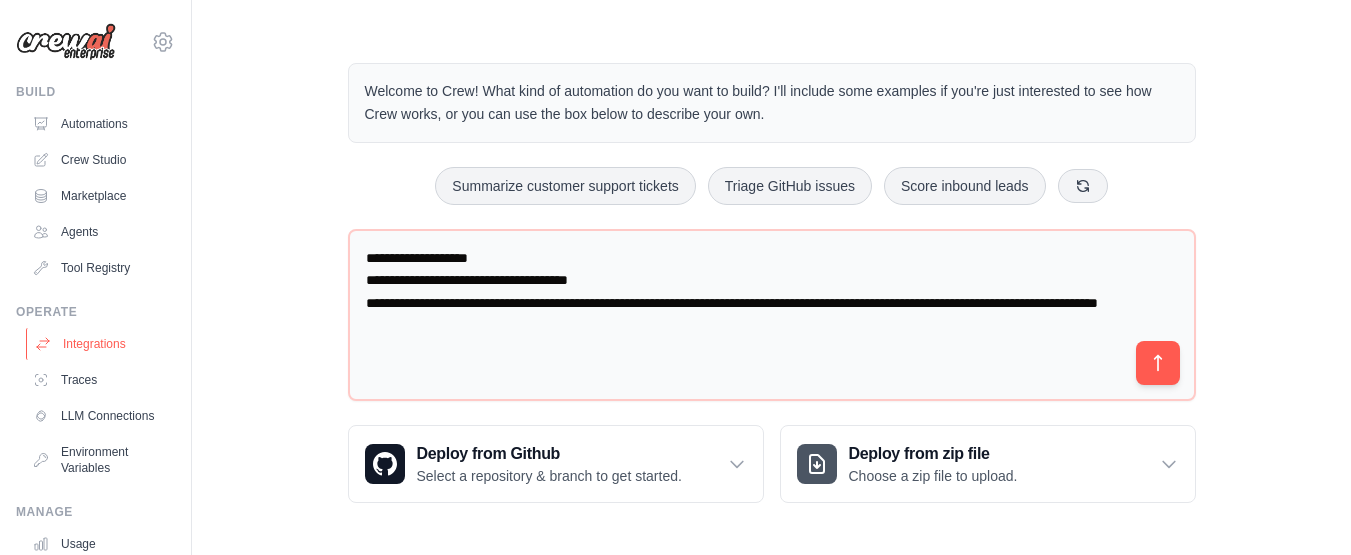 click on "Integrations" at bounding box center [101, 344] 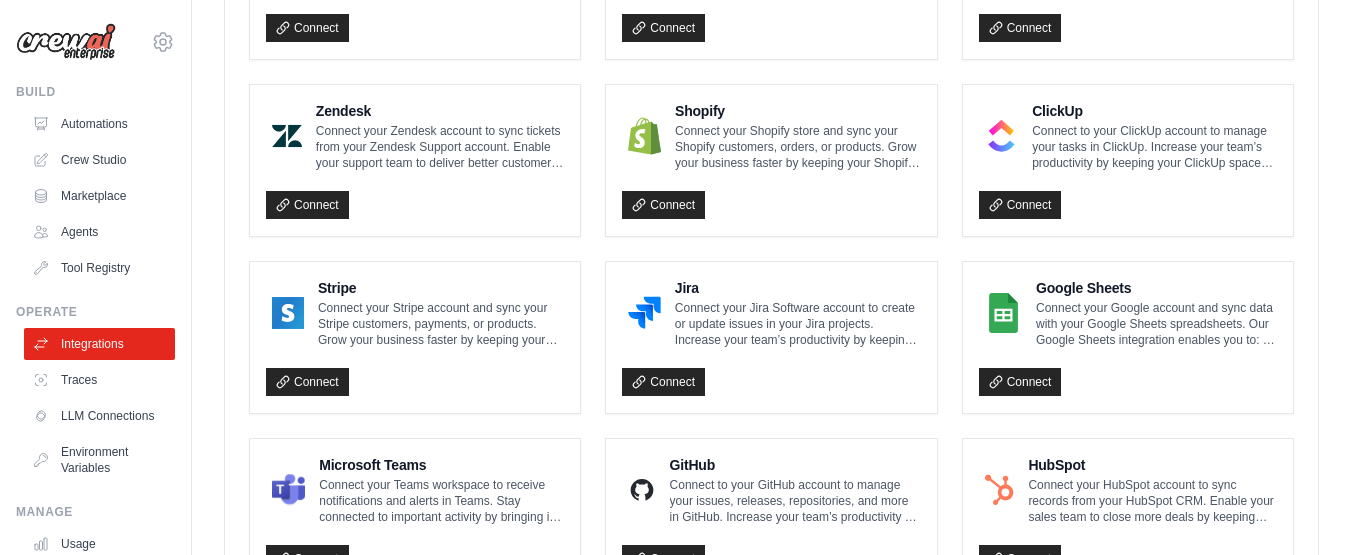 scroll, scrollTop: 900, scrollLeft: 0, axis: vertical 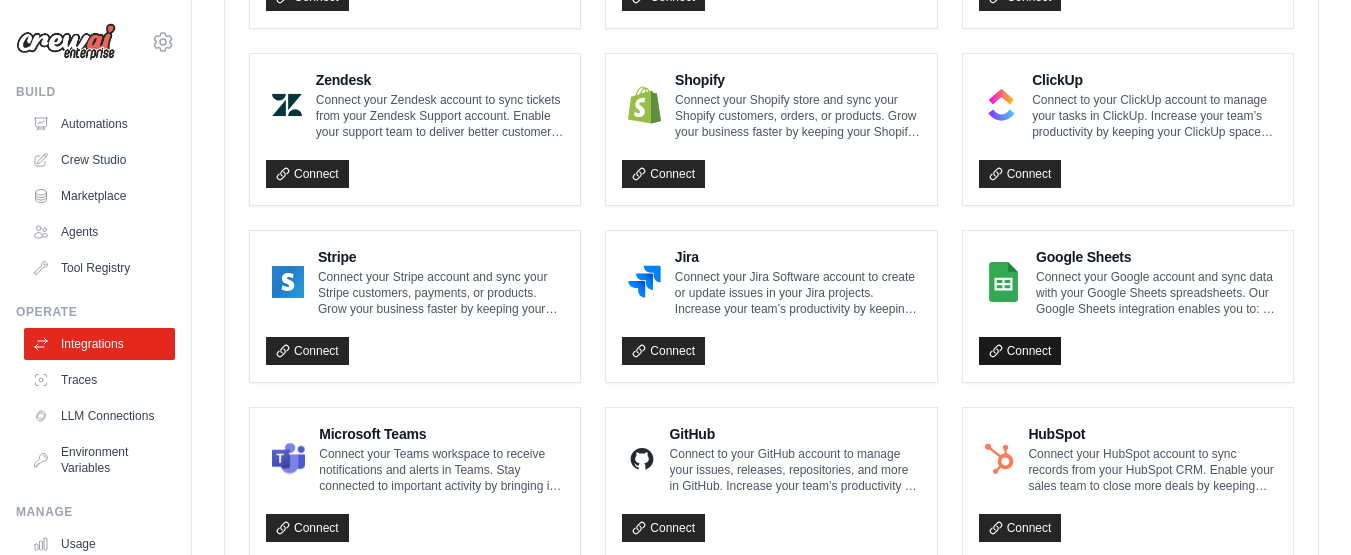 click on "Connect" at bounding box center (1020, 351) 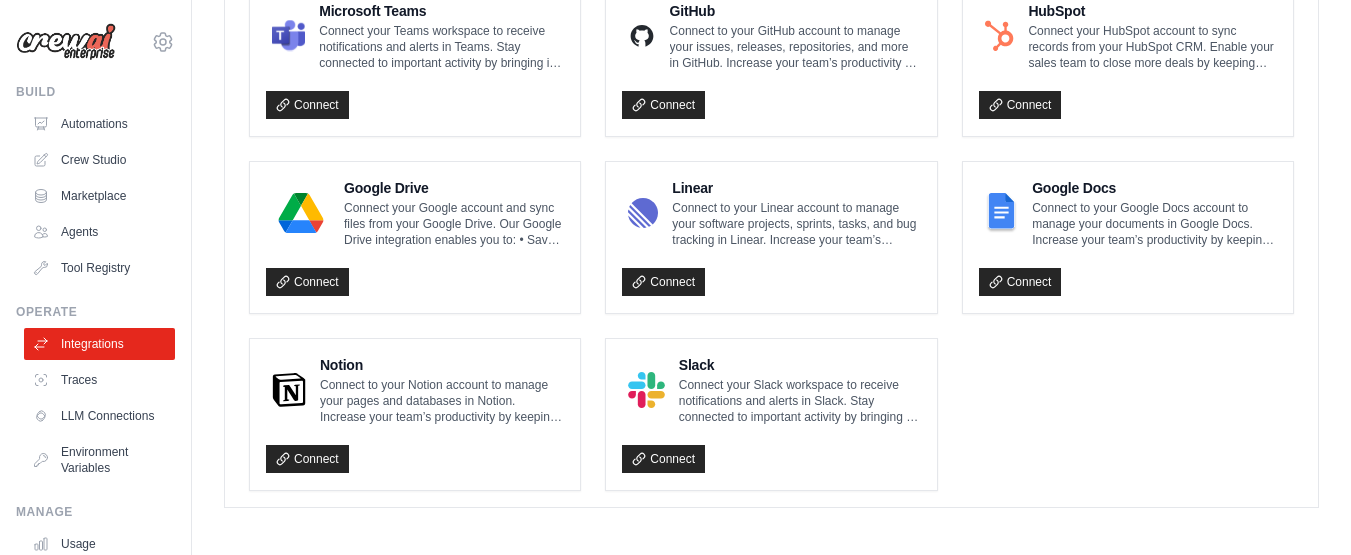 scroll, scrollTop: 1328, scrollLeft: 0, axis: vertical 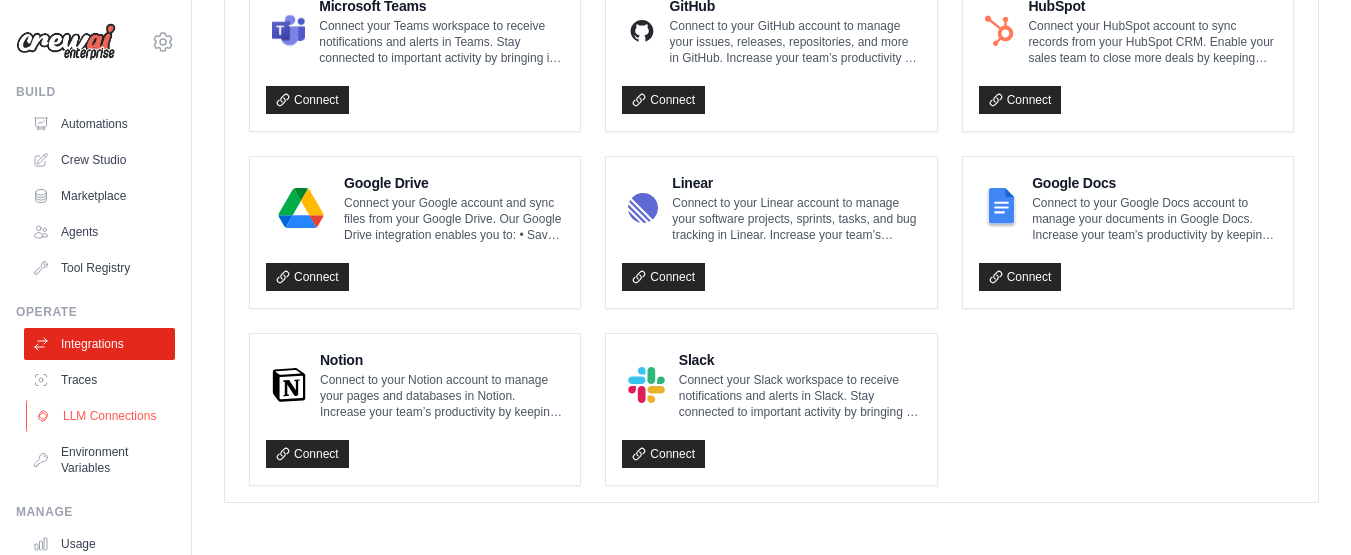 click on "LLM Connections" at bounding box center [101, 416] 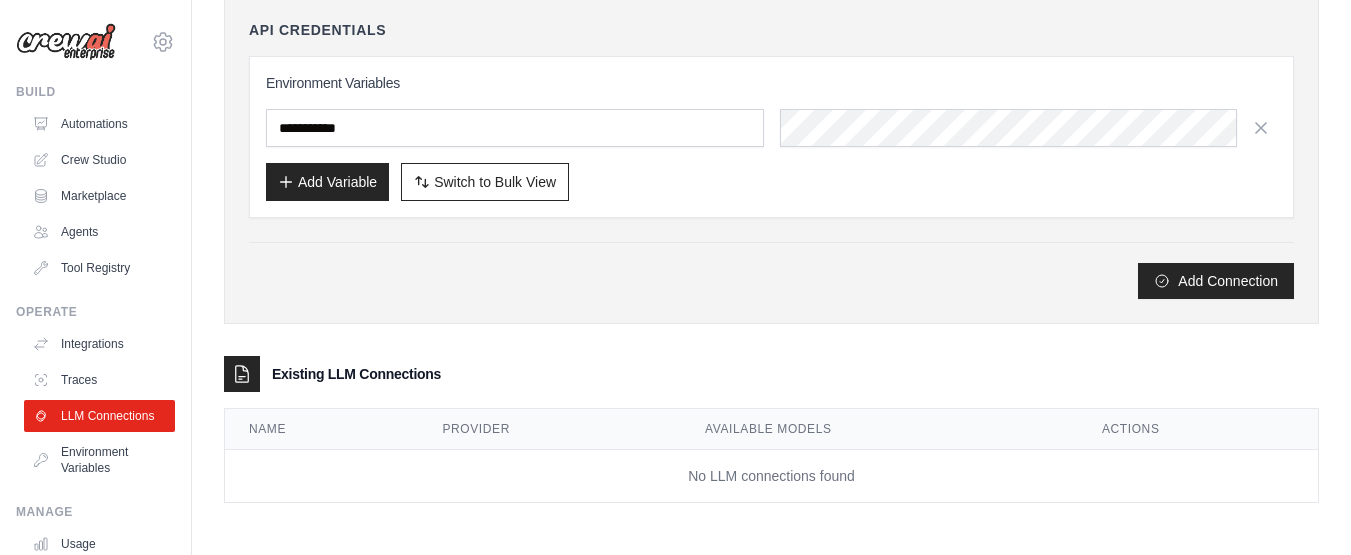 scroll, scrollTop: 0, scrollLeft: 0, axis: both 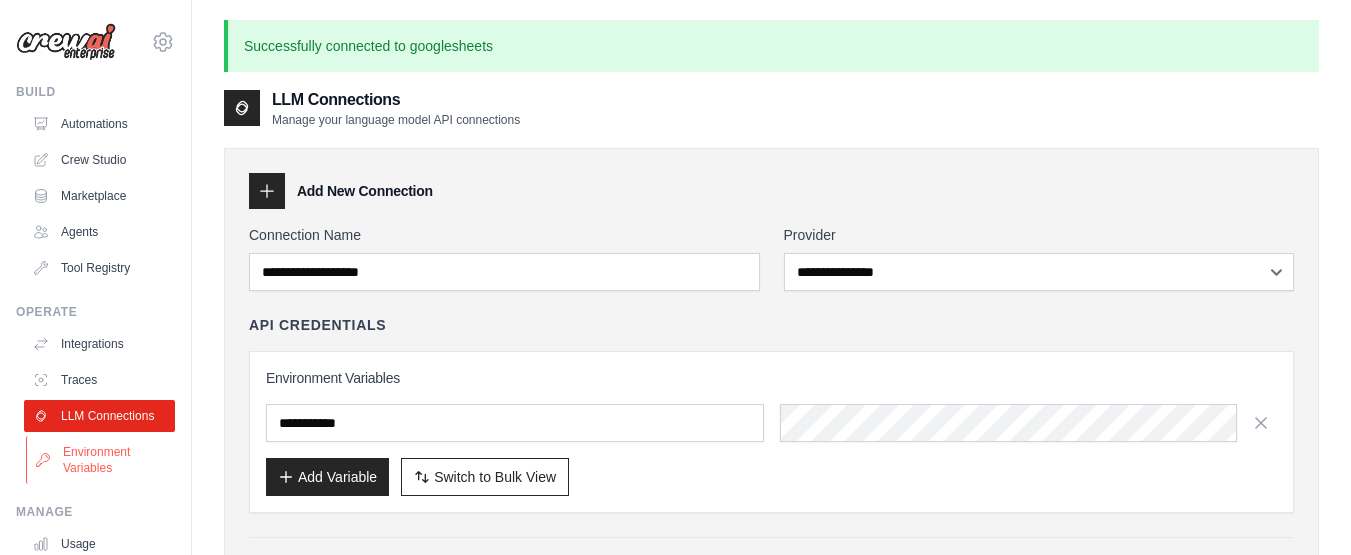click on "Environment Variables" at bounding box center (101, 460) 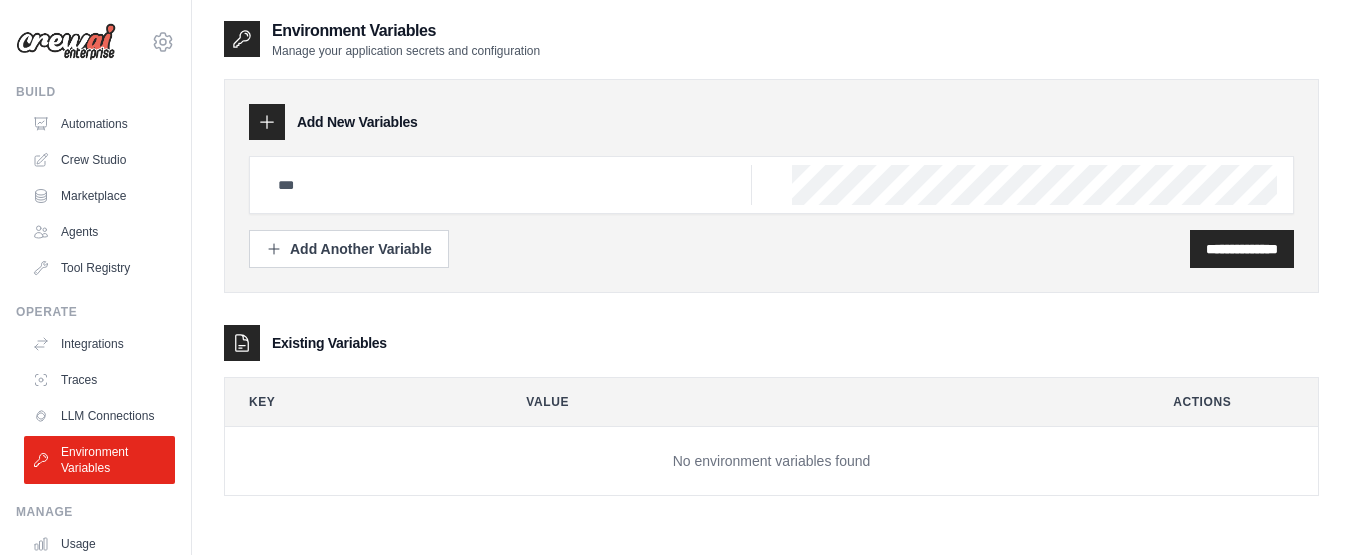 scroll, scrollTop: 40, scrollLeft: 0, axis: vertical 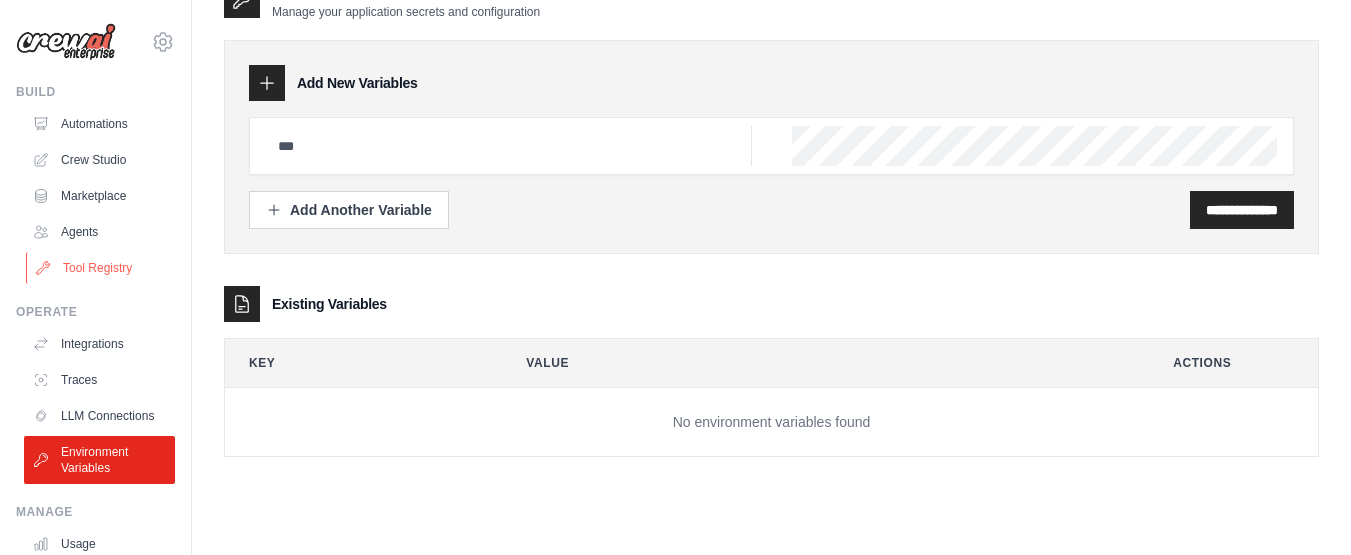click on "Tool Registry" at bounding box center (101, 268) 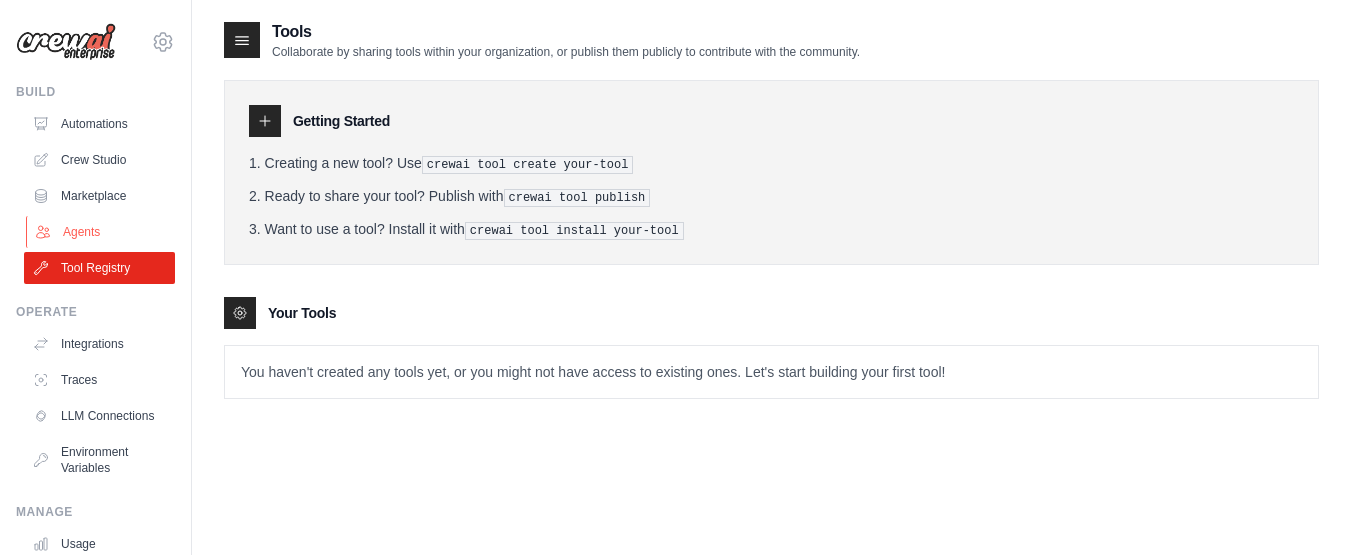 click on "Agents" at bounding box center [101, 232] 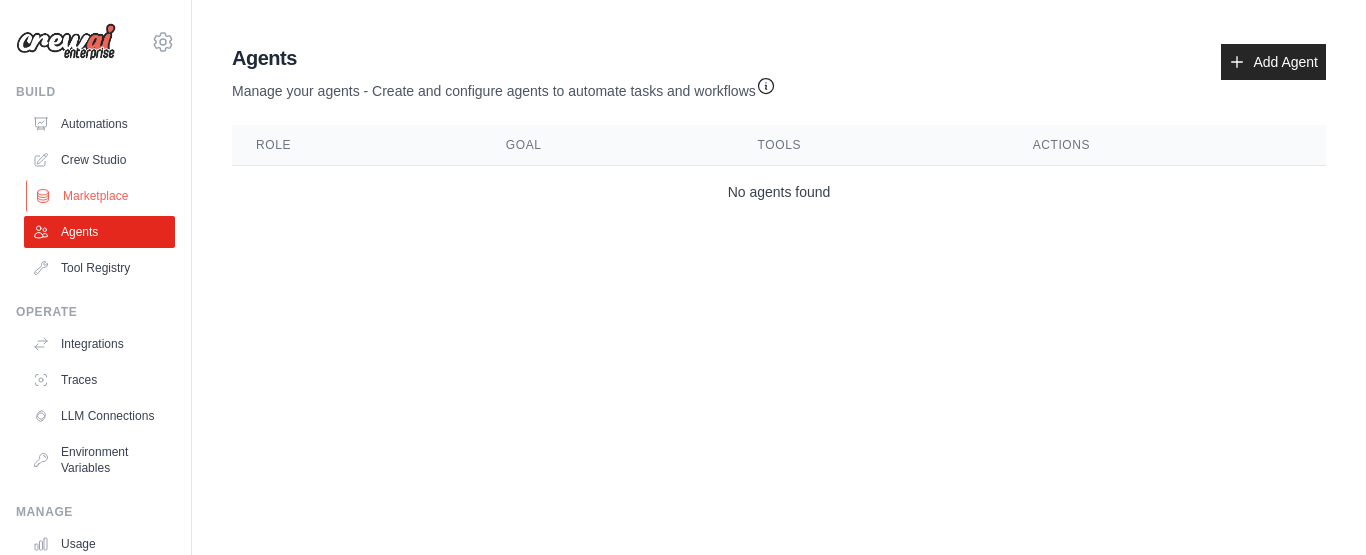 click on "Marketplace" at bounding box center [101, 196] 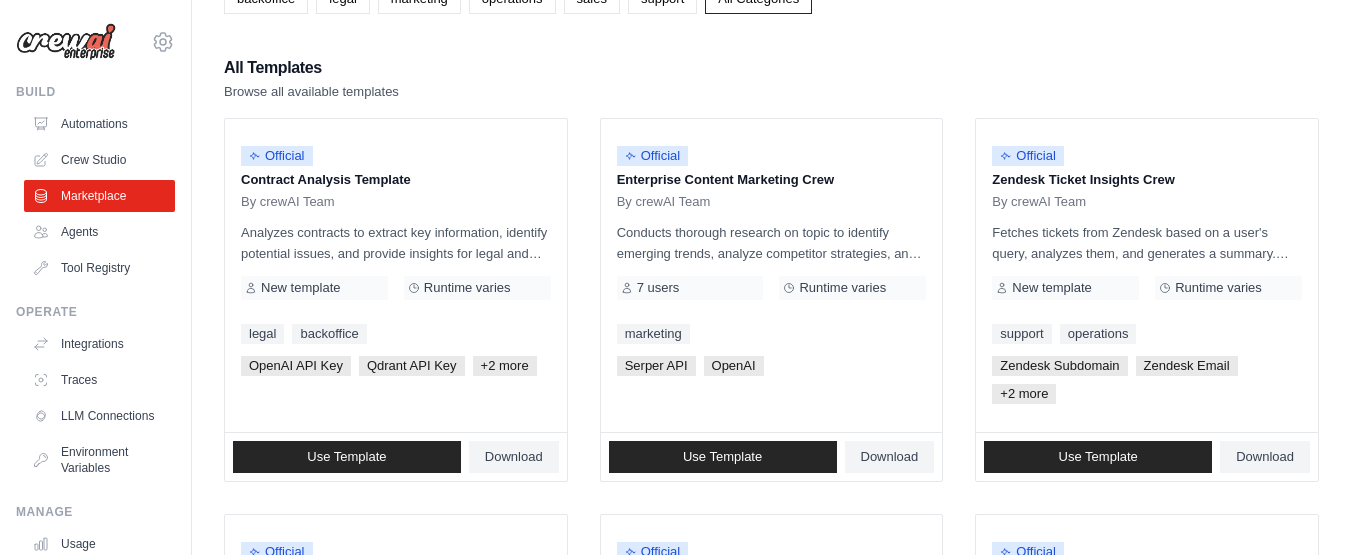 scroll, scrollTop: 100, scrollLeft: 0, axis: vertical 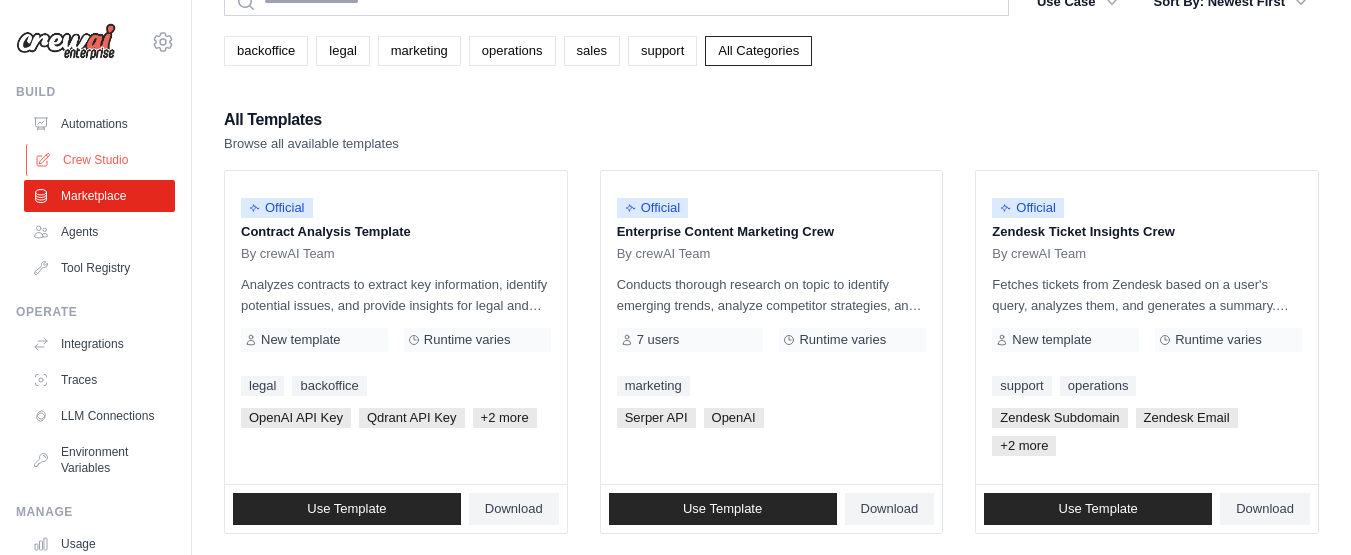 click on "Crew Studio" at bounding box center (101, 160) 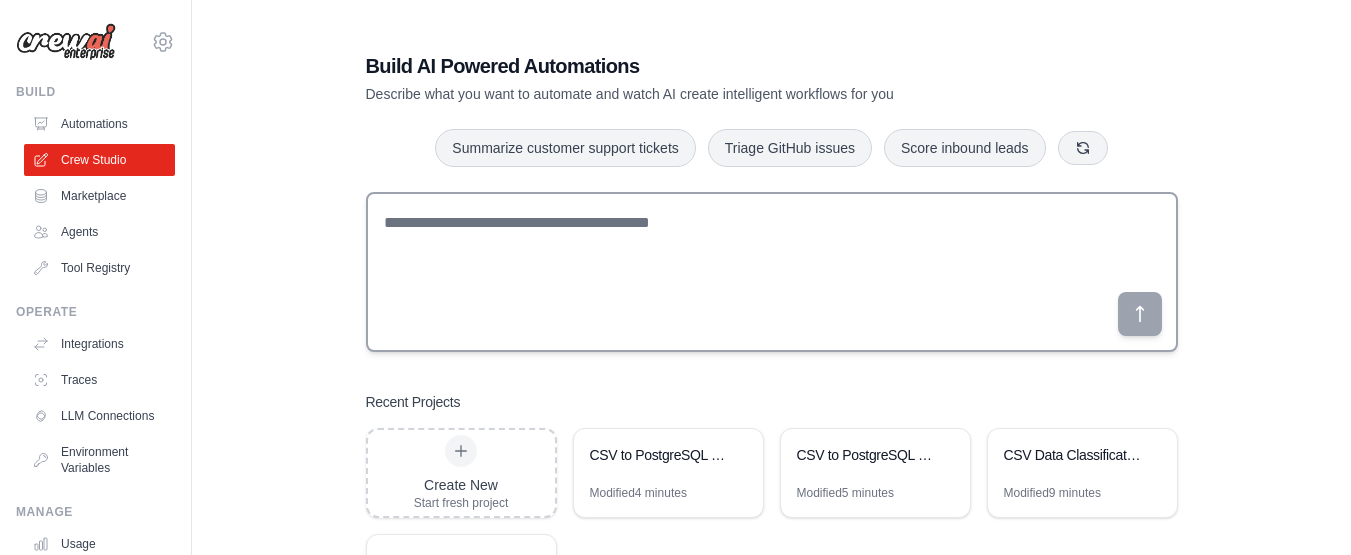 scroll, scrollTop: 0, scrollLeft: 0, axis: both 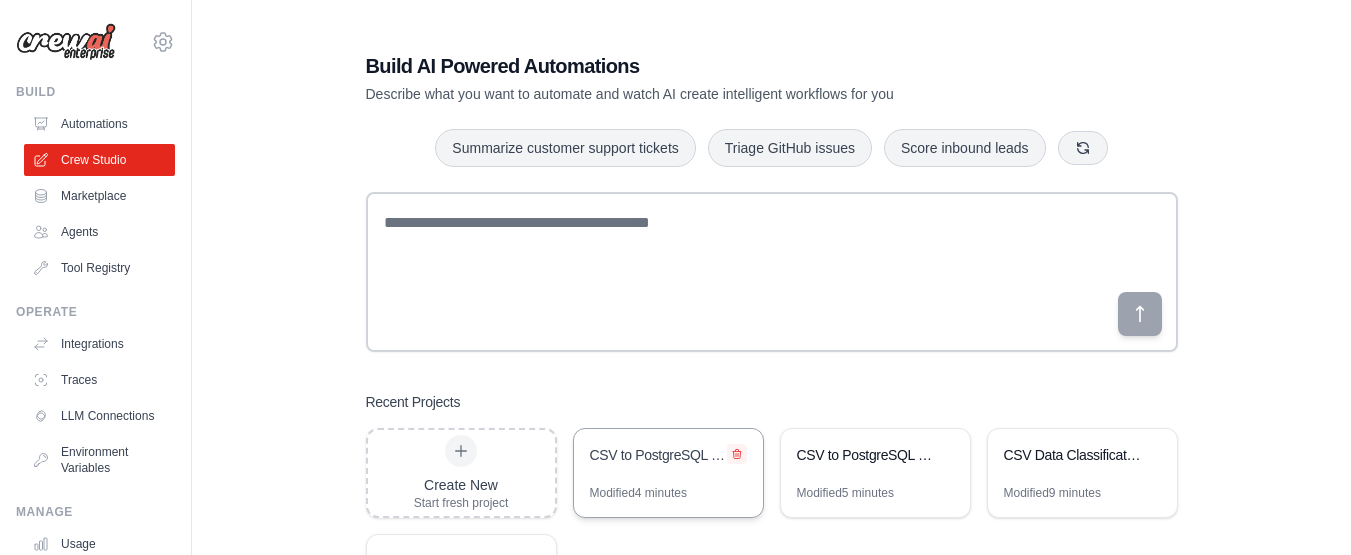 click 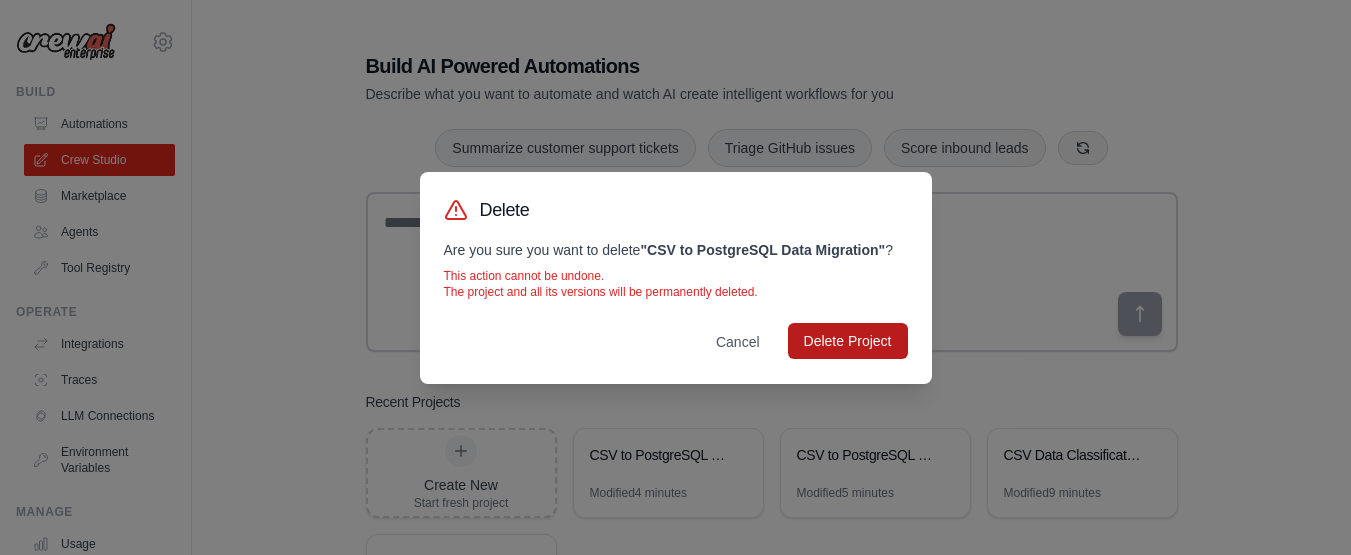 click on "Delete Project" at bounding box center (848, 341) 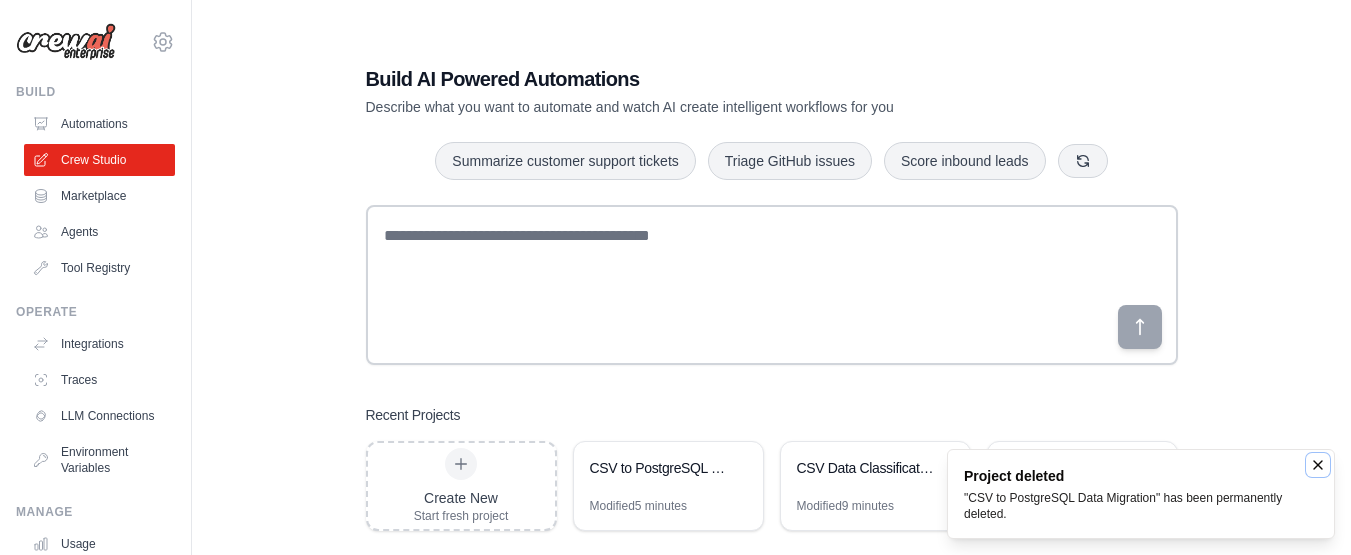 click at bounding box center (1318, 465) 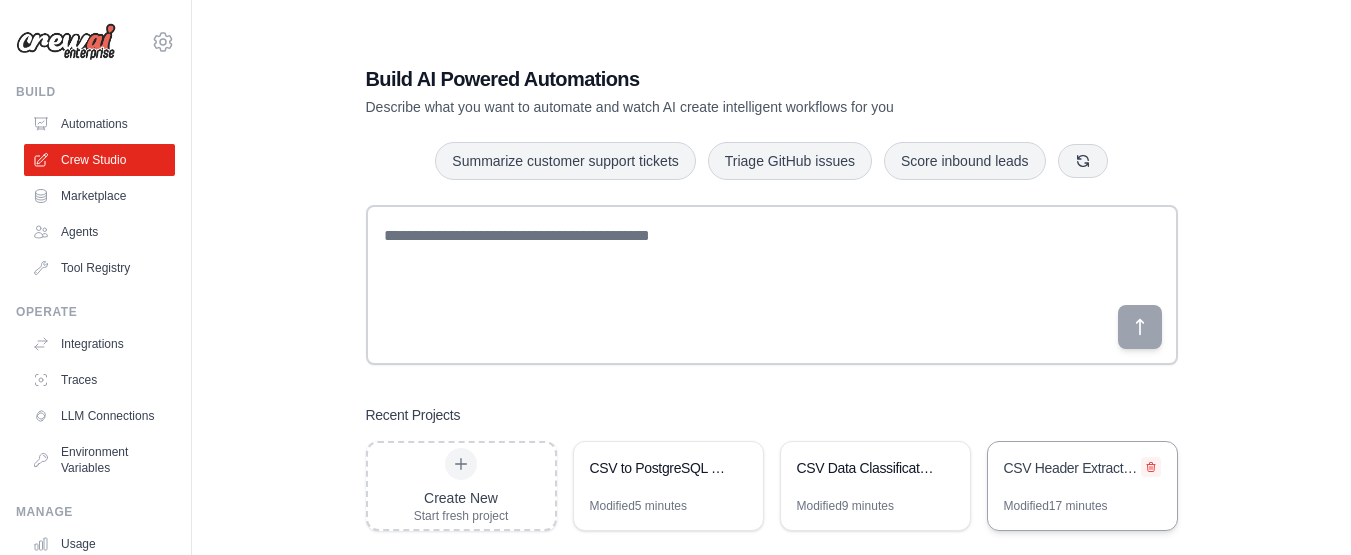 click at bounding box center [1151, 467] 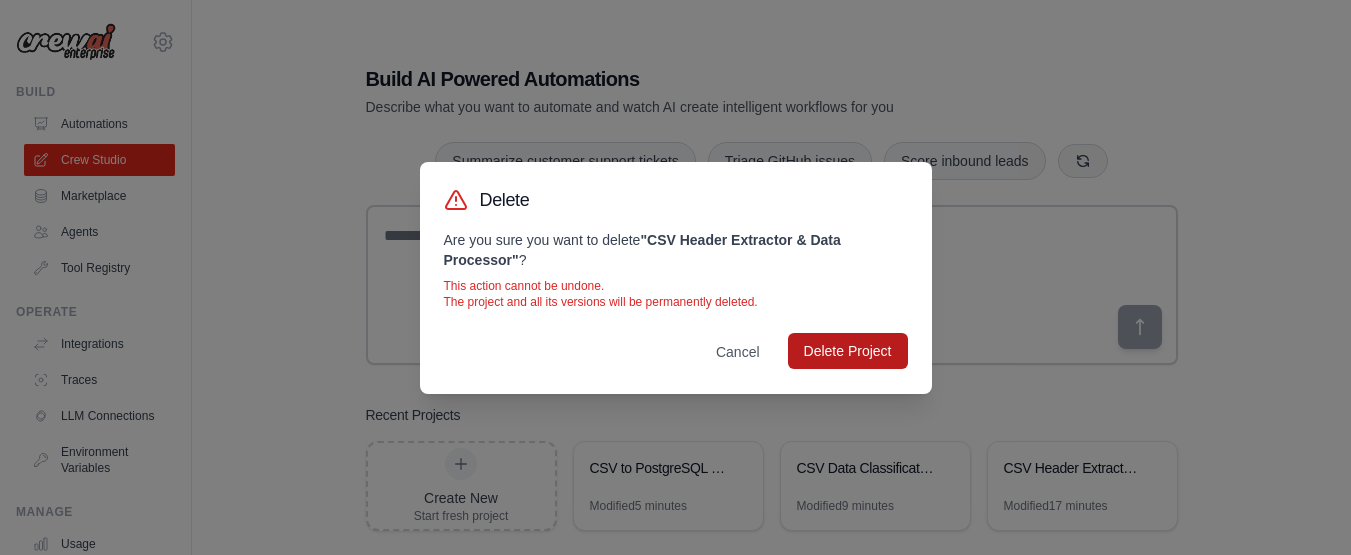 click on "Delete Project" at bounding box center [848, 351] 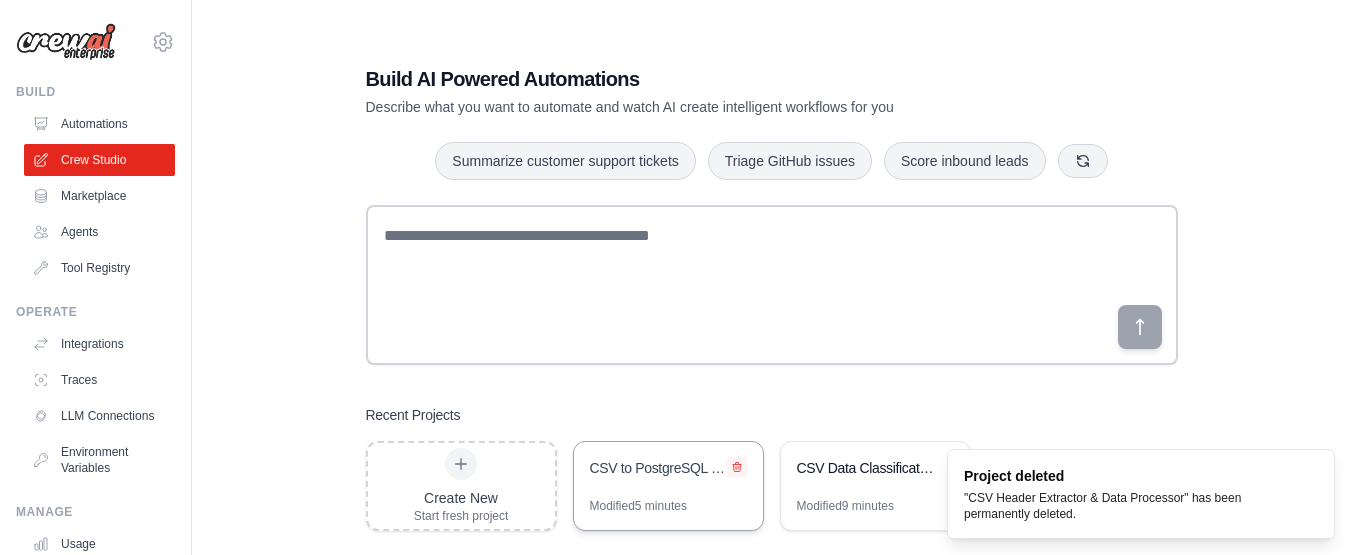 click 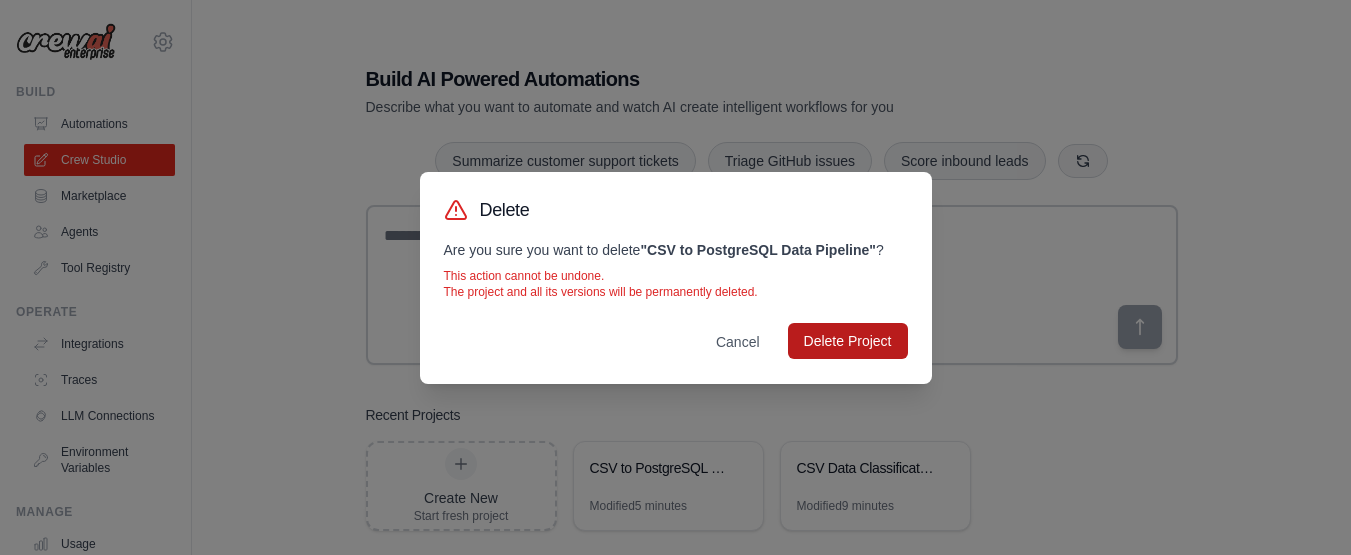 click on "Delete Project" at bounding box center [848, 341] 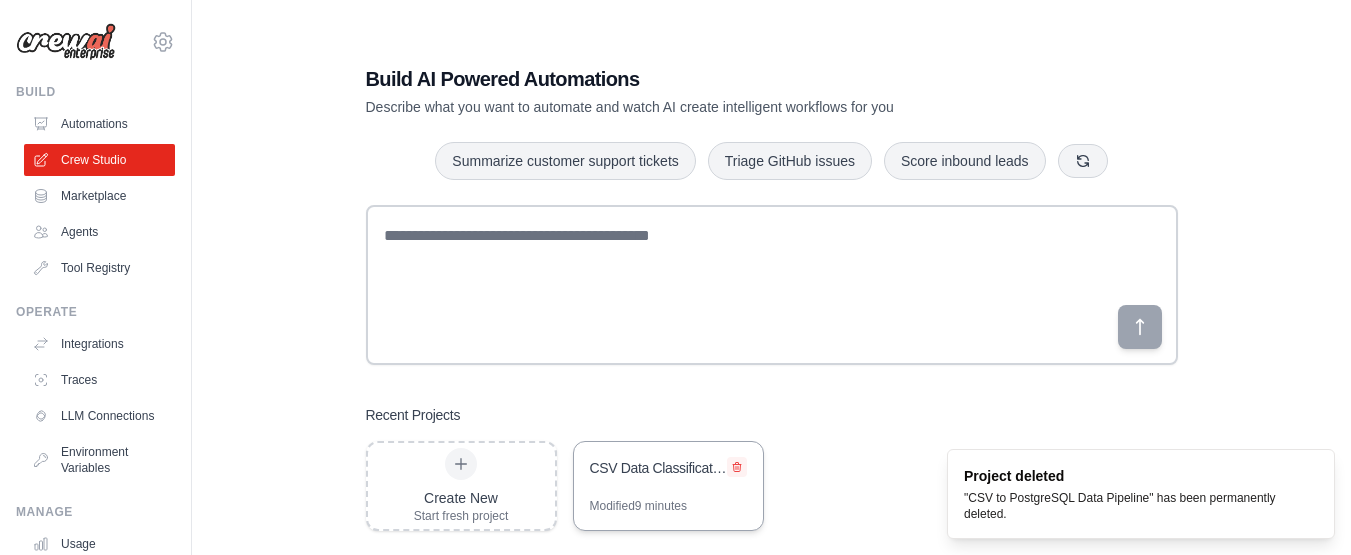click 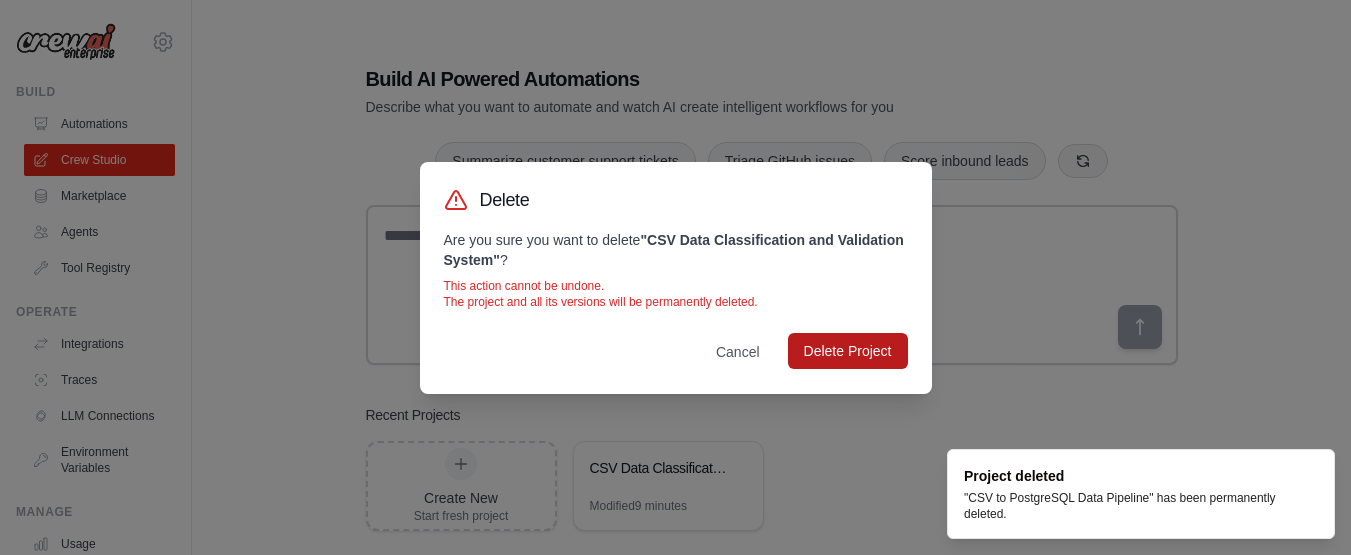 click on "Cancel Delete Project" at bounding box center (676, 352) 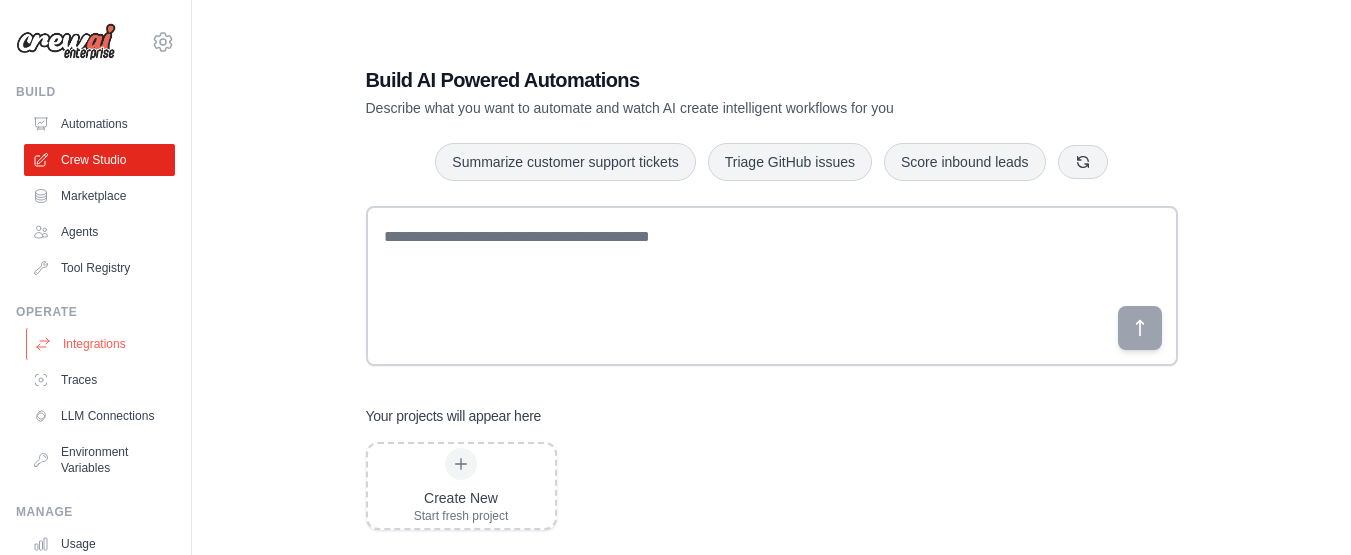 click on "Integrations" at bounding box center [101, 344] 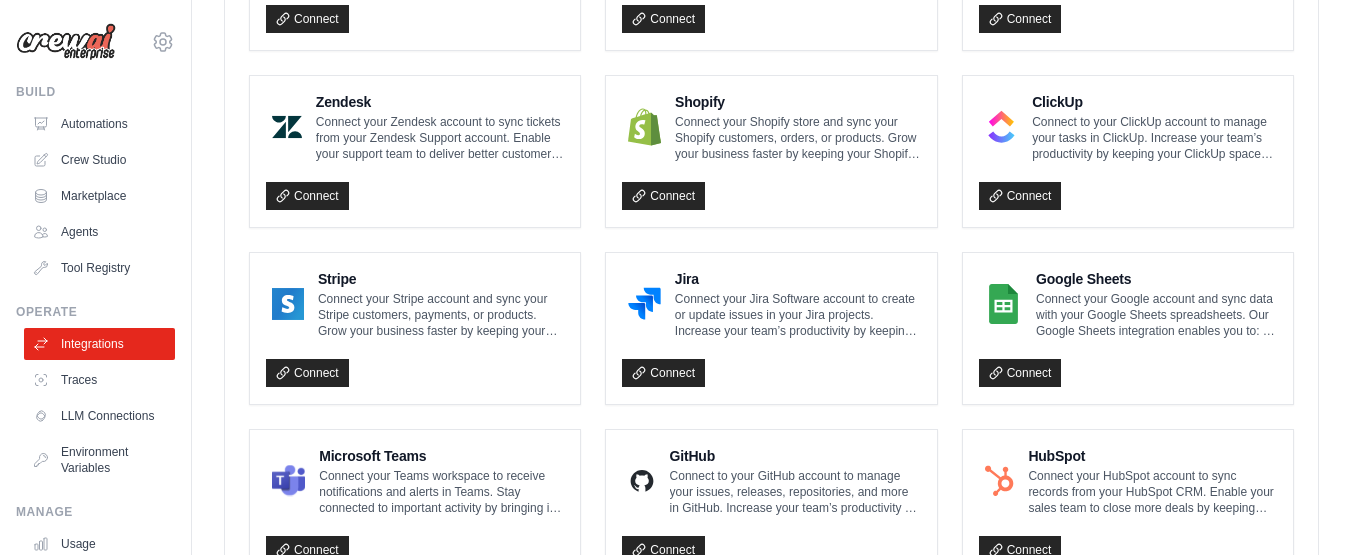 scroll, scrollTop: 900, scrollLeft: 0, axis: vertical 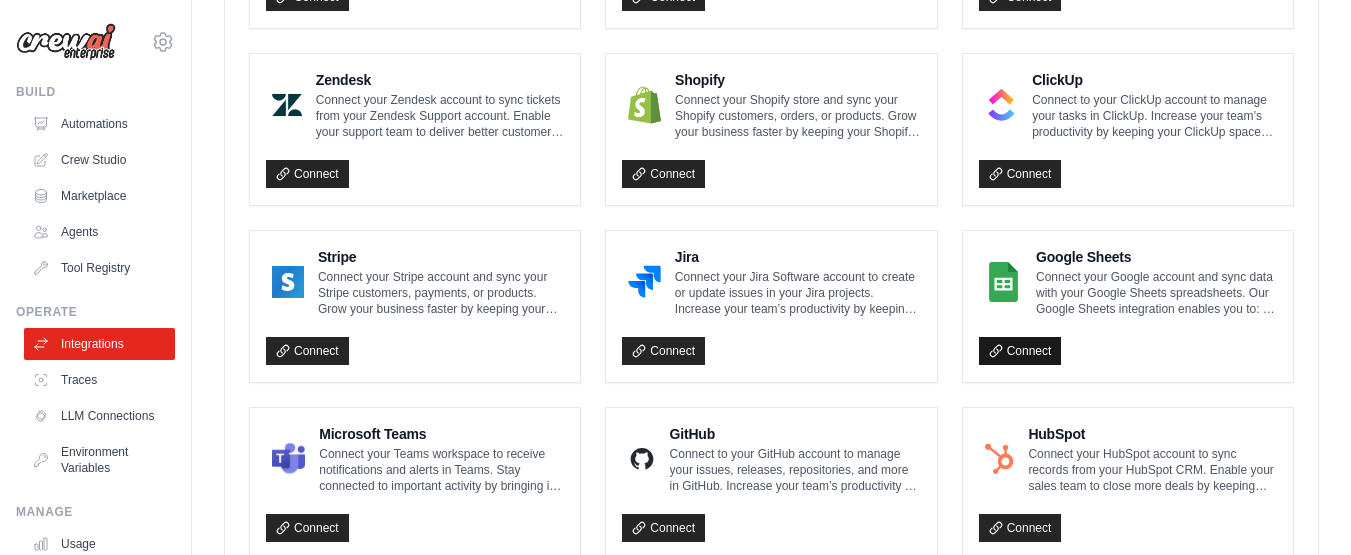 click on "Connect" at bounding box center [1020, 351] 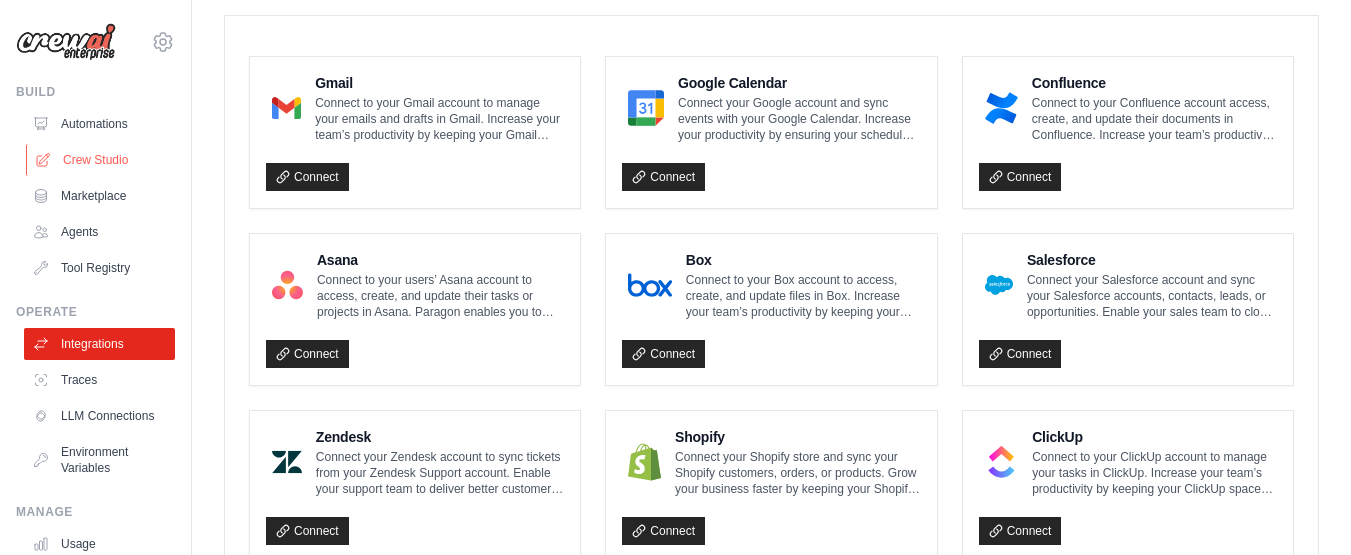 scroll, scrollTop: 400, scrollLeft: 0, axis: vertical 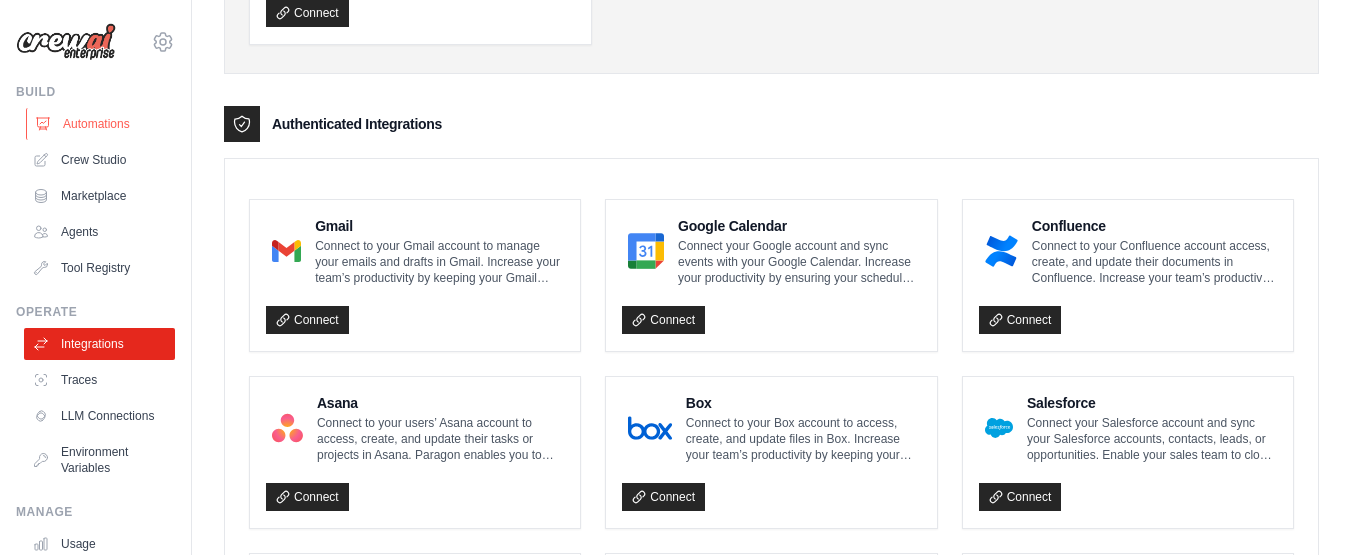 click on "Automations" at bounding box center (101, 124) 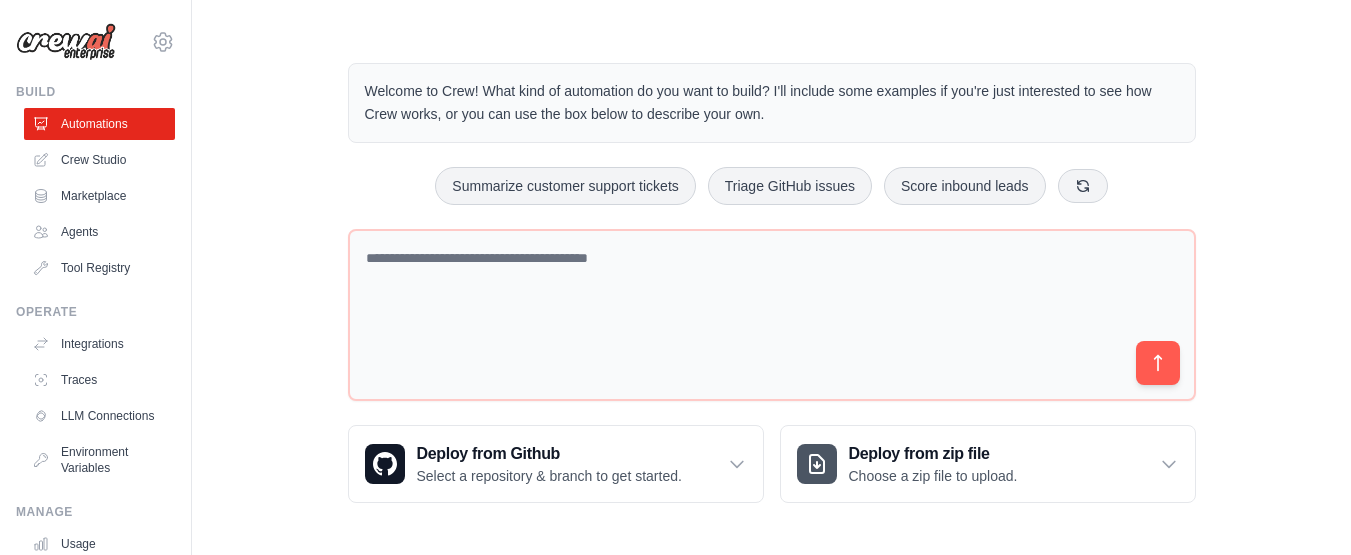 scroll, scrollTop: 0, scrollLeft: 0, axis: both 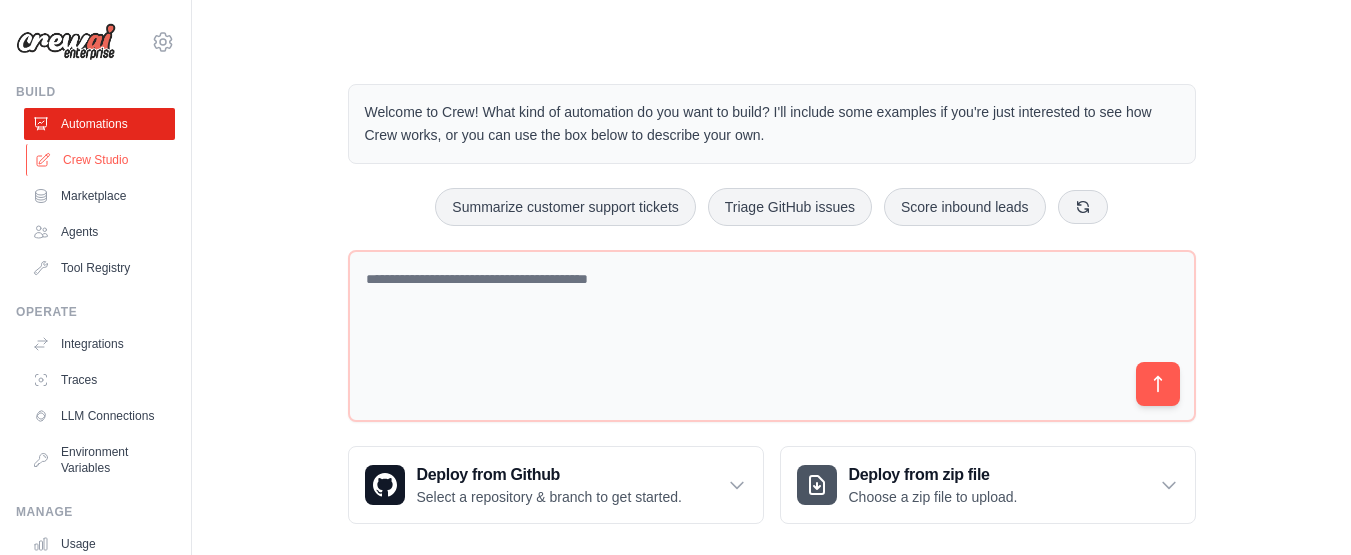 click on "Crew Studio" at bounding box center [101, 160] 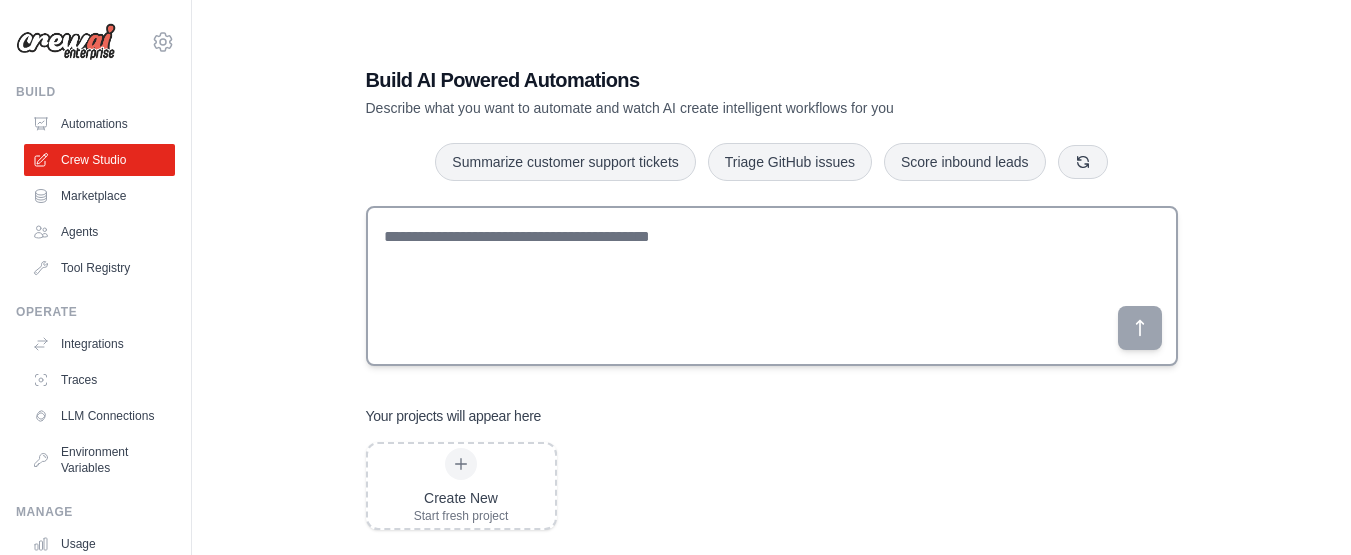 scroll, scrollTop: 0, scrollLeft: 0, axis: both 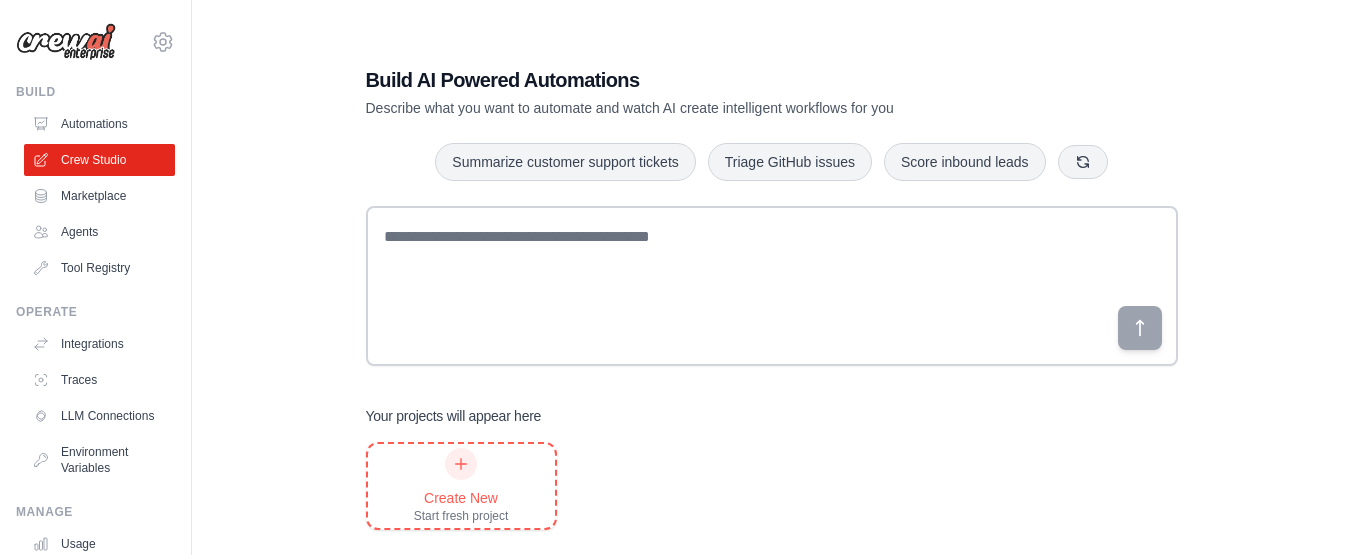 click on "Create New Start fresh project" at bounding box center (461, 486) 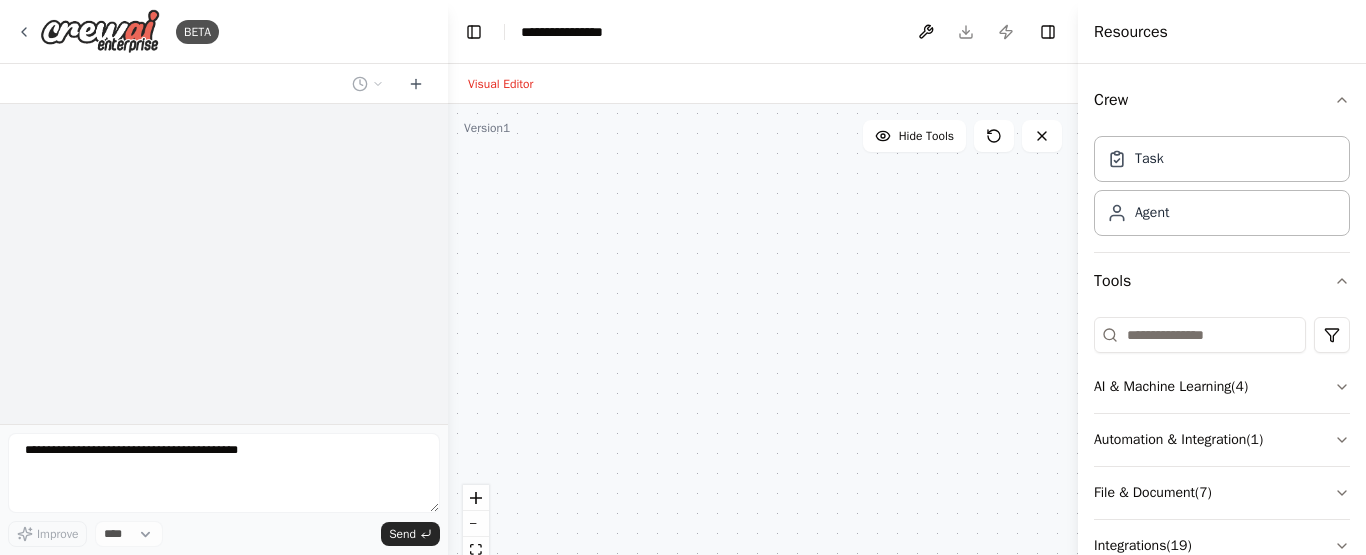 scroll, scrollTop: 0, scrollLeft: 0, axis: both 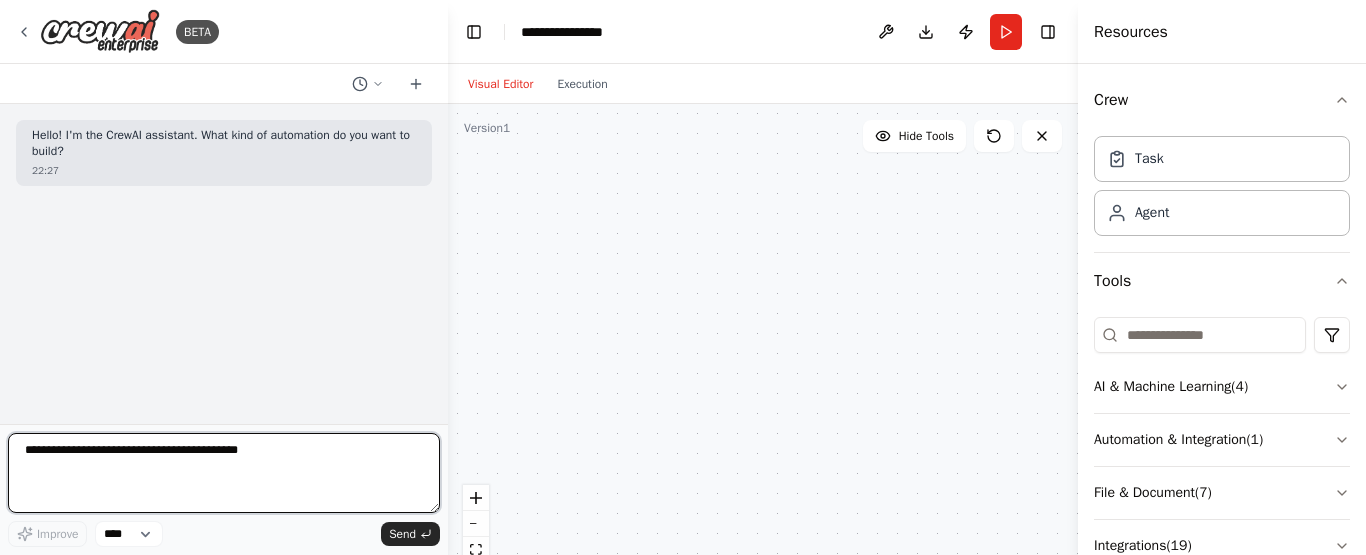 click at bounding box center [224, 473] 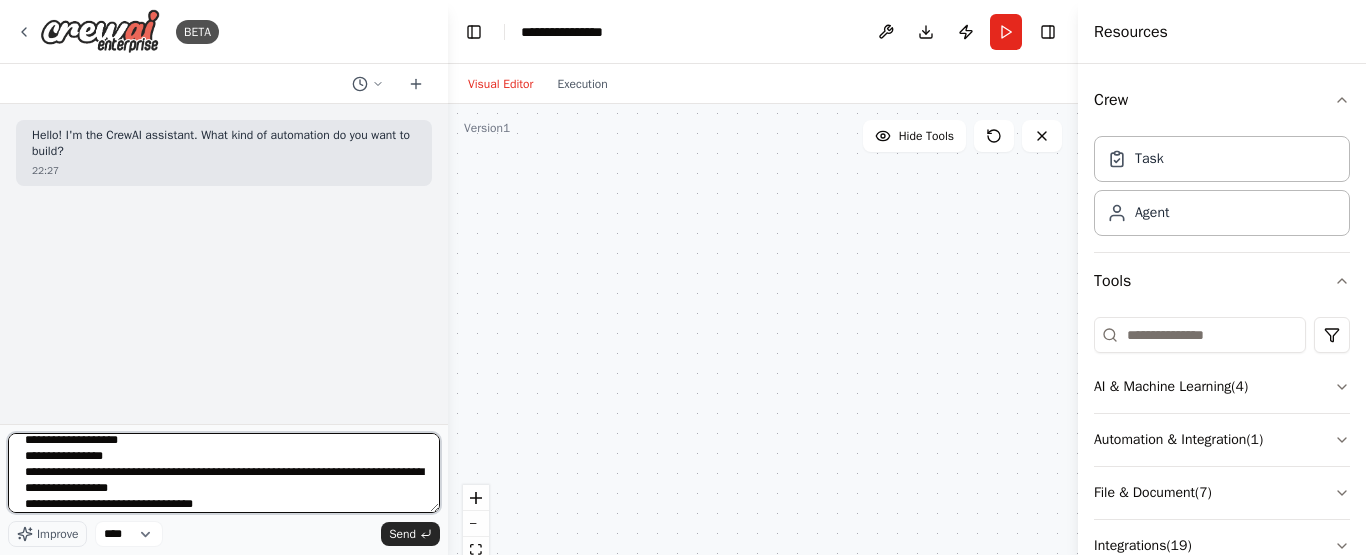 scroll, scrollTop: 26, scrollLeft: 0, axis: vertical 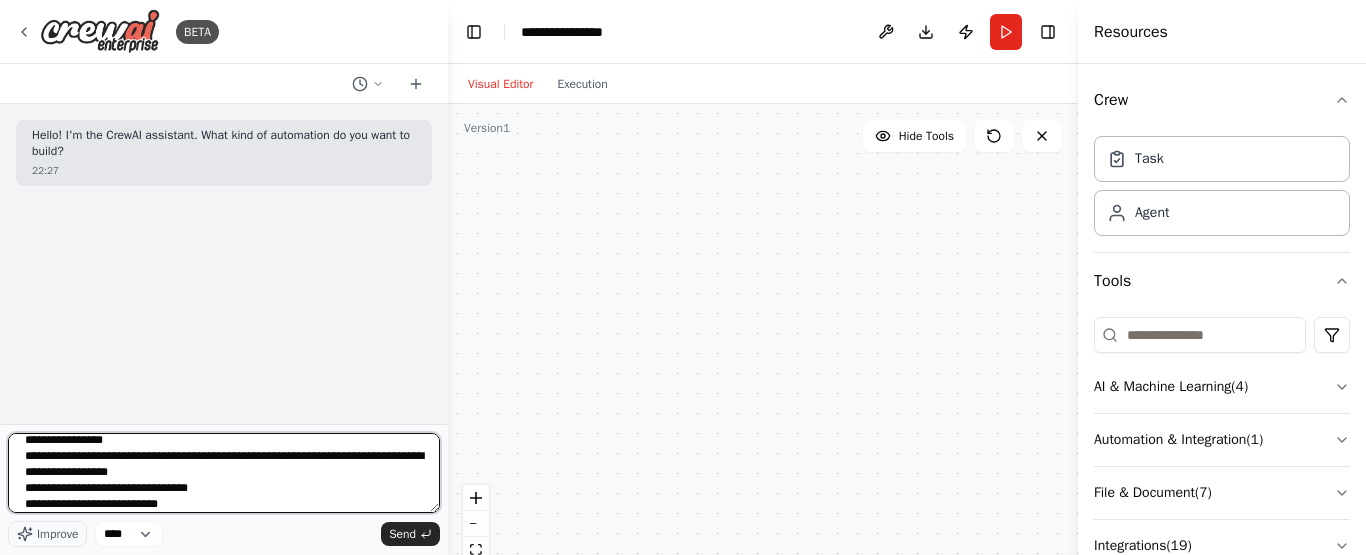 type on "**********" 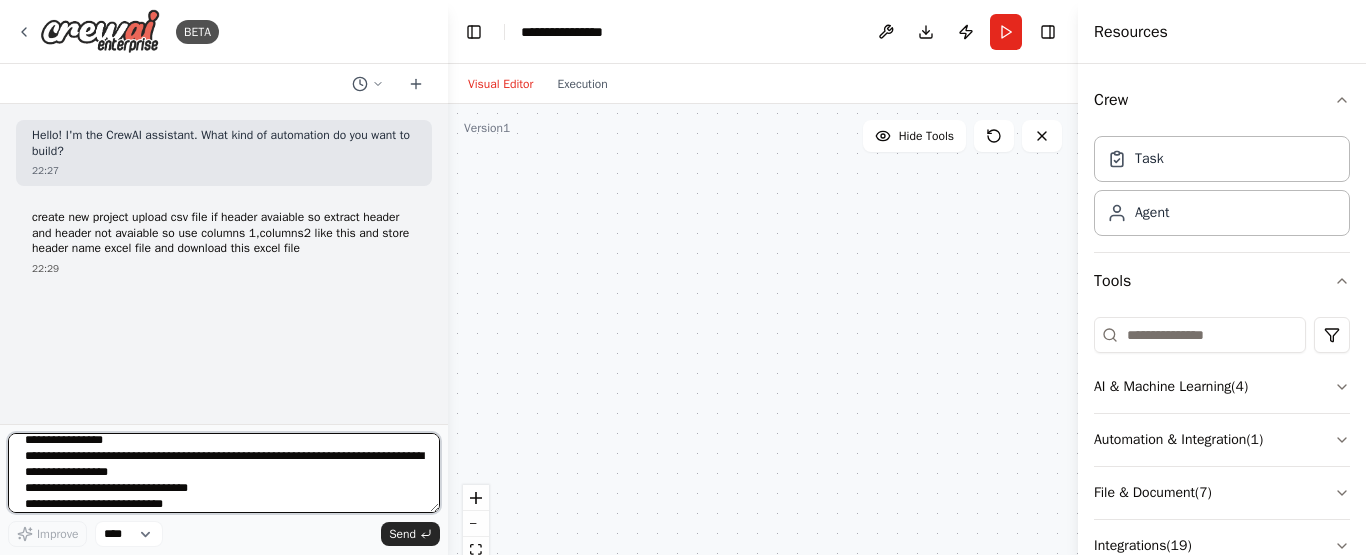 type 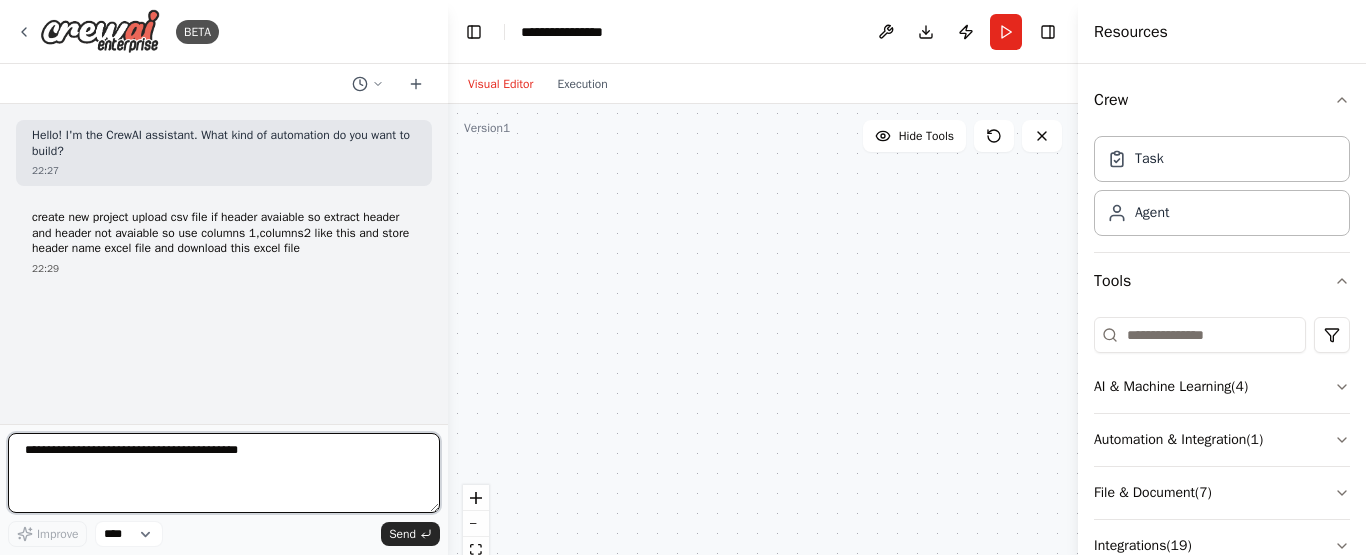 scroll, scrollTop: 0, scrollLeft: 0, axis: both 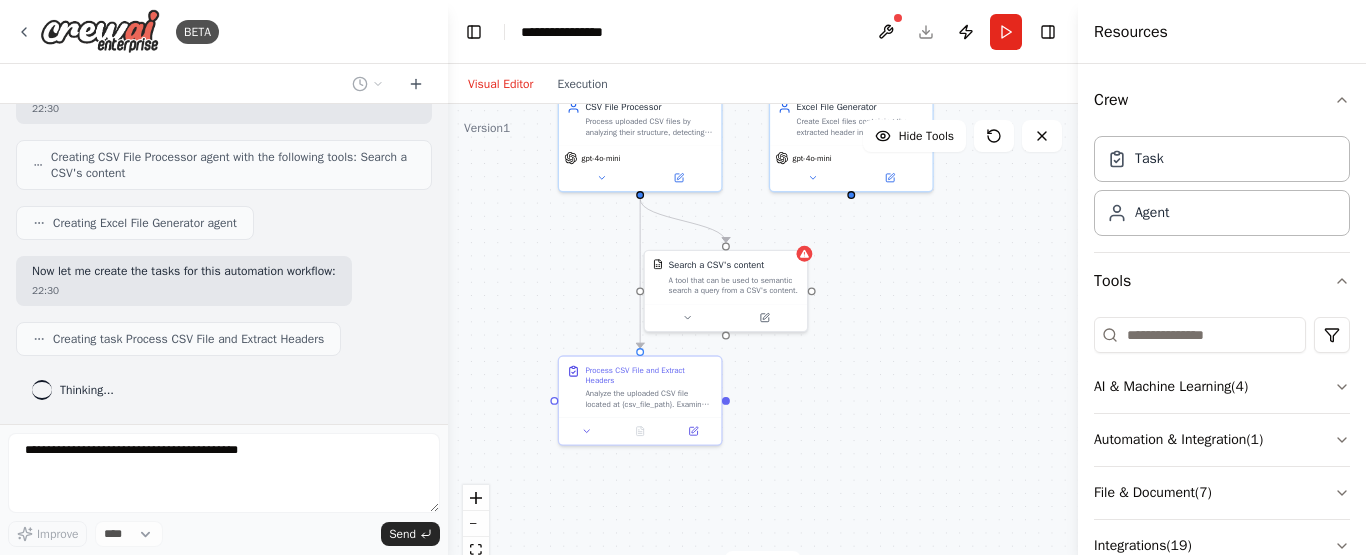 drag, startPoint x: 554, startPoint y: 404, endPoint x: 563, endPoint y: 220, distance: 184.21997 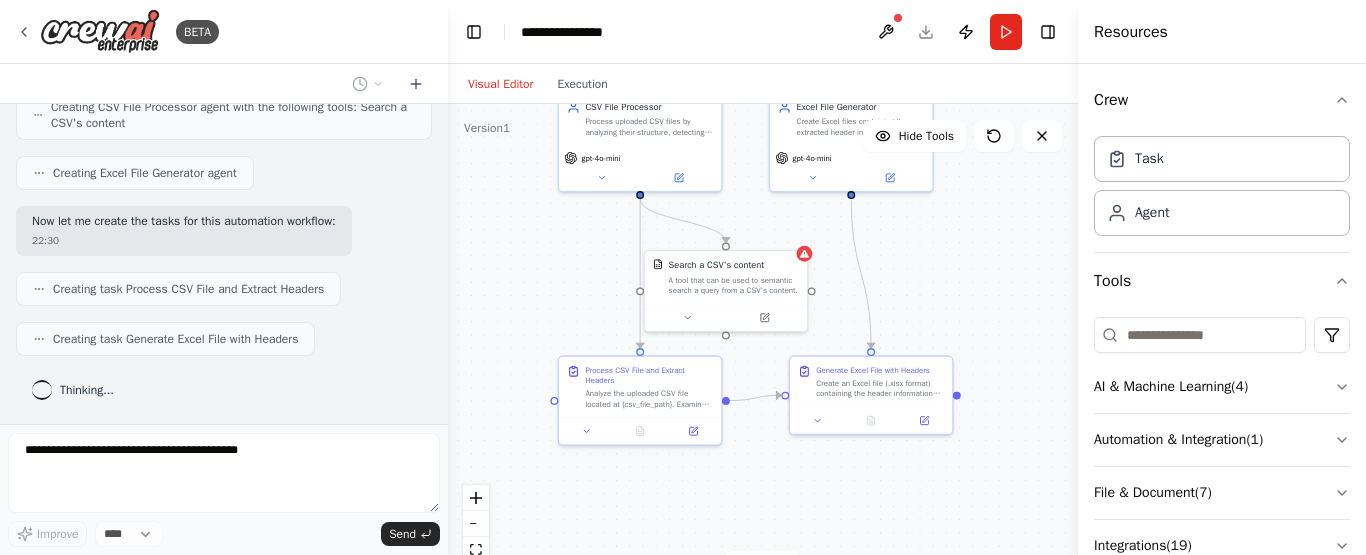 scroll, scrollTop: 891, scrollLeft: 0, axis: vertical 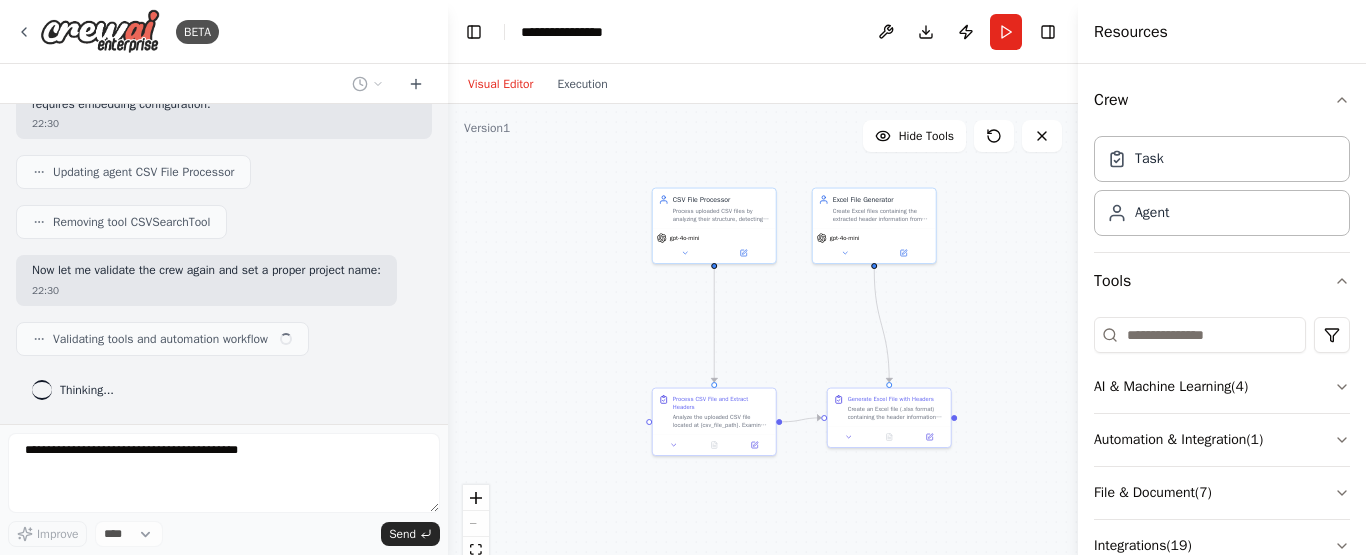 drag, startPoint x: 959, startPoint y: 252, endPoint x: 940, endPoint y: 312, distance: 62.936478 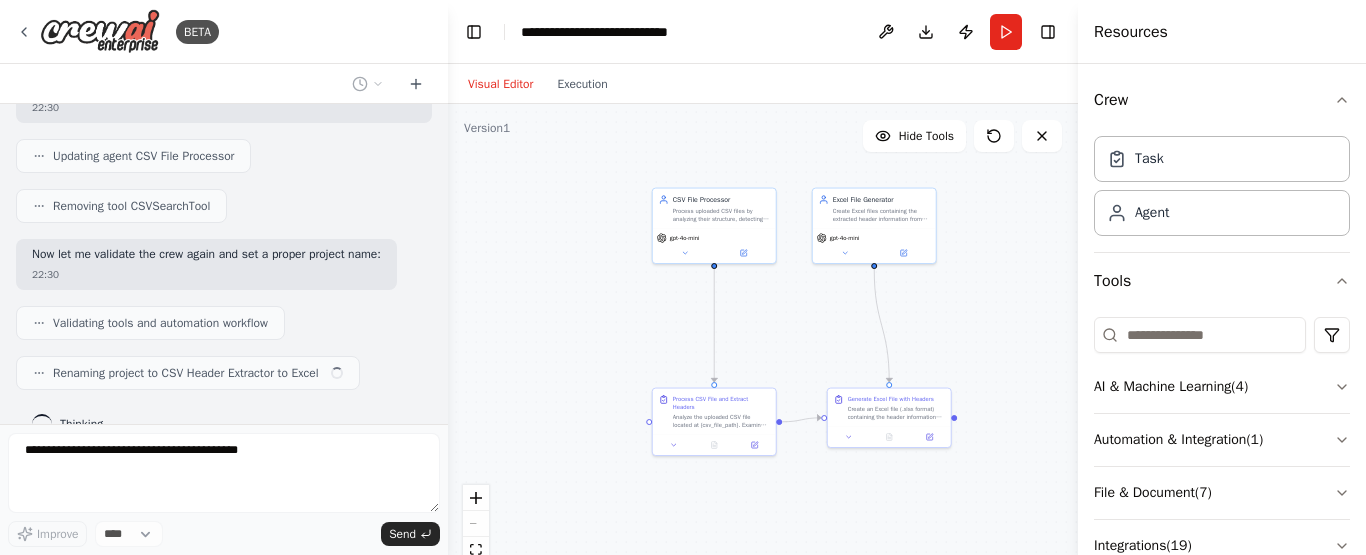 scroll, scrollTop: 1520, scrollLeft: 0, axis: vertical 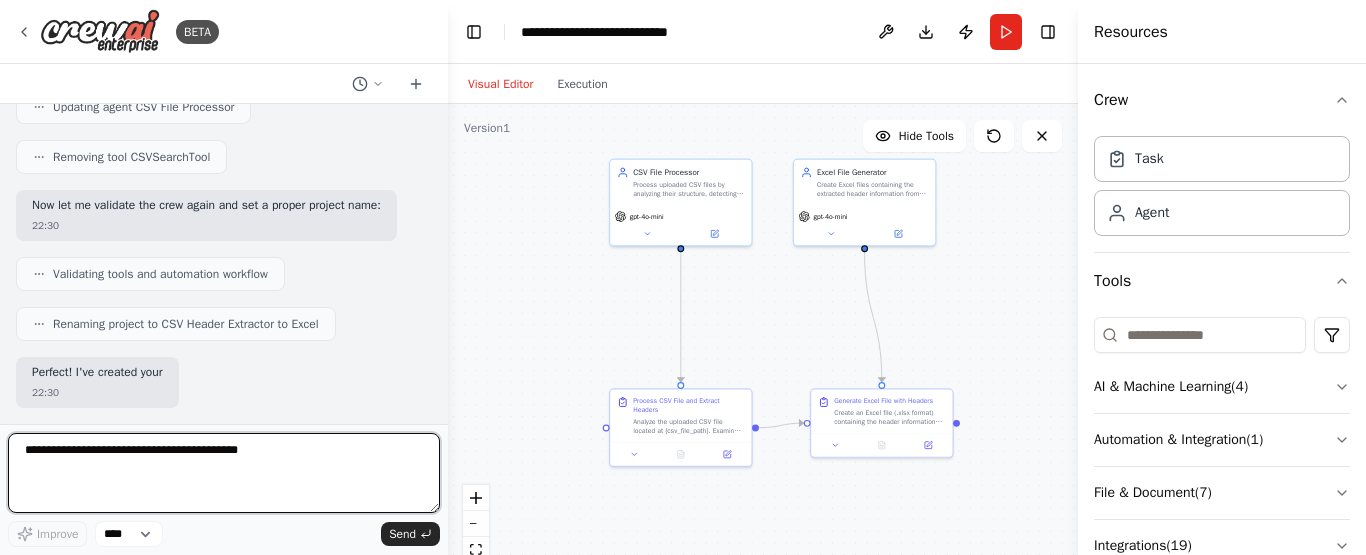 drag, startPoint x: 977, startPoint y: 305, endPoint x: 918, endPoint y: 322, distance: 61.400326 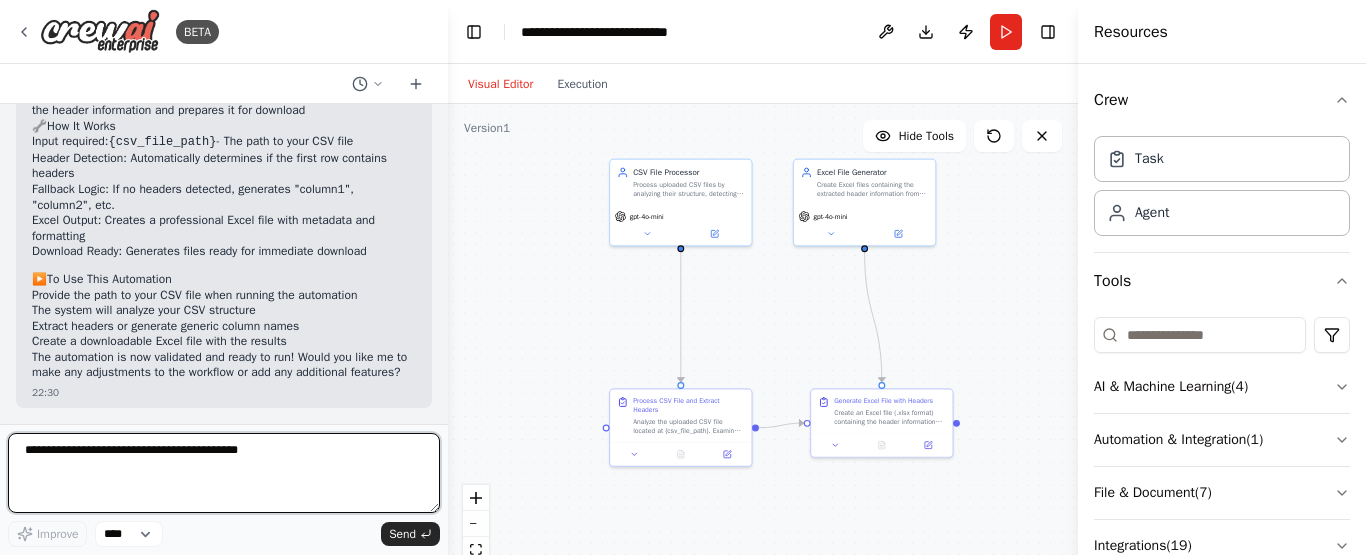 scroll, scrollTop: 2074, scrollLeft: 0, axis: vertical 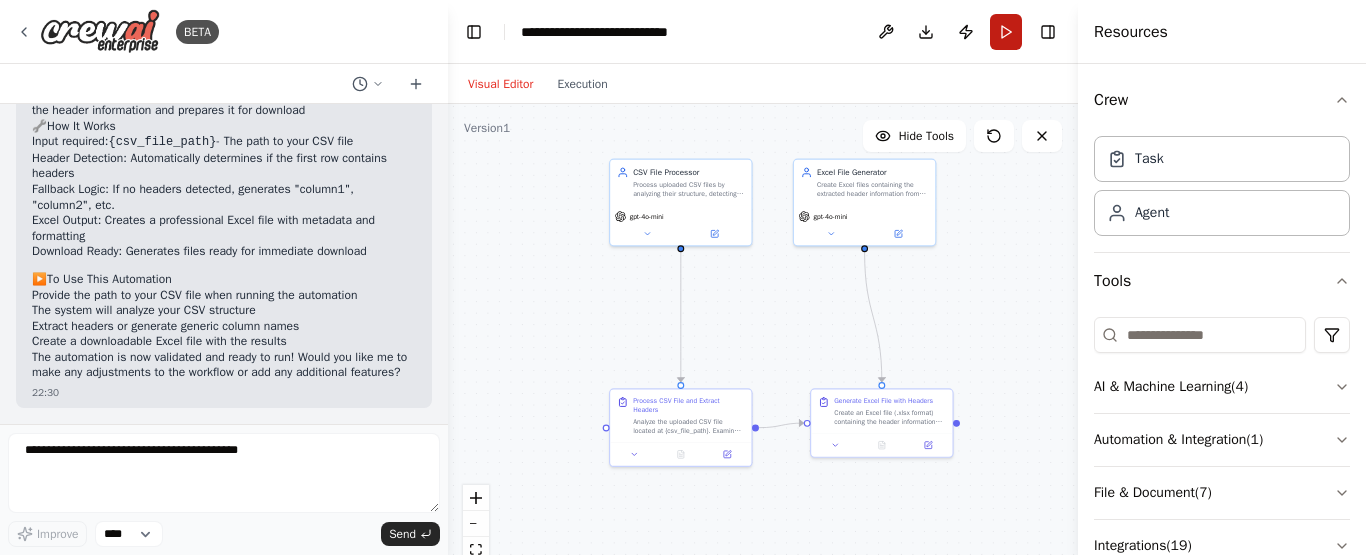 click on "Run" at bounding box center [1006, 32] 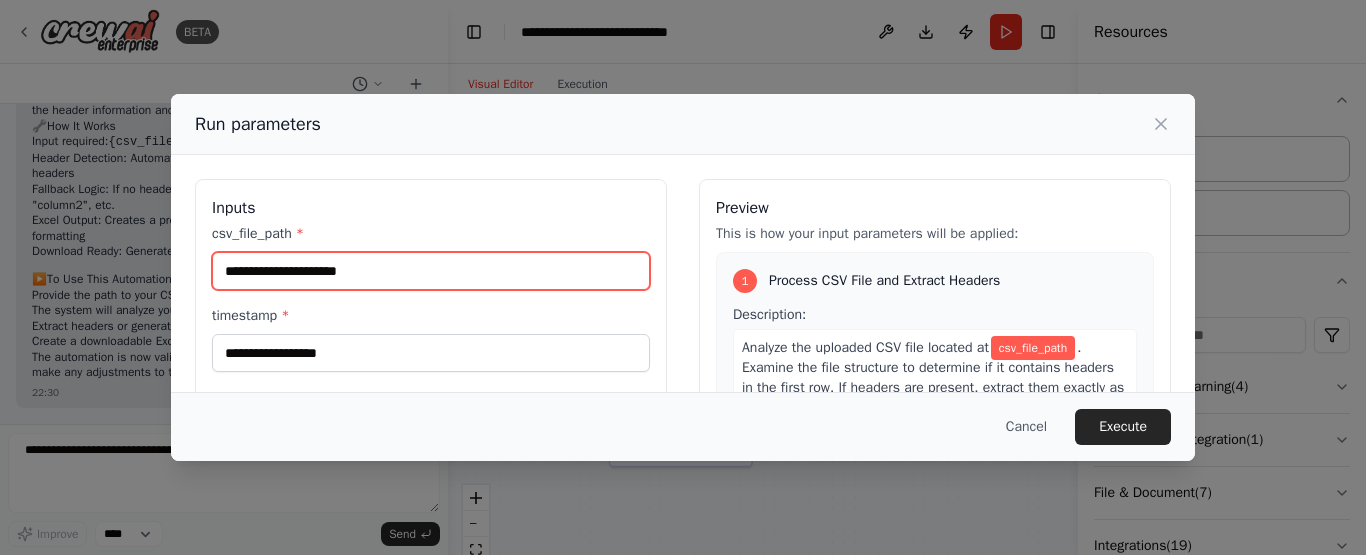 click on "csv_file_path *" at bounding box center [431, 271] 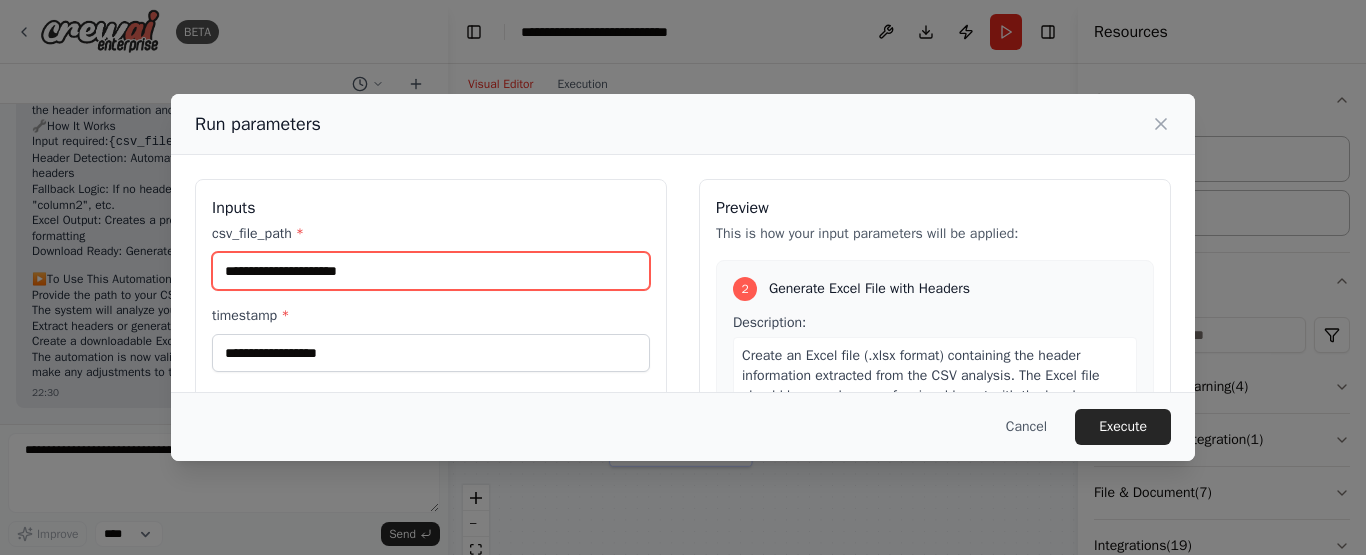 scroll, scrollTop: 464, scrollLeft: 0, axis: vertical 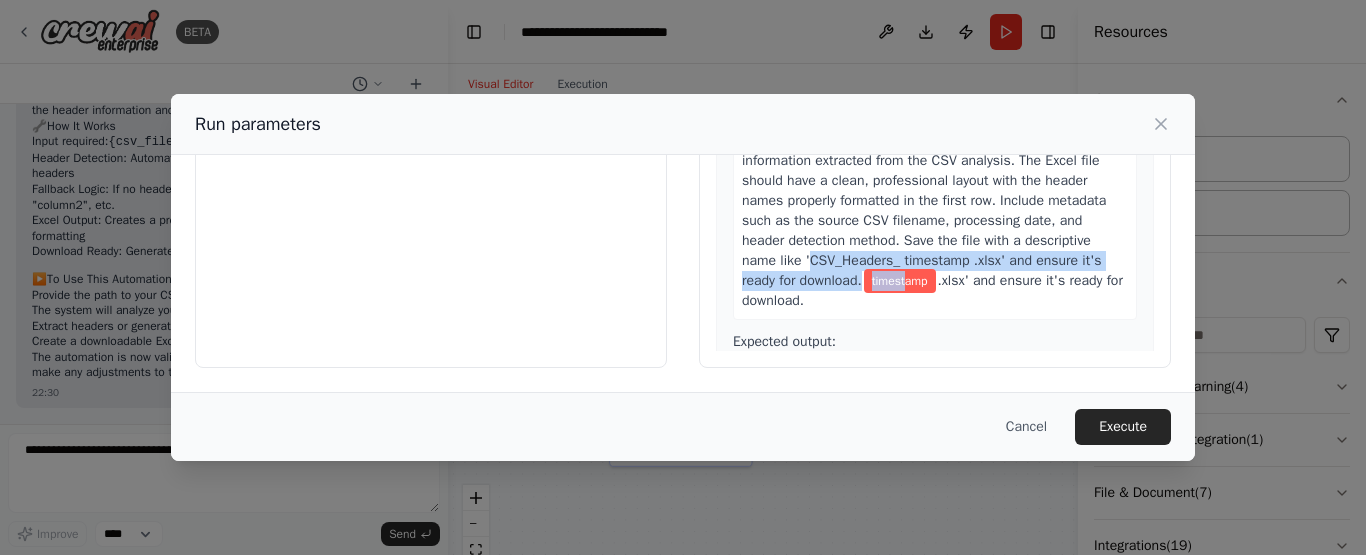 drag, startPoint x: 872, startPoint y: 263, endPoint x: 1002, endPoint y: 263, distance: 130 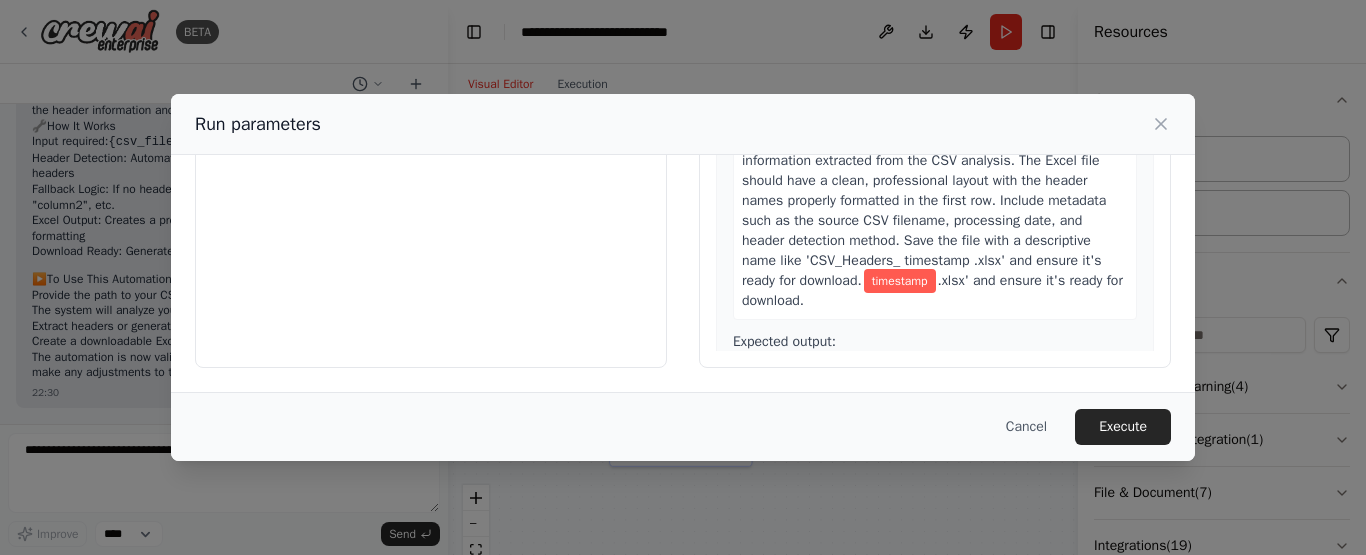 click on "Description: Create an Excel file (.xlsx format) containing the header information extracted from the CSV analysis. The Excel file should have a clean, professional layout with the header names properly formatted in the first row. Include metadata such as the source CSV filename, processing date, and header detection method. Save the file with a descriptive name like 'CSV_Headers_ timestamp .xlsx' and ensure it's ready for download. Expected output: A professionally formatted Excel file containing the CSV header information, with proper formatting, metadata, and ready for user download. Include the file path and confirmation that the file has been successfully created." at bounding box center (935, 276) 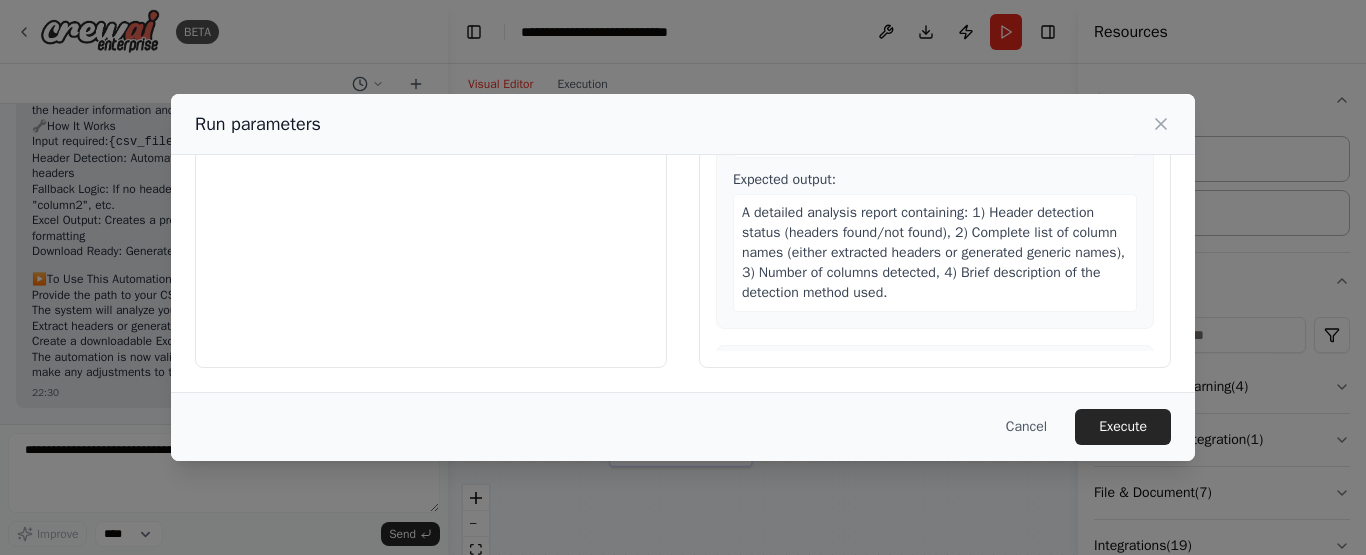 scroll, scrollTop: 0, scrollLeft: 0, axis: both 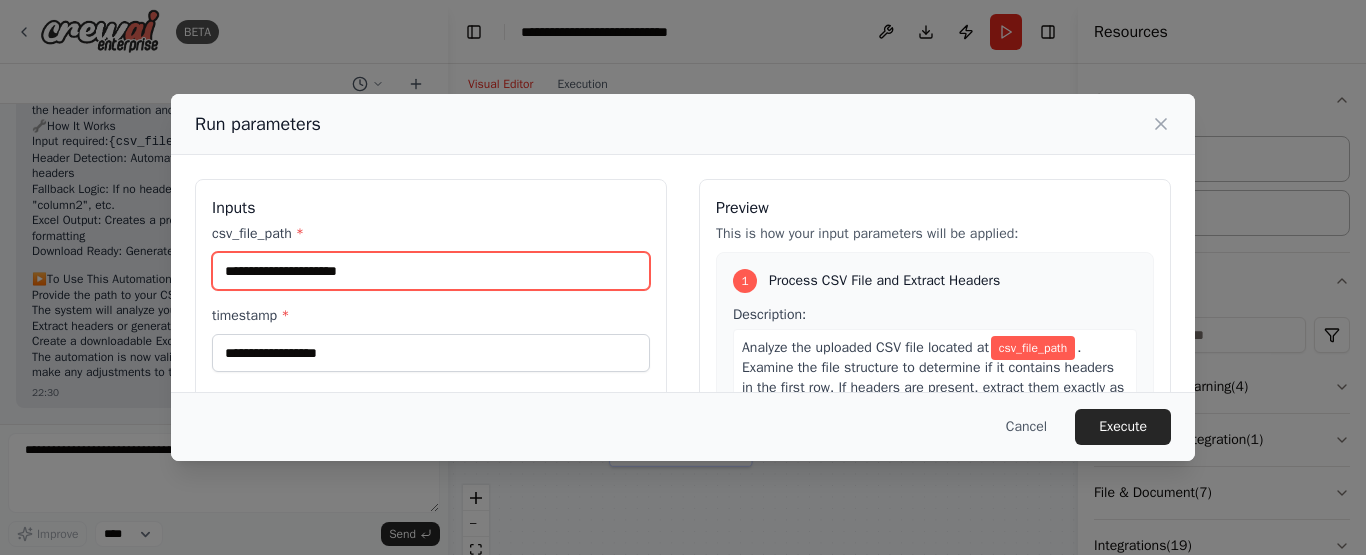 click on "csv_file_path *" at bounding box center (431, 271) 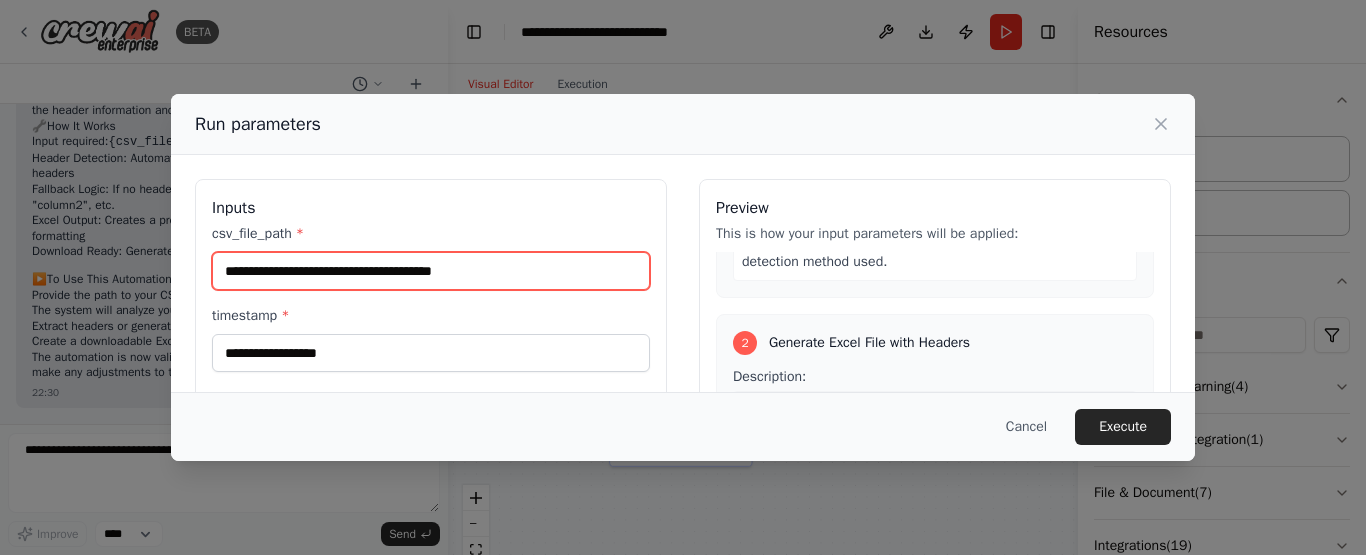 scroll, scrollTop: 484, scrollLeft: 0, axis: vertical 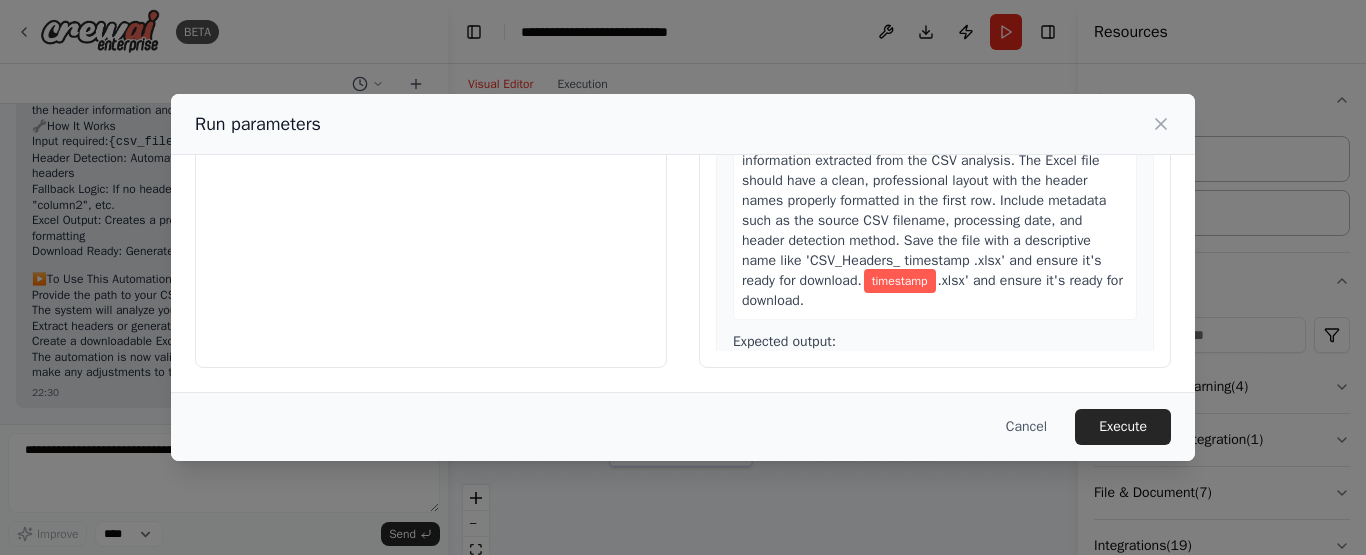type on "**********" 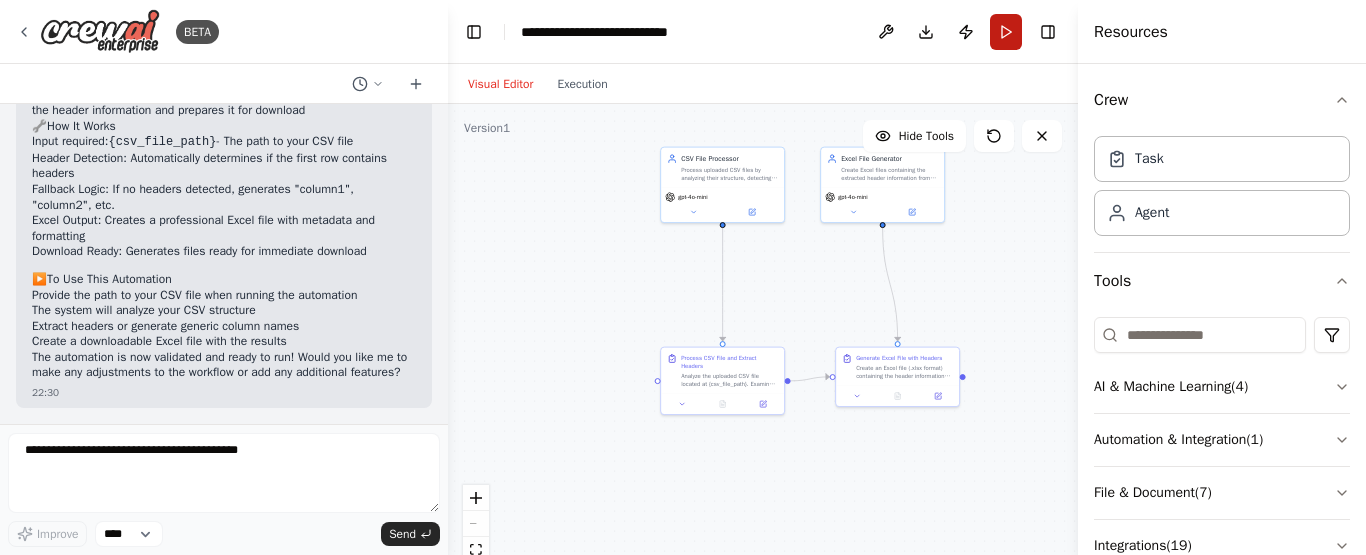 click on "Run" at bounding box center (1006, 32) 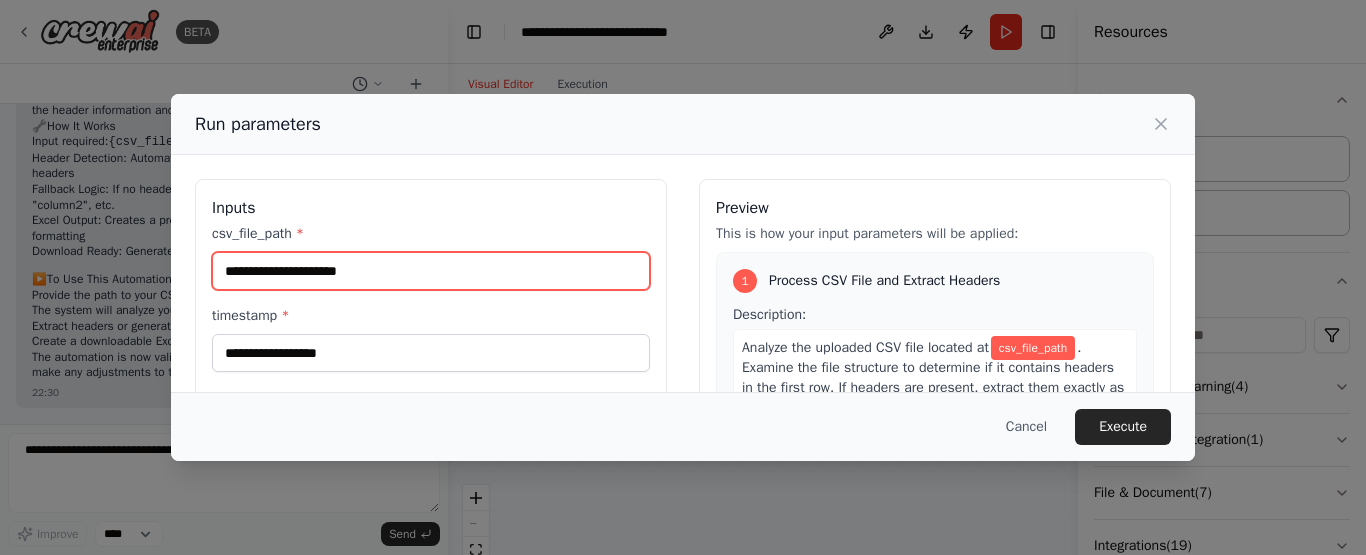 click on "csv_file_path *" at bounding box center [431, 271] 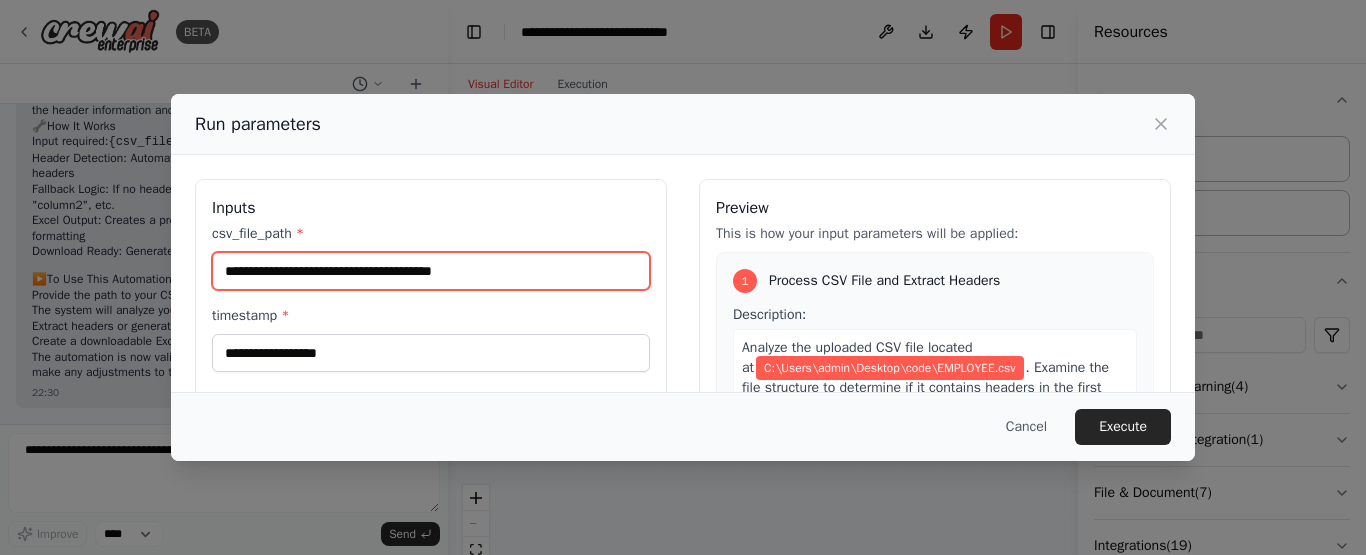 type on "**********" 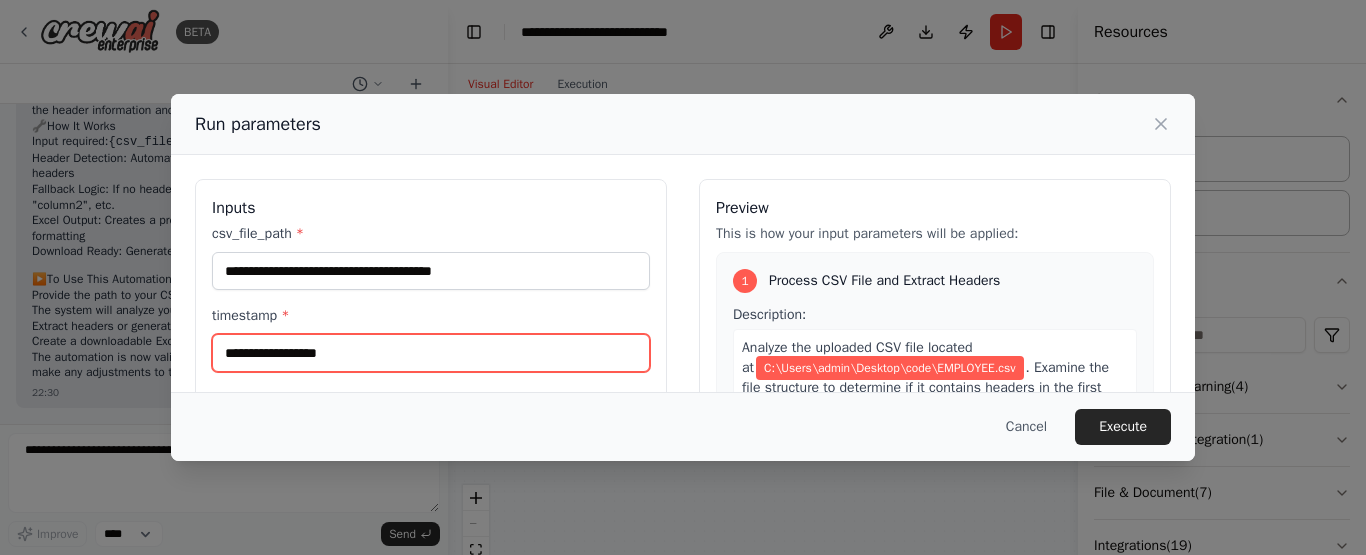 click on "timestamp *" at bounding box center [431, 353] 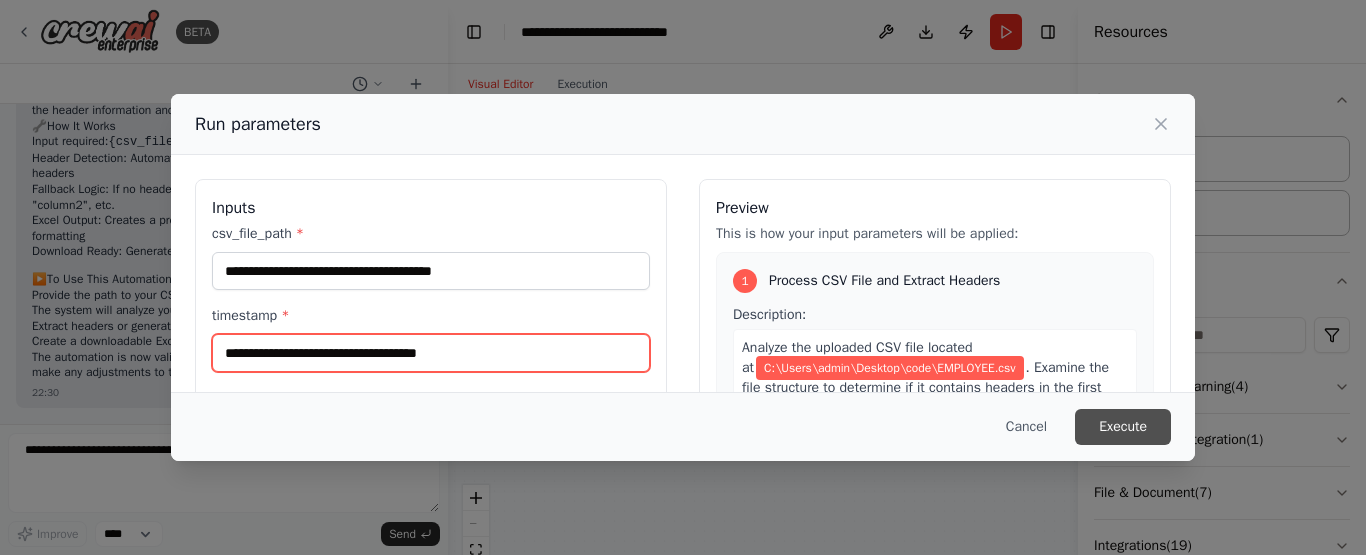 type on "**********" 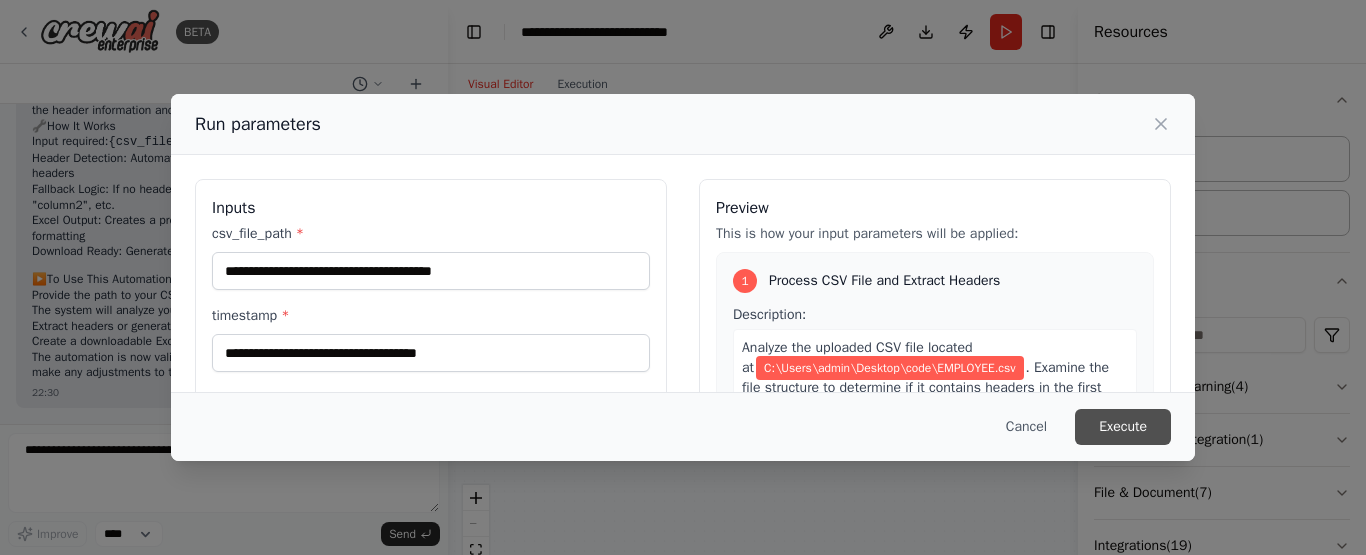 click on "Execute" at bounding box center (1123, 427) 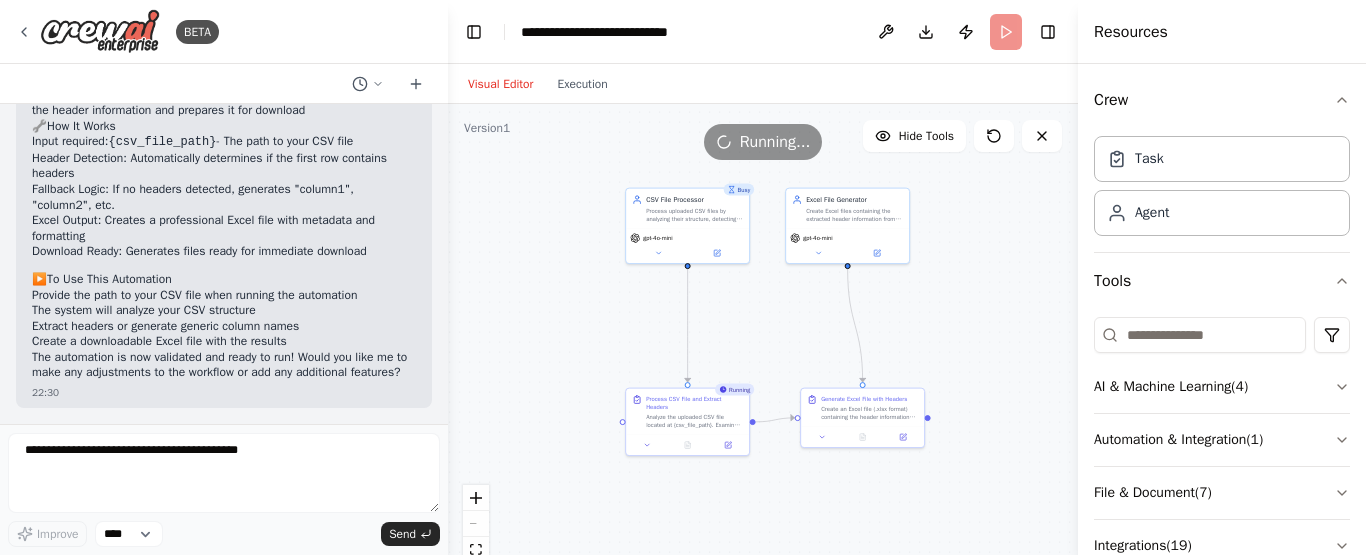 drag, startPoint x: 993, startPoint y: 282, endPoint x: 957, endPoint y: 324, distance: 55.31727 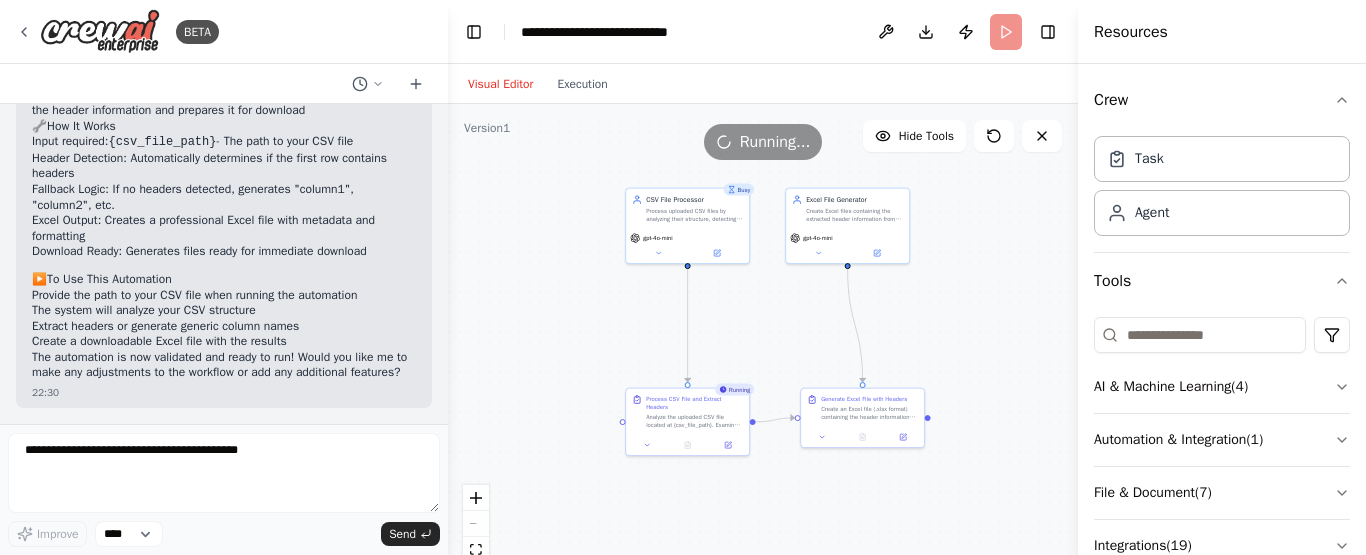 click on ".deletable-edge-delete-btn {
width: 20px;
height: 20px;
border: 0px solid #ffffff;
color: #6b7280;
background-color: #f8fafc;
cursor: pointer;
border-radius: 50%;
font-size: 12px;
padding: 3px;
display: flex;
align-items: center;
justify-content: center;
transition: all 0.2s cubic-bezier(0.4, 0, 0.2, 1);
box-shadow: 0 2px 4px rgba(0, 0, 0, 0.1);
}
.deletable-edge-delete-btn:hover {
background-color: #ef4444;
color: #ffffff;
border-color: #dc2626;
transform: scale(1.1);
box-shadow: 0 4px 12px rgba(239, 68, 68, 0.4);
}
.deletable-edge-delete-btn:active {
transform: scale(0.95);
box-shadow: 0 2px 4px rgba(239, 68, 68, 0.3);
}
Busy CSV File Processor gpt-4o-mini Excel File Generator gpt-4o-mini" at bounding box center [763, 354] 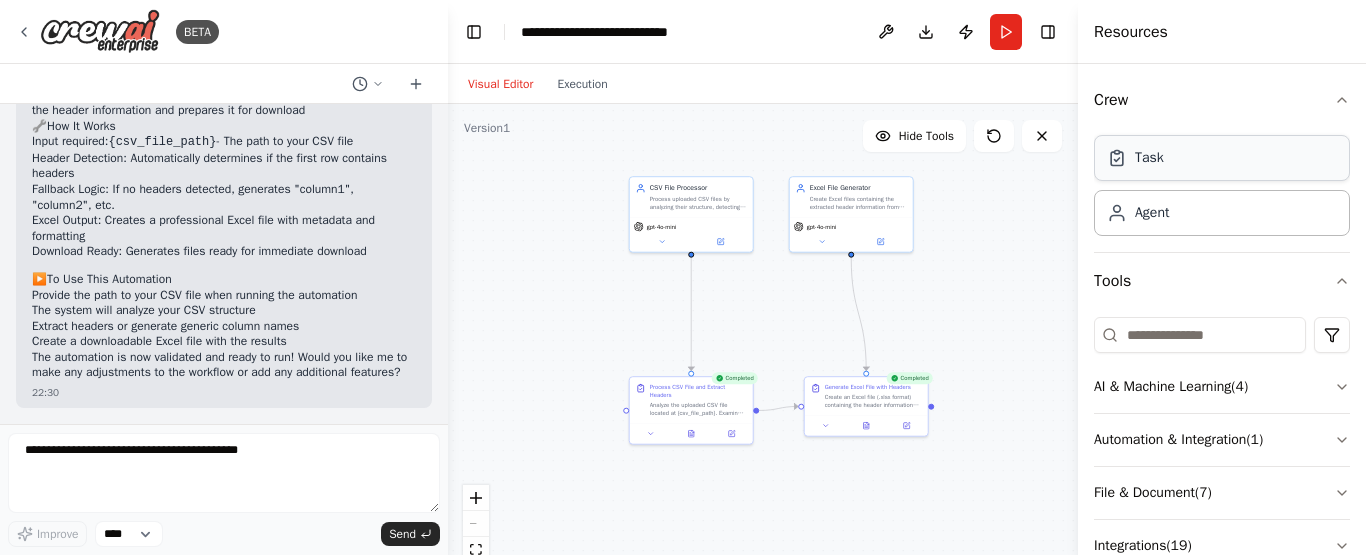 click on "Task" at bounding box center [1222, 158] 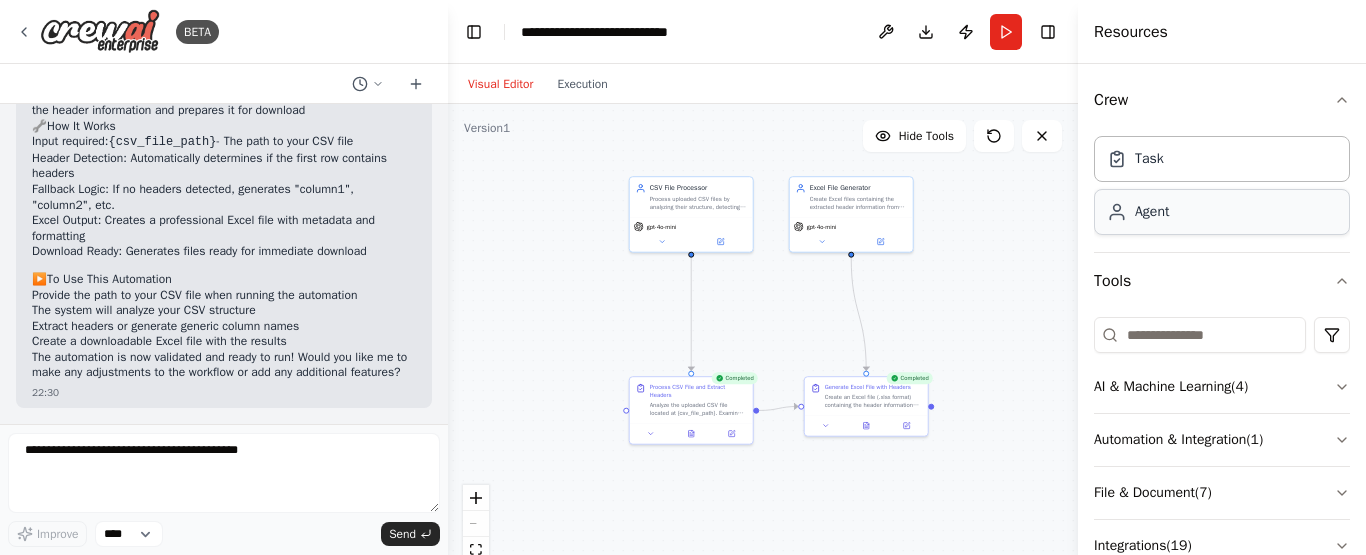 click on "Agent" at bounding box center [1152, 212] 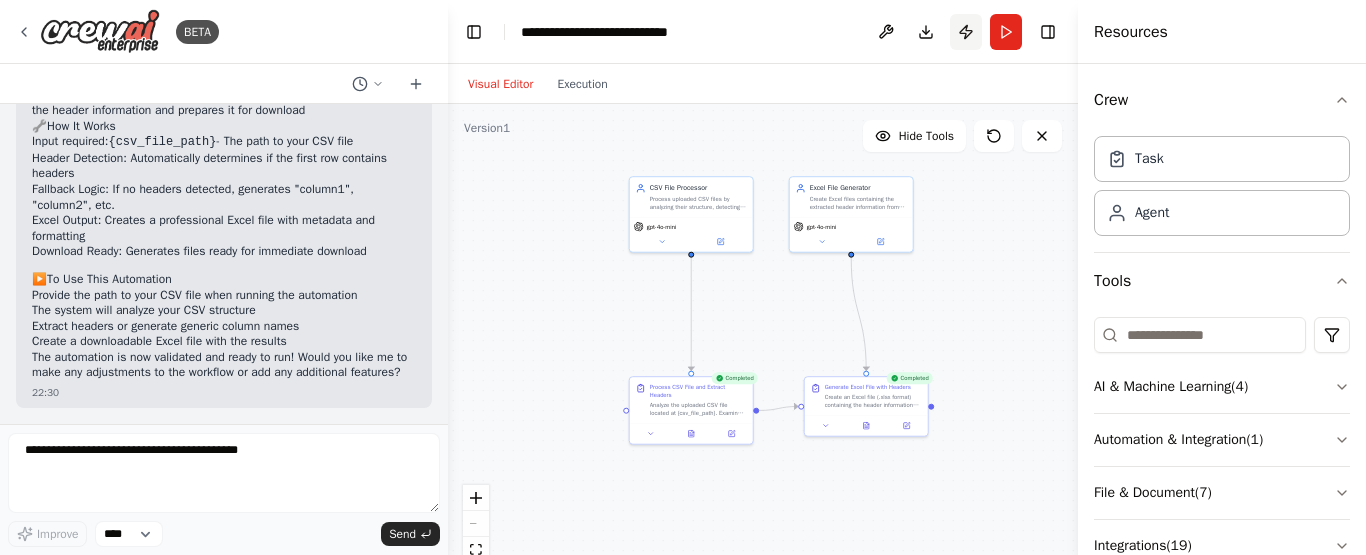 click on "Publish" at bounding box center (966, 32) 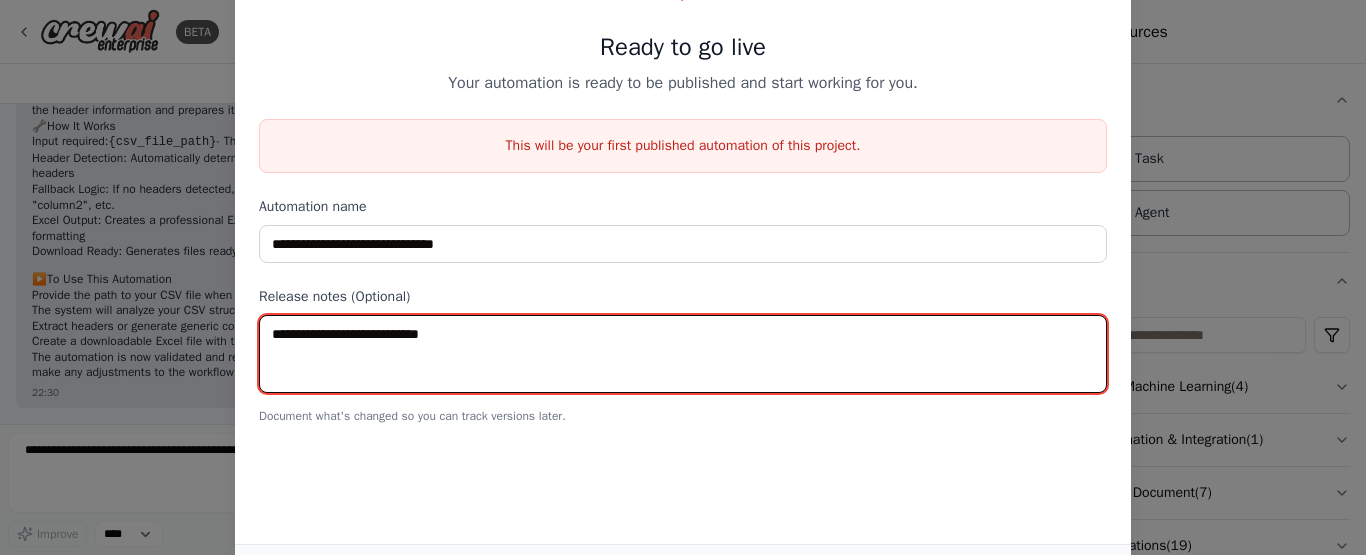 click at bounding box center [683, 354] 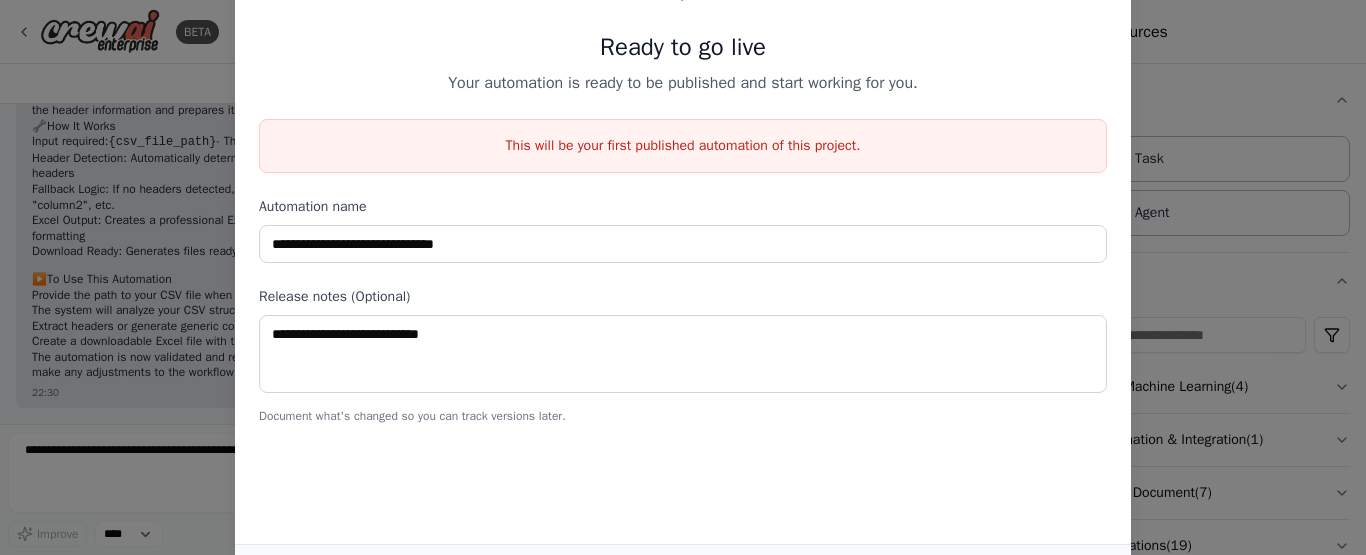 click on "**********" at bounding box center (683, 277) 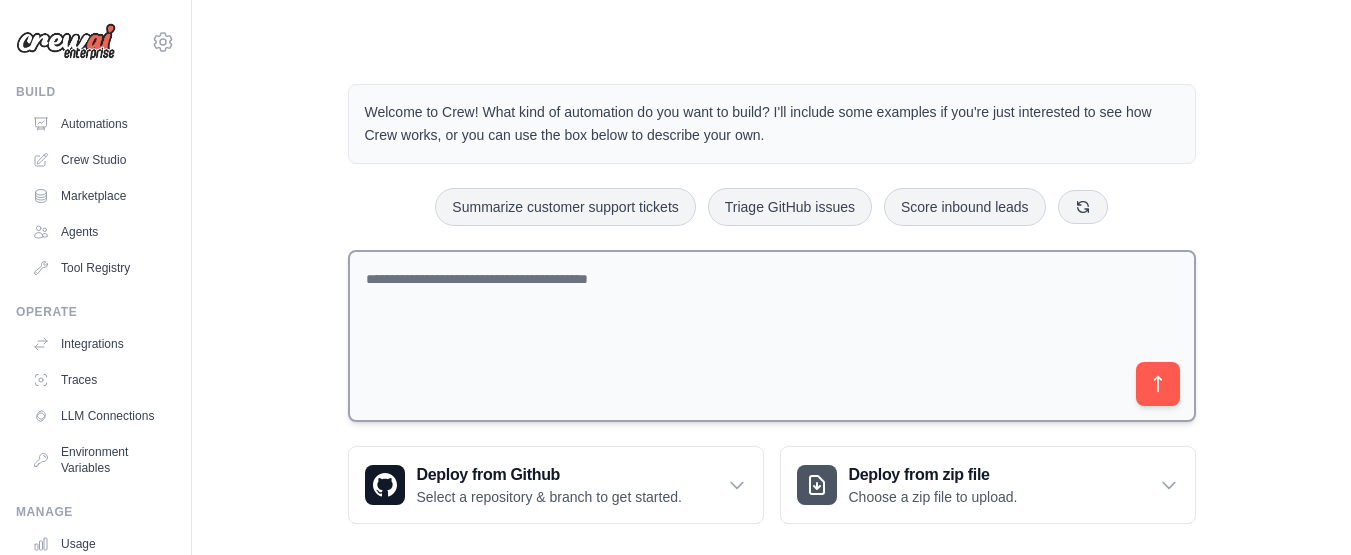 scroll, scrollTop: 0, scrollLeft: 0, axis: both 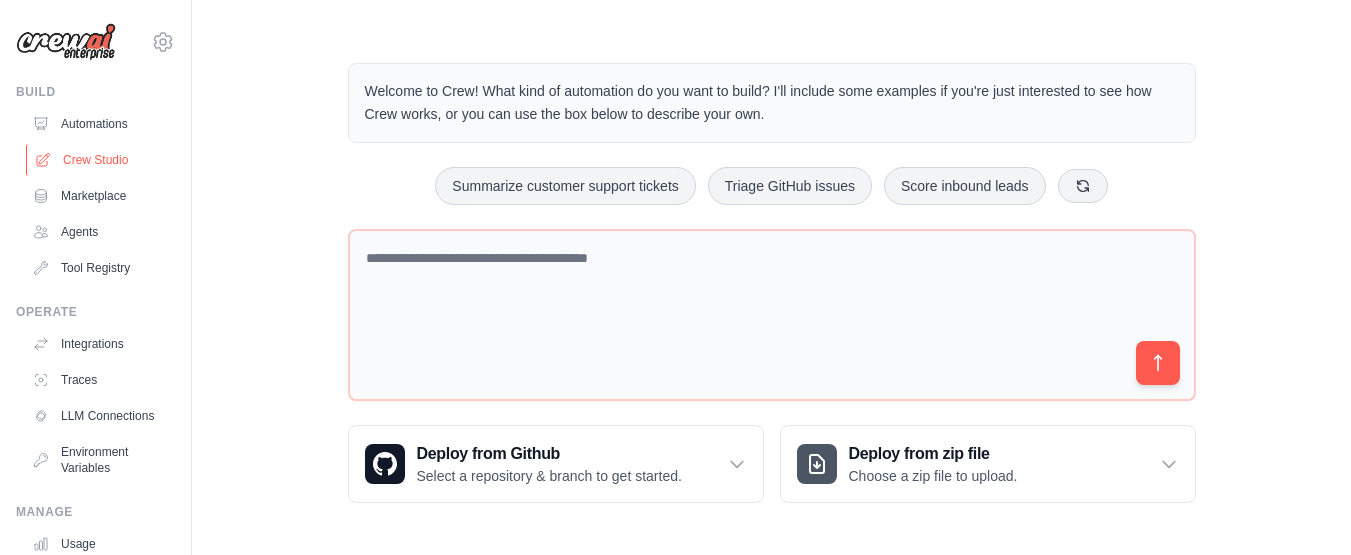 click on "Crew Studio" at bounding box center [101, 160] 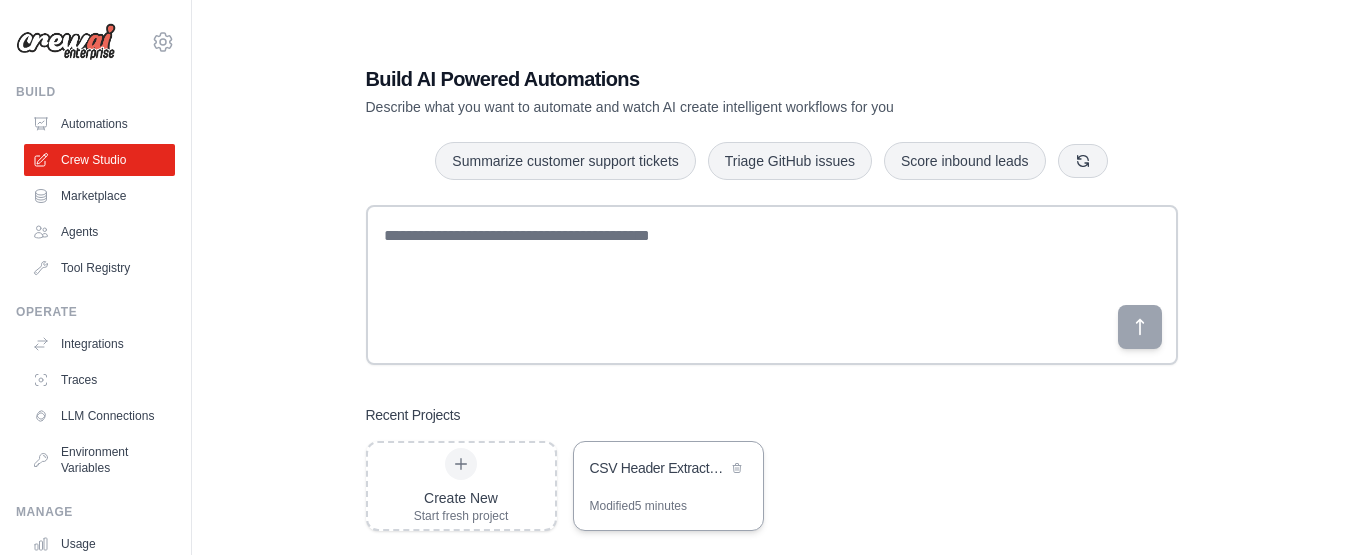 scroll, scrollTop: 27, scrollLeft: 0, axis: vertical 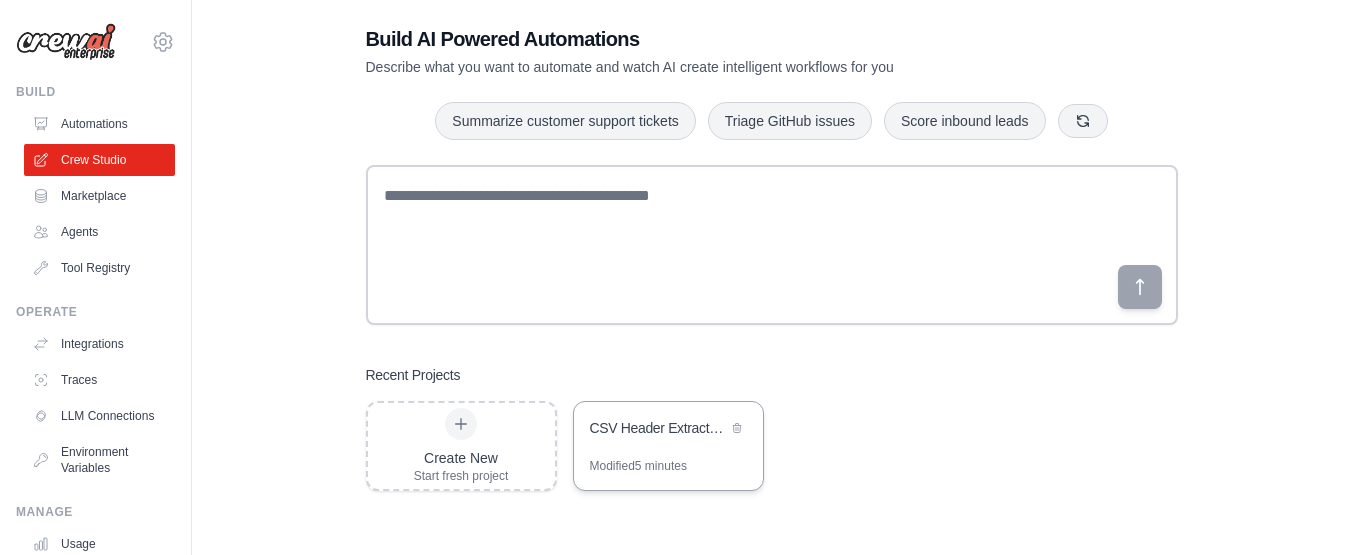 click on "CSV Header Extractor to Excel" at bounding box center (658, 430) 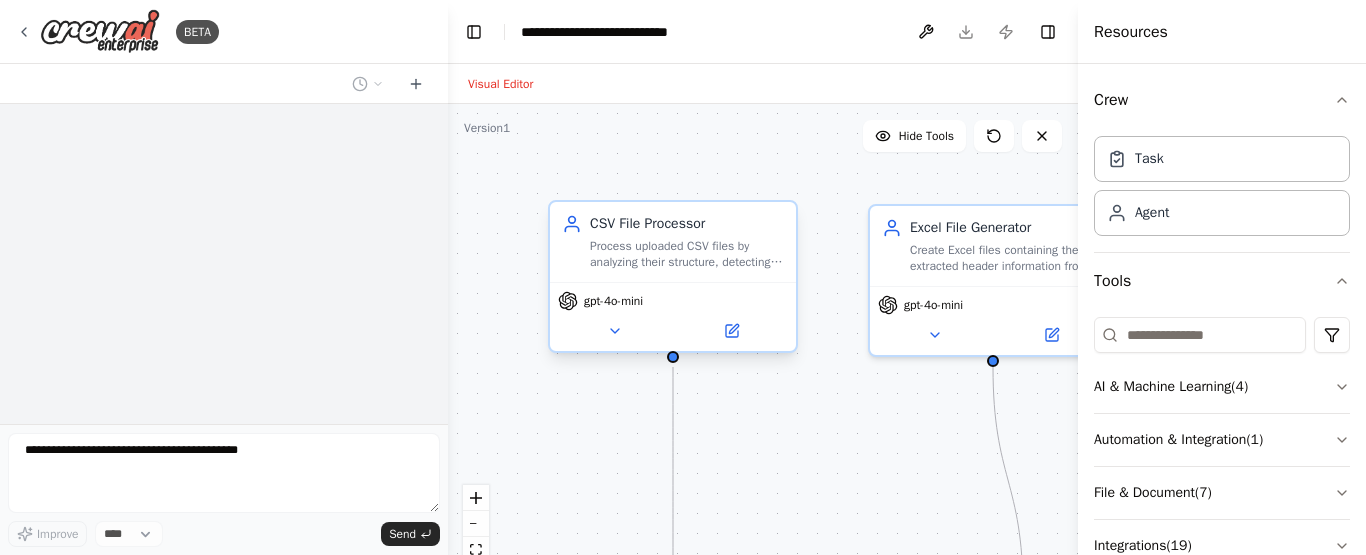 scroll, scrollTop: 0, scrollLeft: 0, axis: both 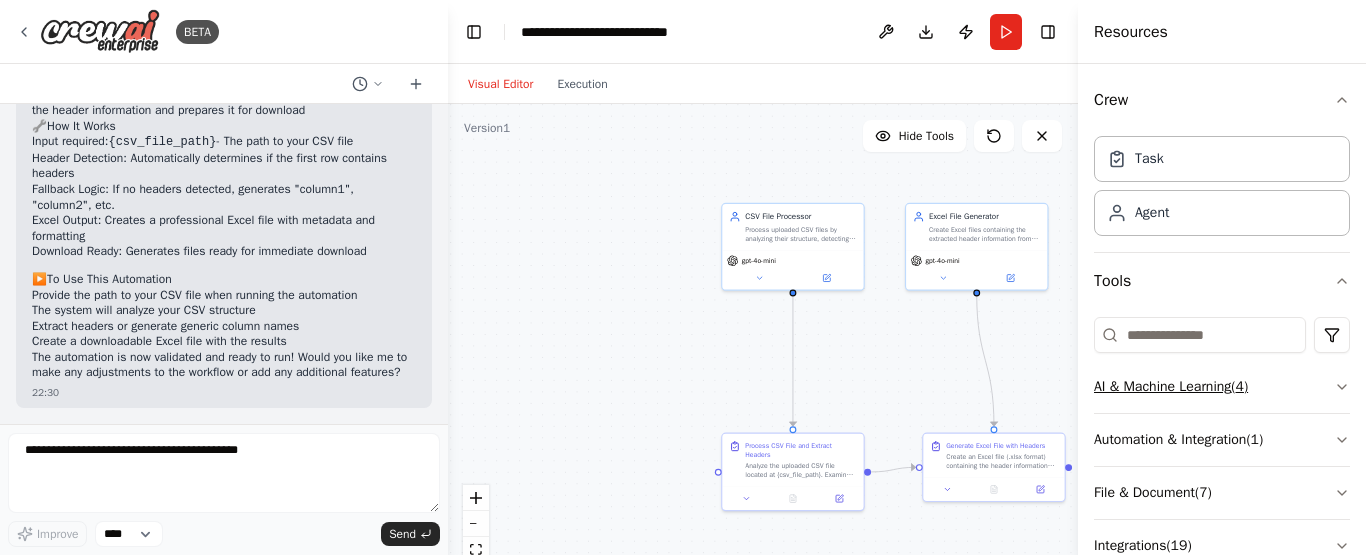 click on "AI & Machine Learning  ( 4 )" at bounding box center [1222, 387] 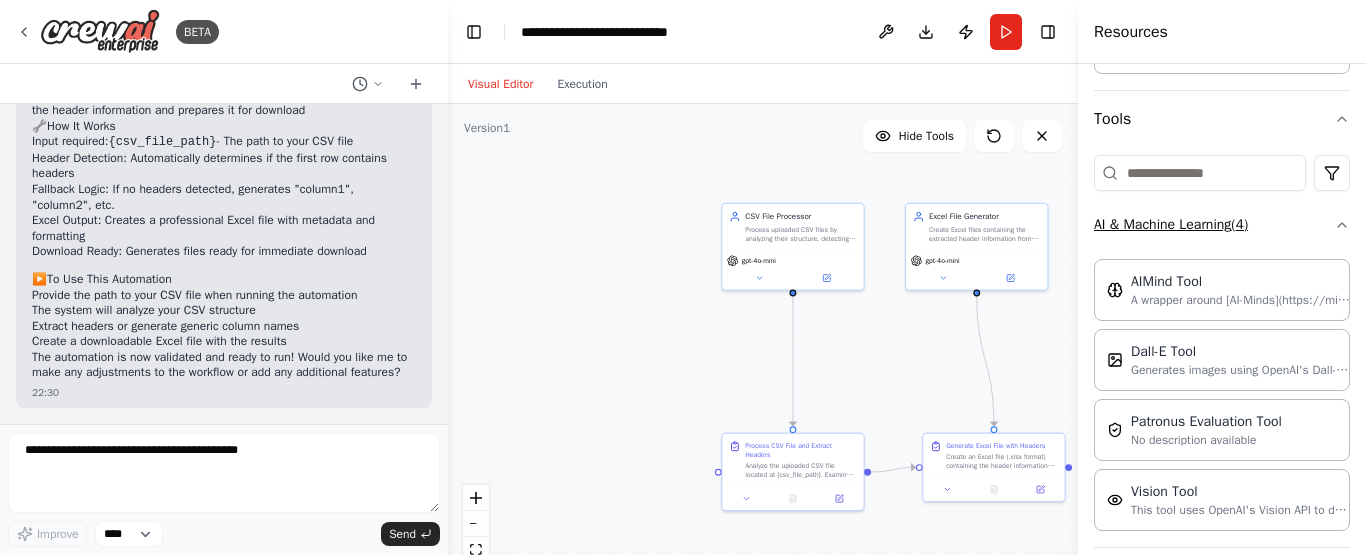 scroll, scrollTop: 200, scrollLeft: 0, axis: vertical 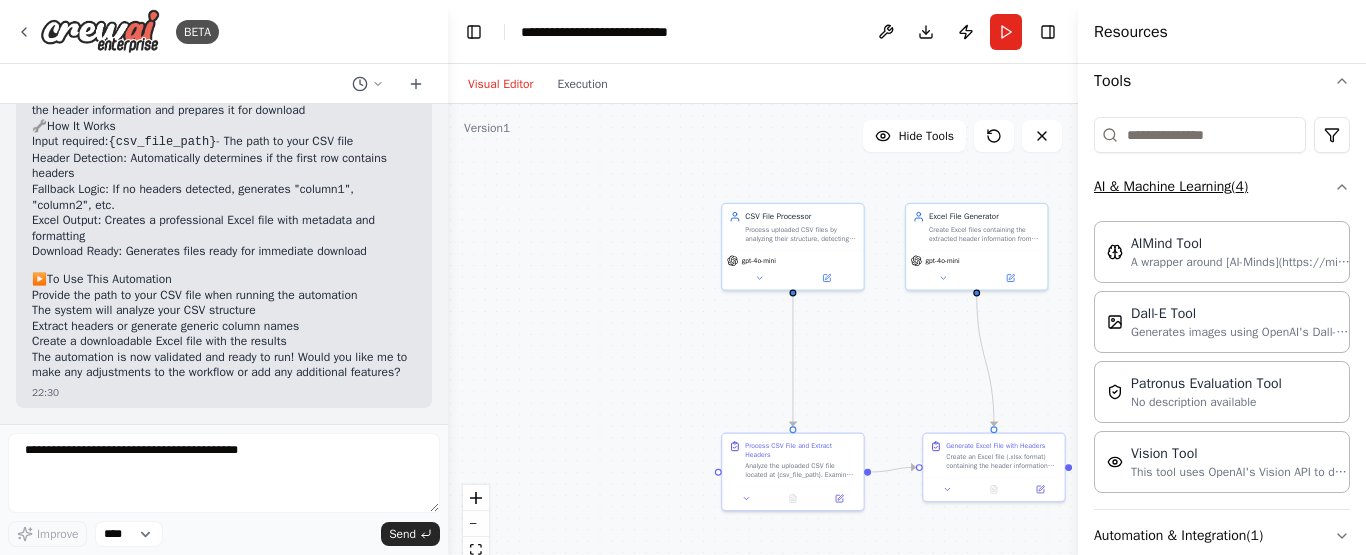 click on "AI & Machine Learning  ( 4 )" at bounding box center (1222, 187) 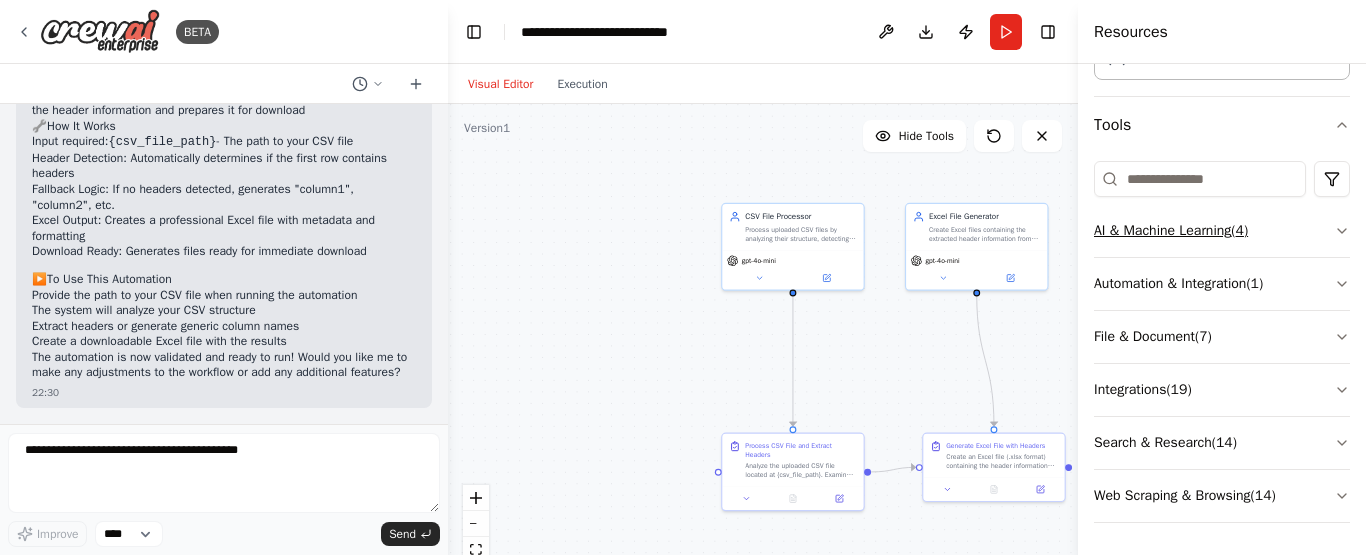 scroll, scrollTop: 156, scrollLeft: 0, axis: vertical 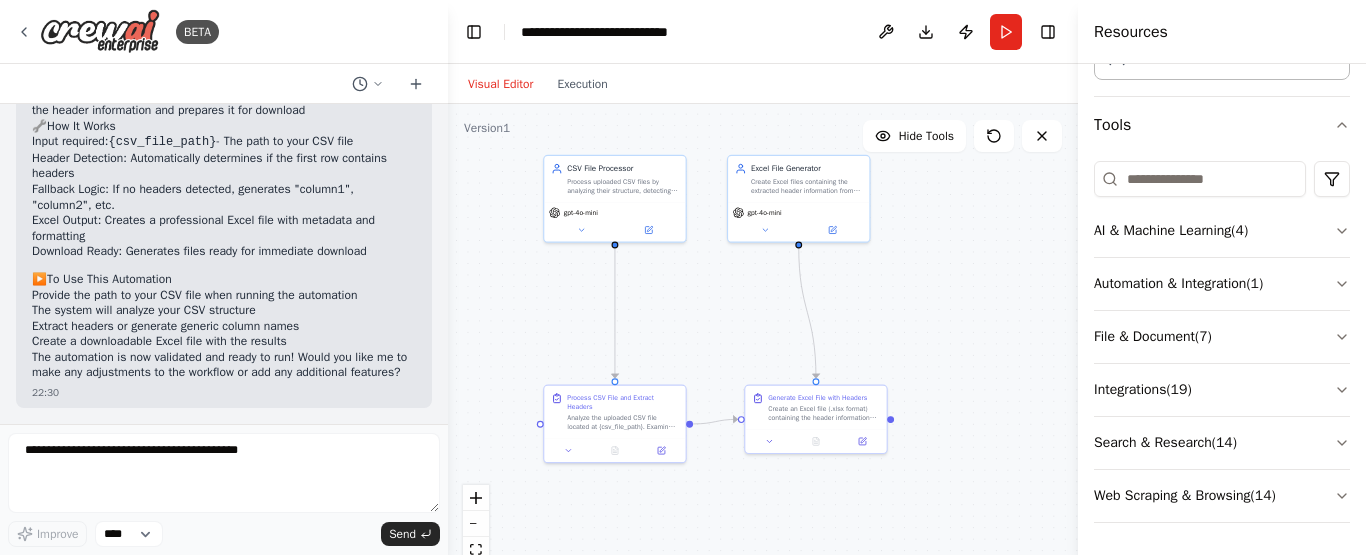 drag, startPoint x: 908, startPoint y: 390, endPoint x: 728, endPoint y: 336, distance: 187.92552 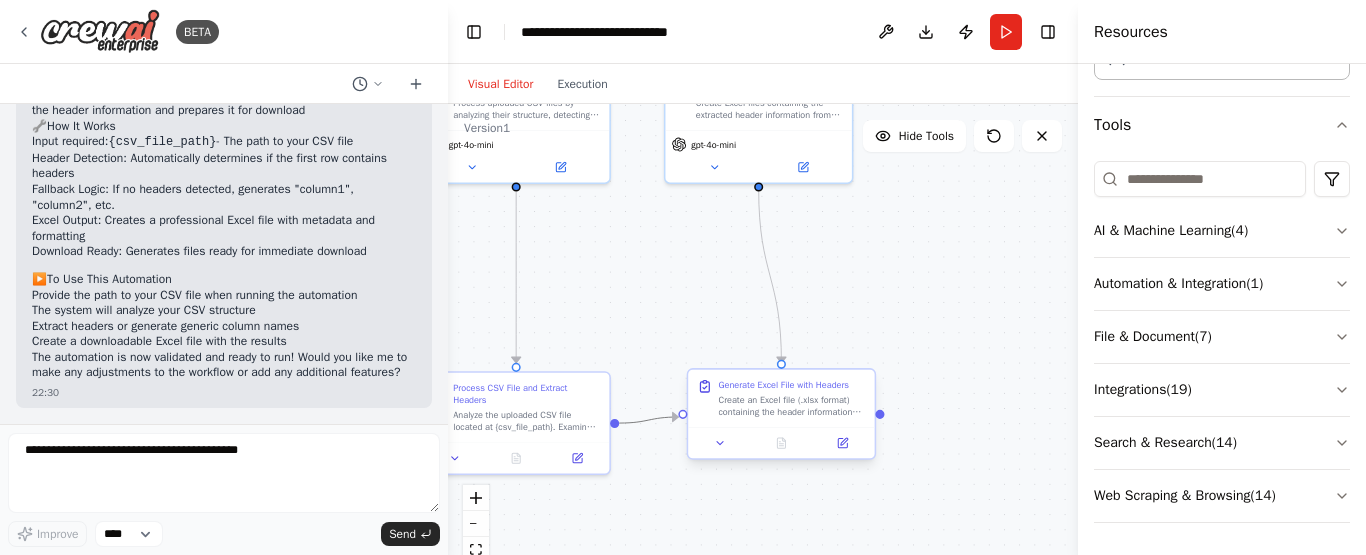 drag, startPoint x: 678, startPoint y: 422, endPoint x: 761, endPoint y: 426, distance: 83.09633 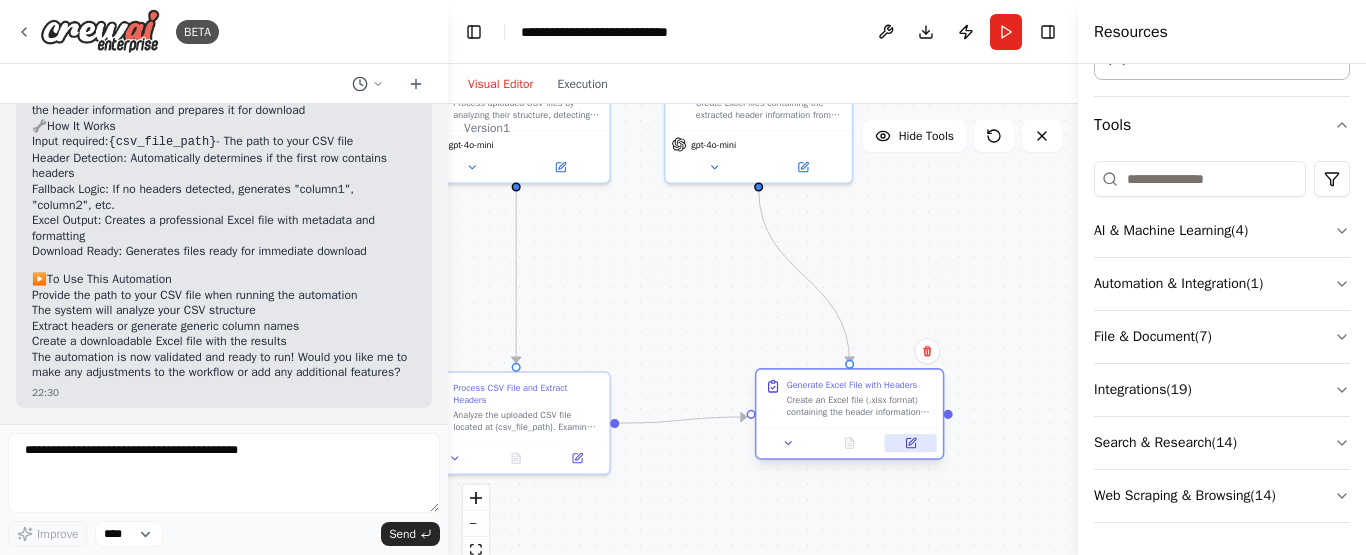 drag, startPoint x: 845, startPoint y: 437, endPoint x: 915, endPoint y: 435, distance: 70.028564 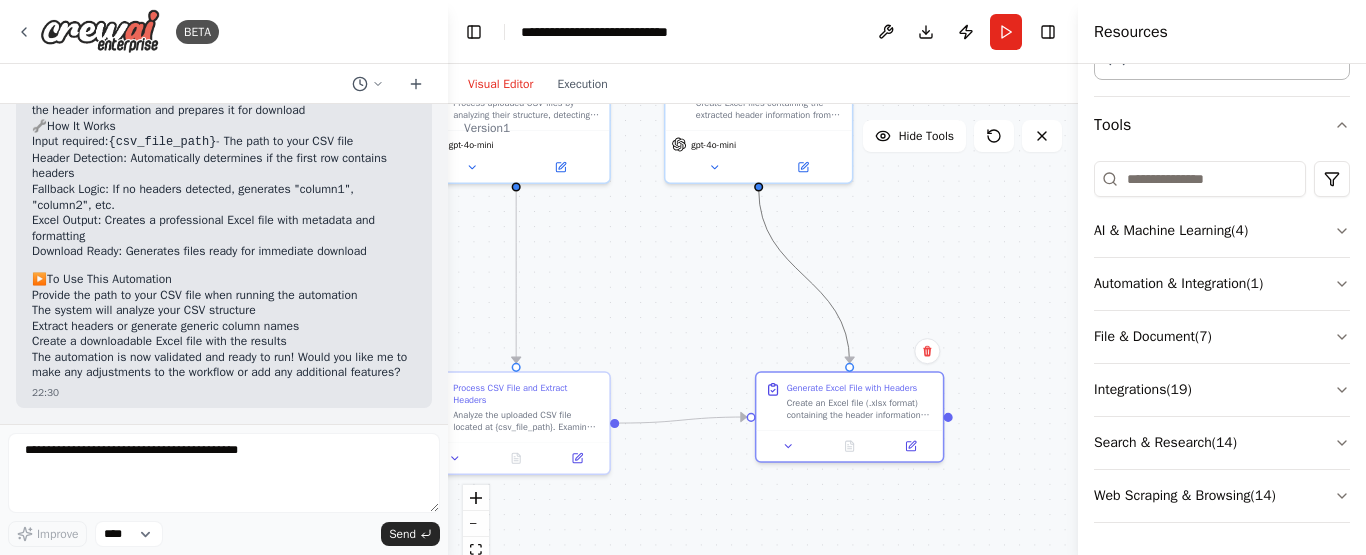 drag, startPoint x: 825, startPoint y: 295, endPoint x: 798, endPoint y: 301, distance: 27.658634 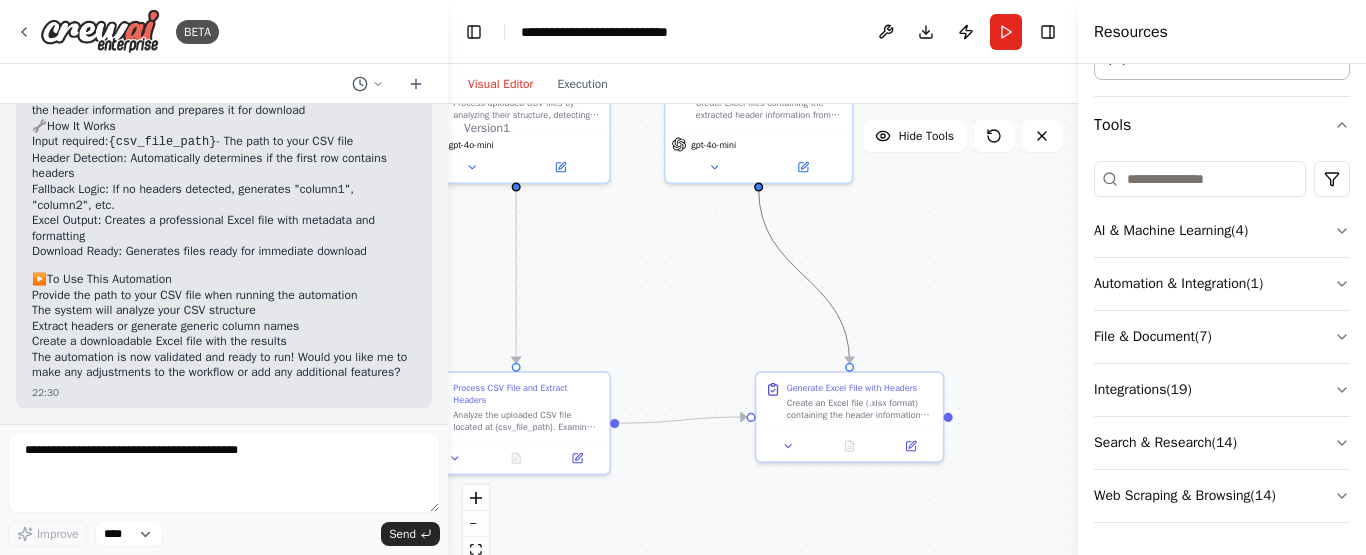 drag, startPoint x: 813, startPoint y: 278, endPoint x: 793, endPoint y: 301, distance: 30.479502 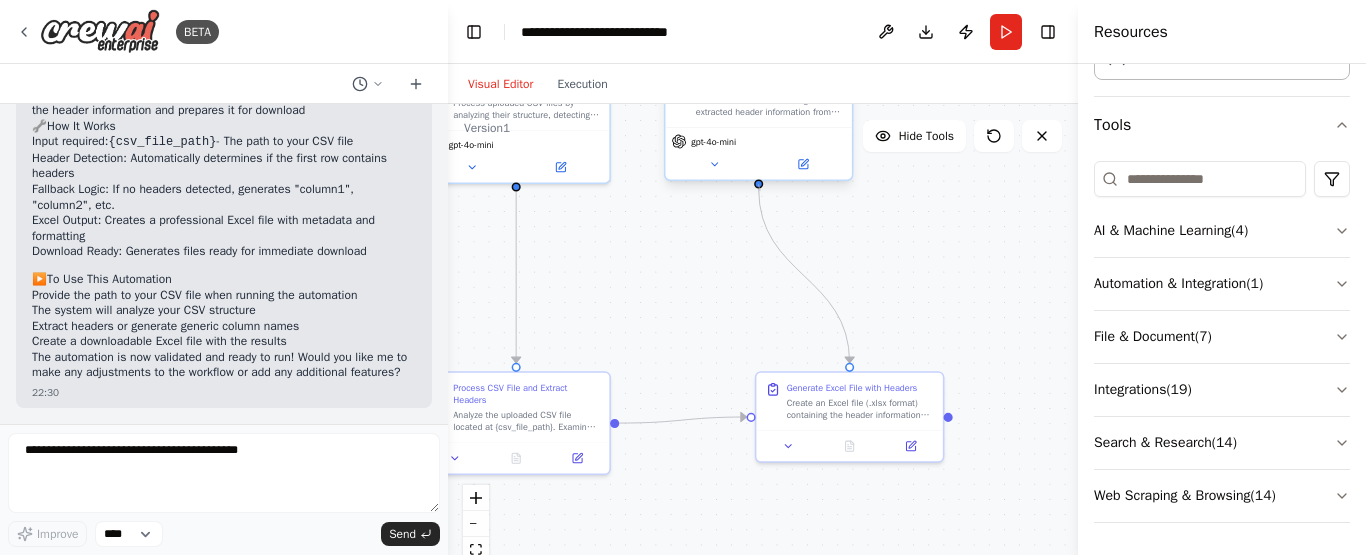 click at bounding box center (758, 183) 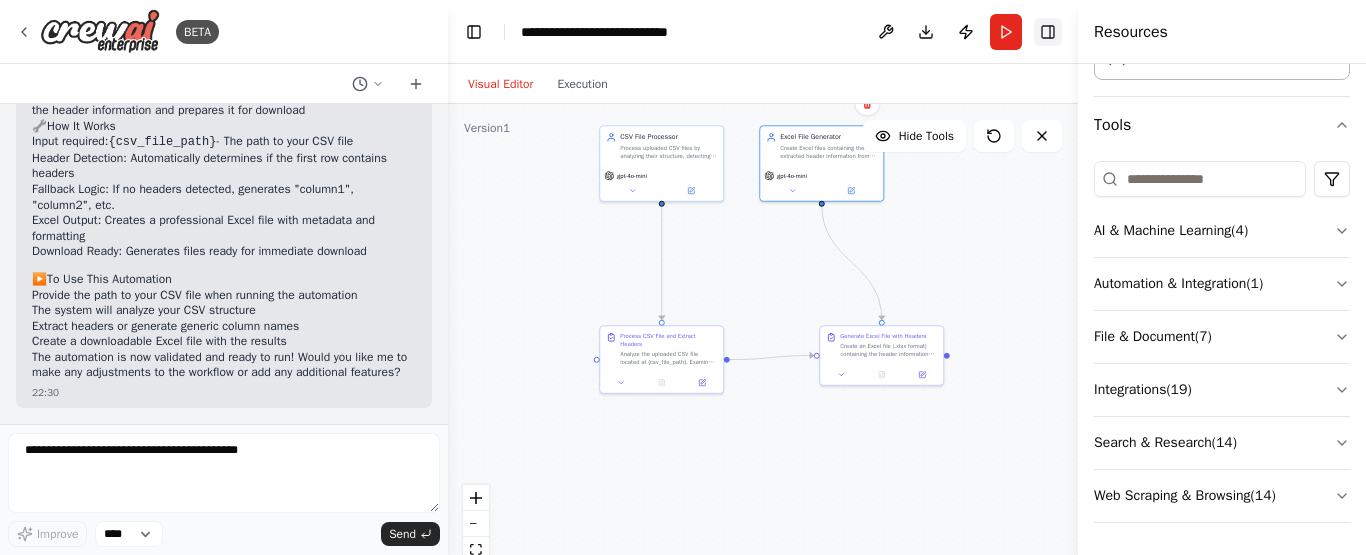 click on "Toggle Right Sidebar" at bounding box center (1048, 32) 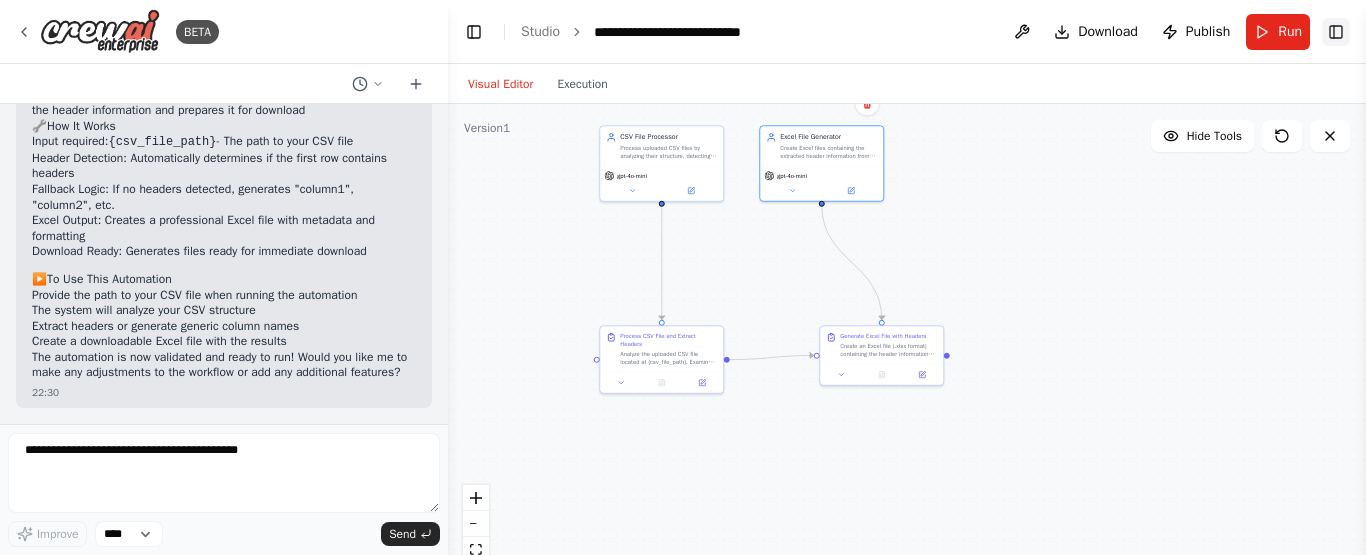 click on "Toggle Right Sidebar" at bounding box center (1336, 32) 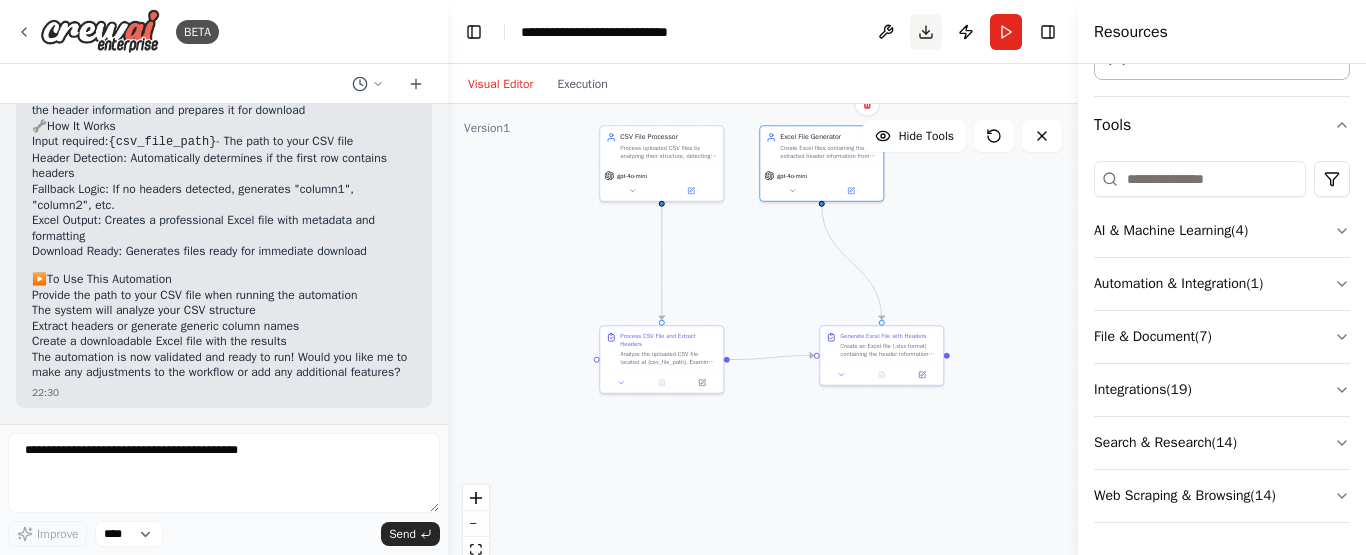 click on "Download" at bounding box center (926, 32) 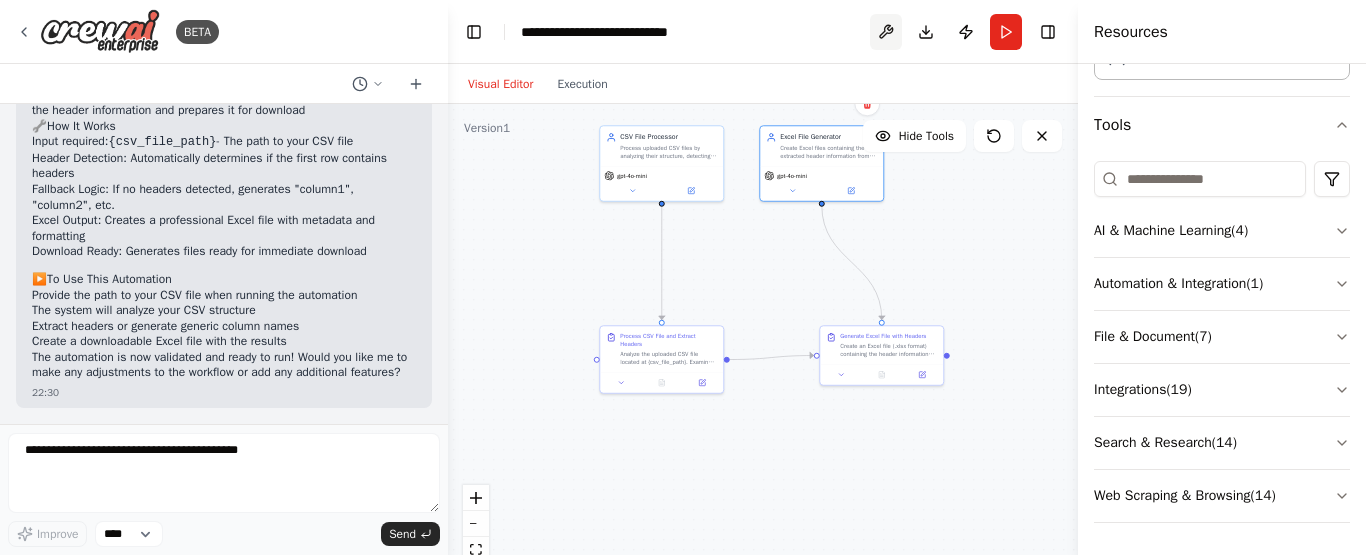 click at bounding box center (886, 32) 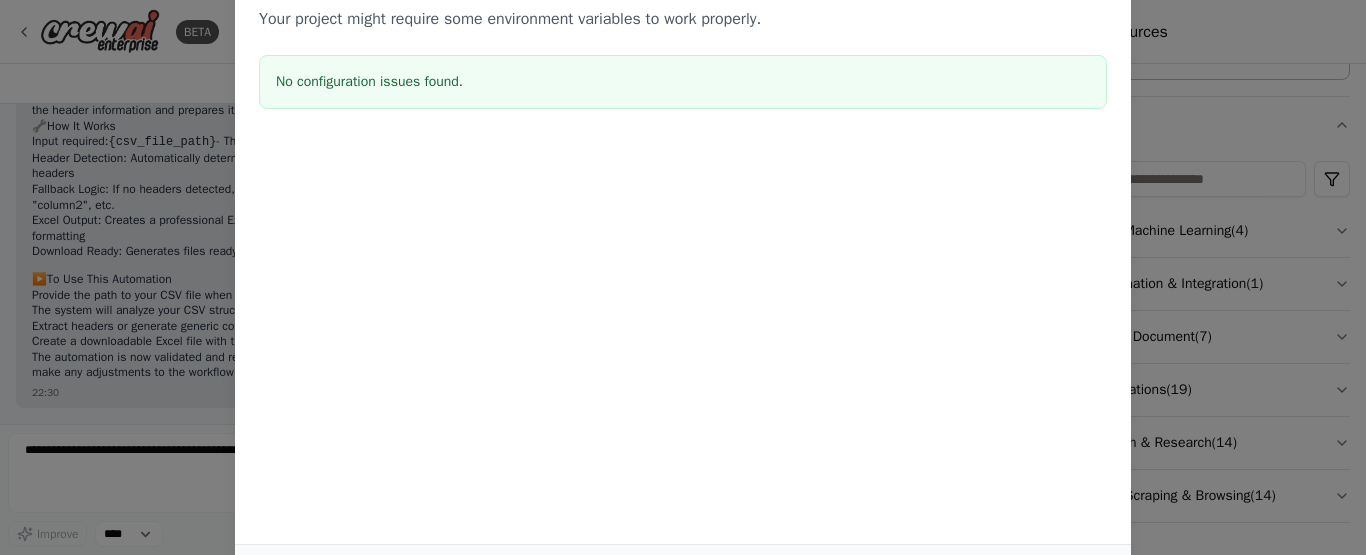 click on "Environment configuration Your project might require some environment variables to work properly. No configuration issues found. Cancel Save" at bounding box center [683, 277] 